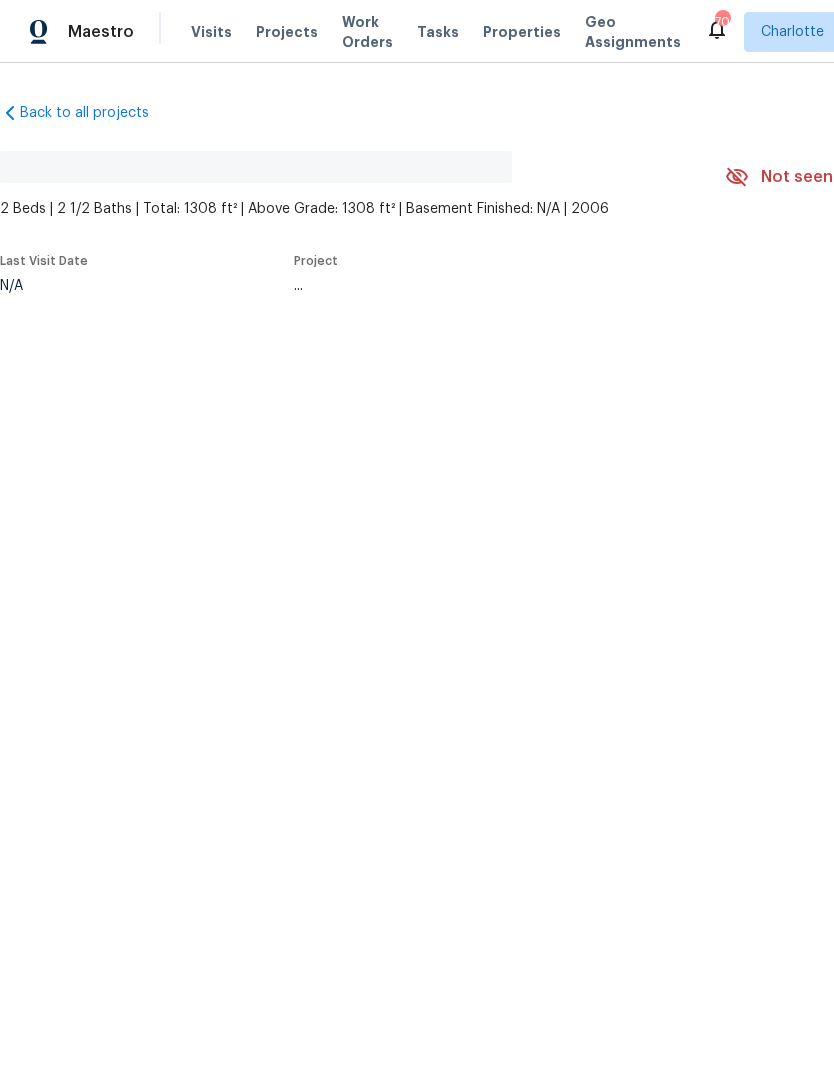 scroll, scrollTop: 0, scrollLeft: 0, axis: both 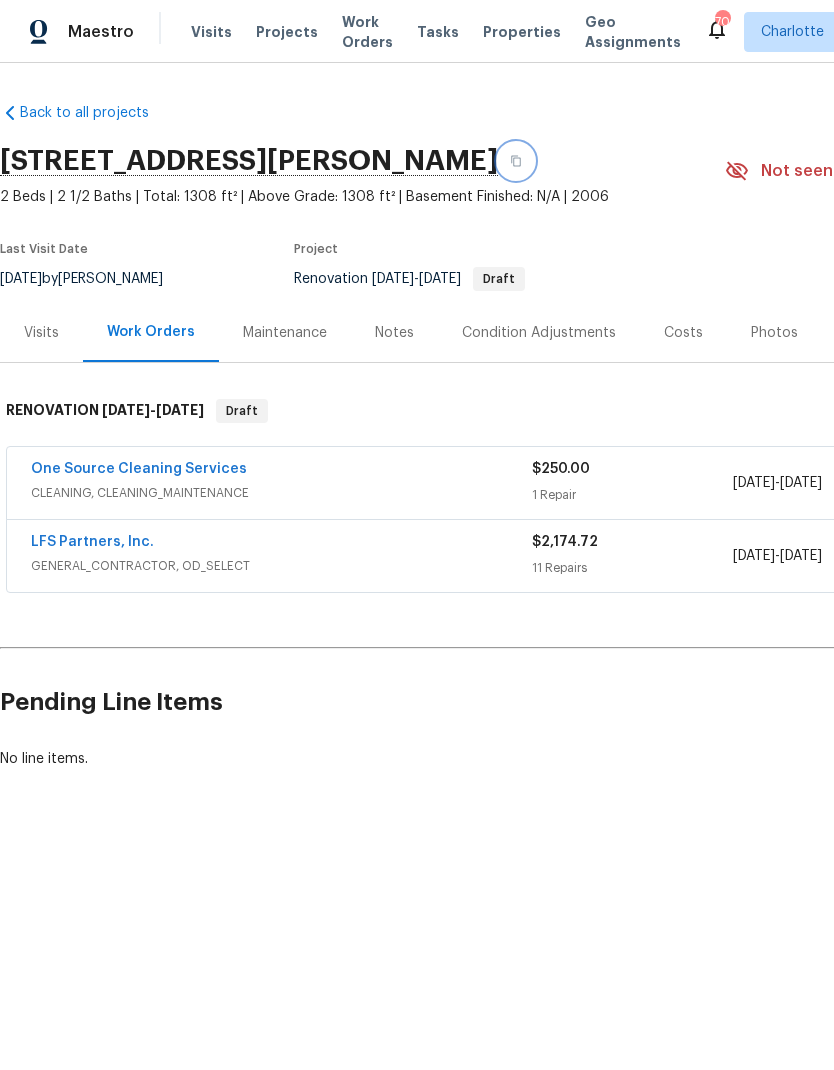 click at bounding box center [516, 161] 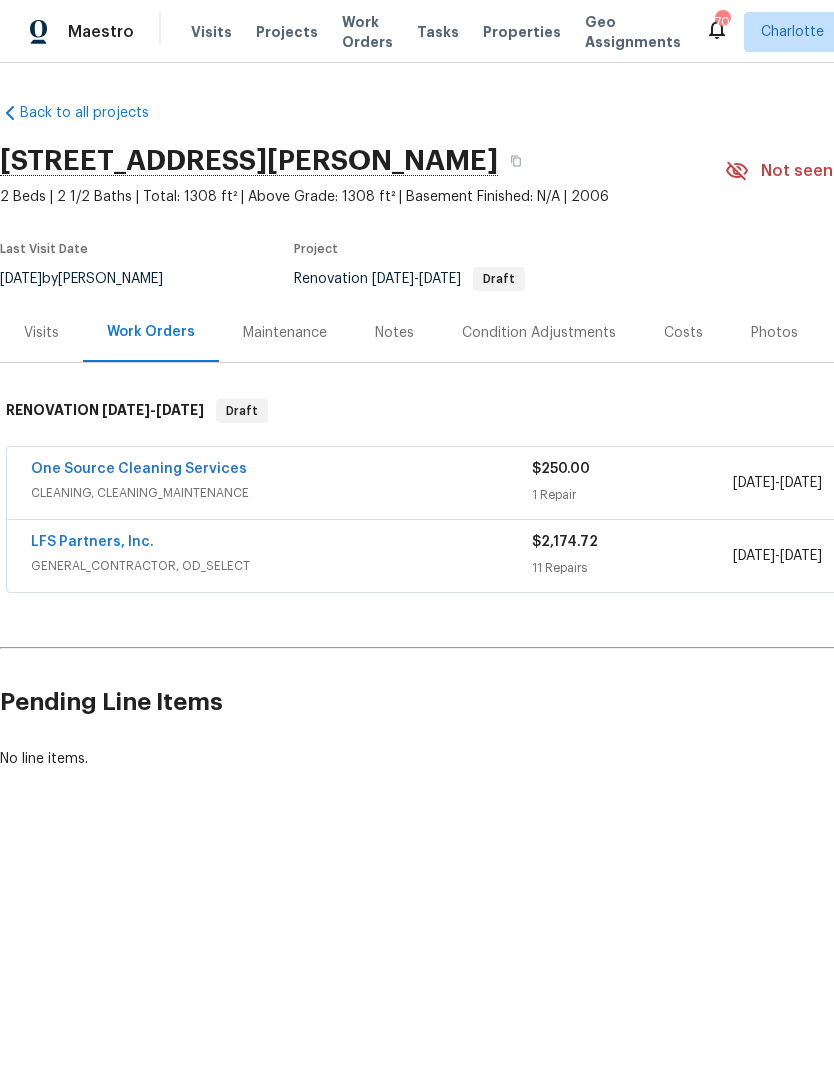click on "LFS Partners, Inc." at bounding box center (92, 542) 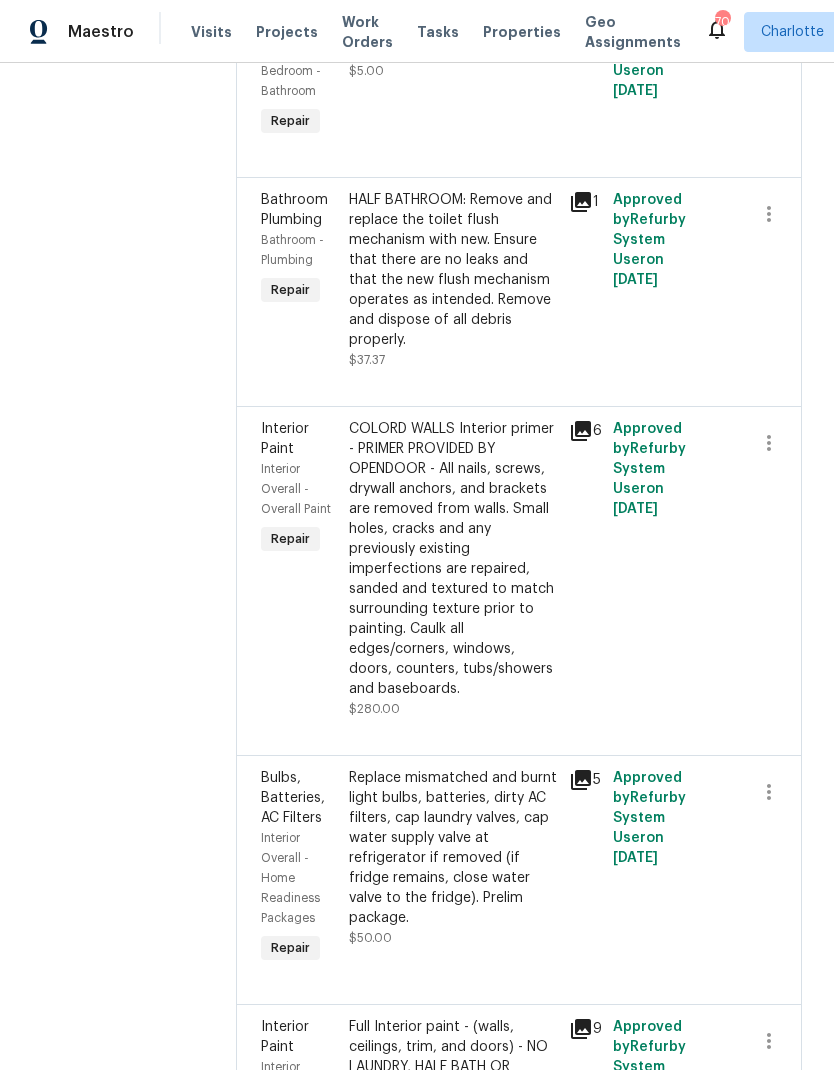 scroll, scrollTop: 1068, scrollLeft: 0, axis: vertical 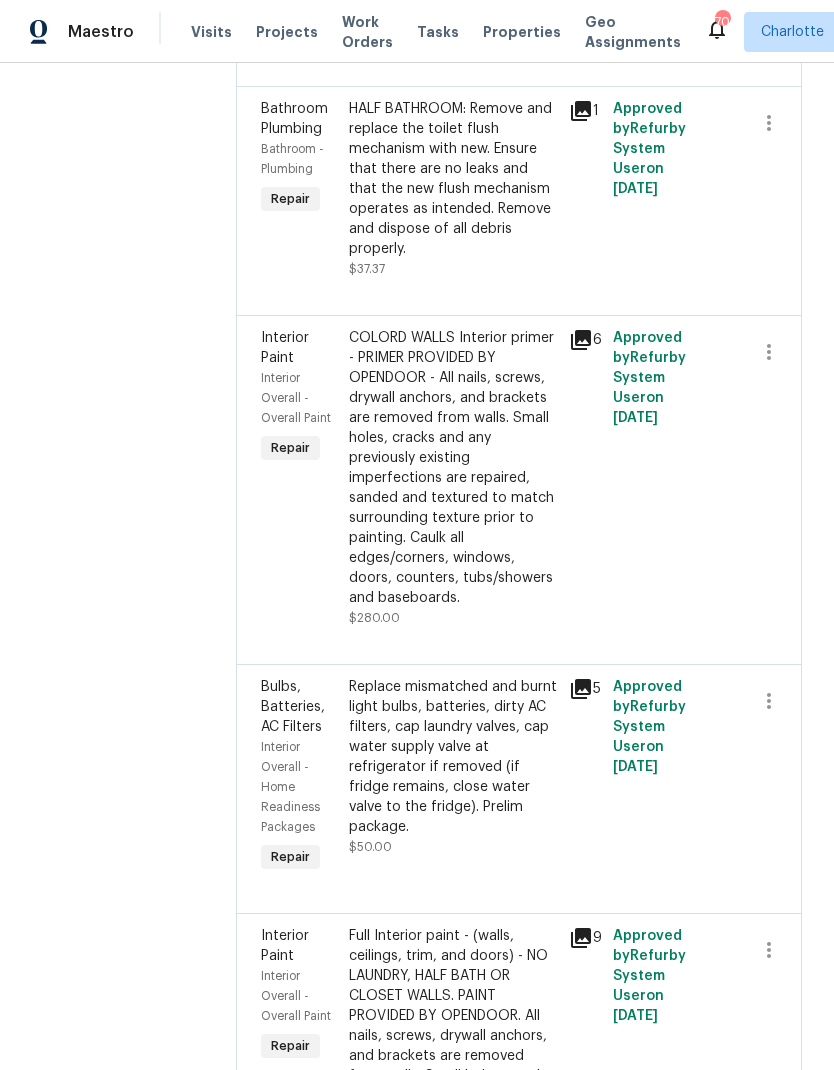 click on "Interior Paint" at bounding box center (299, 348) 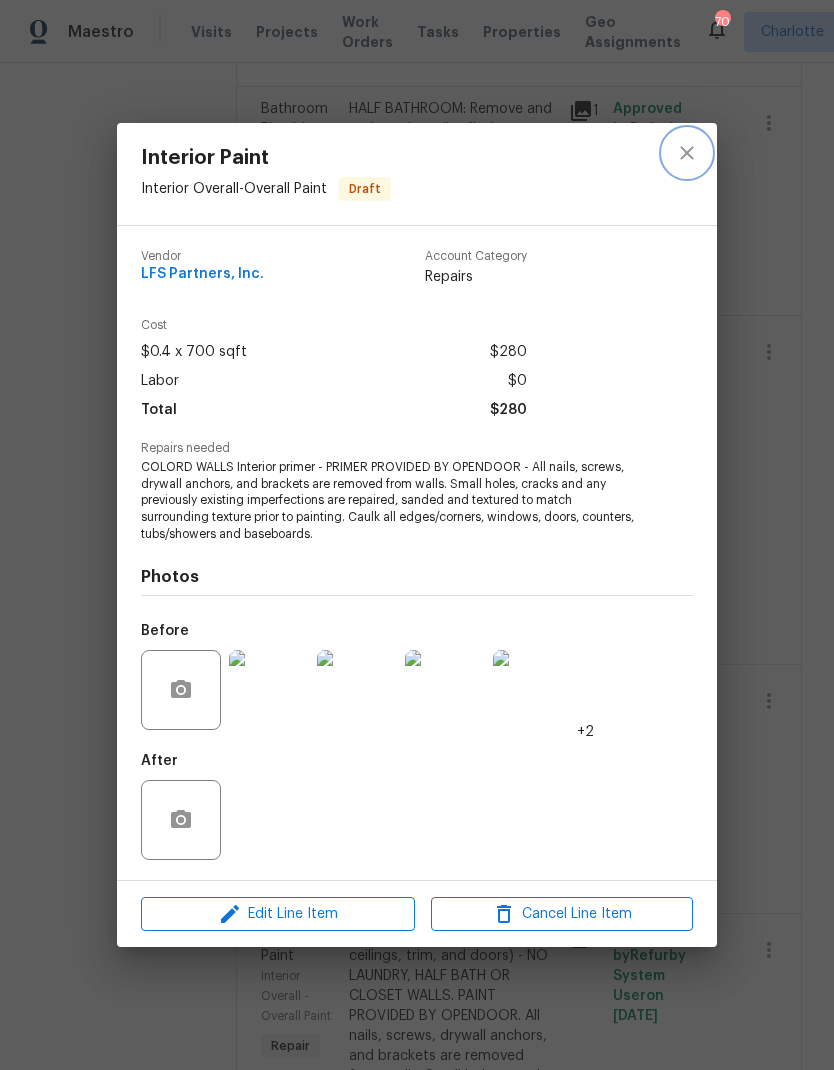 click 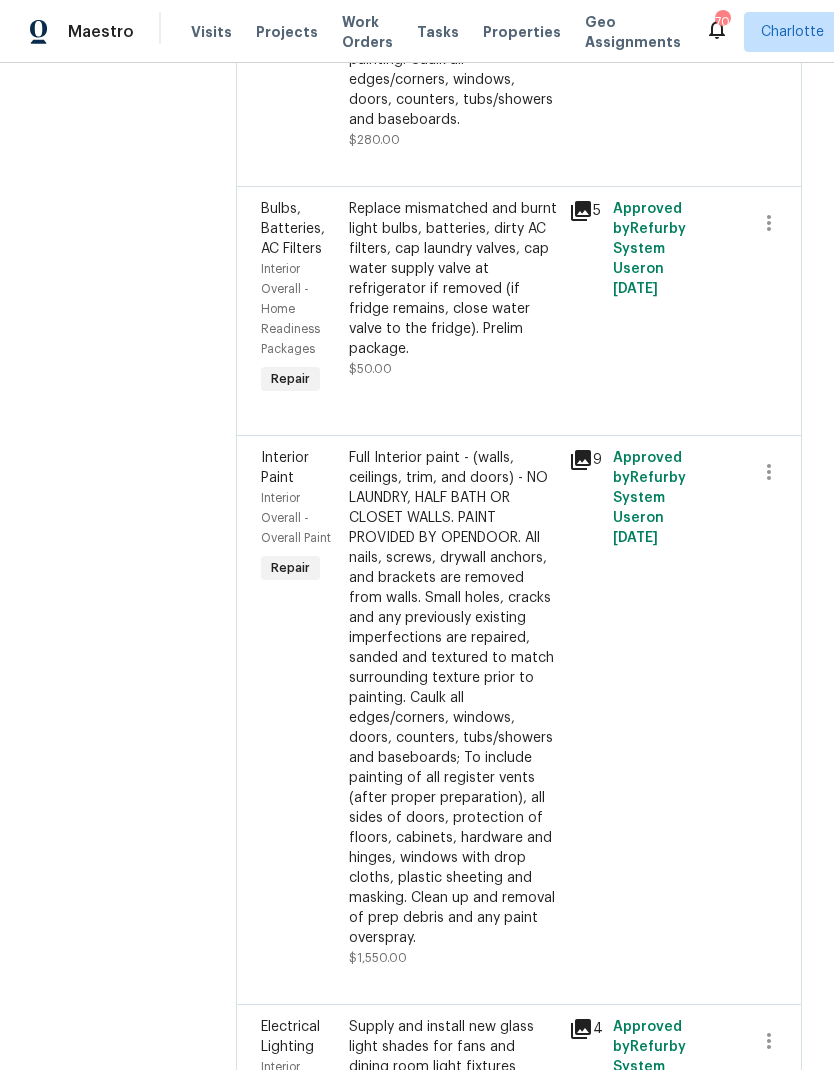 scroll, scrollTop: 1621, scrollLeft: 0, axis: vertical 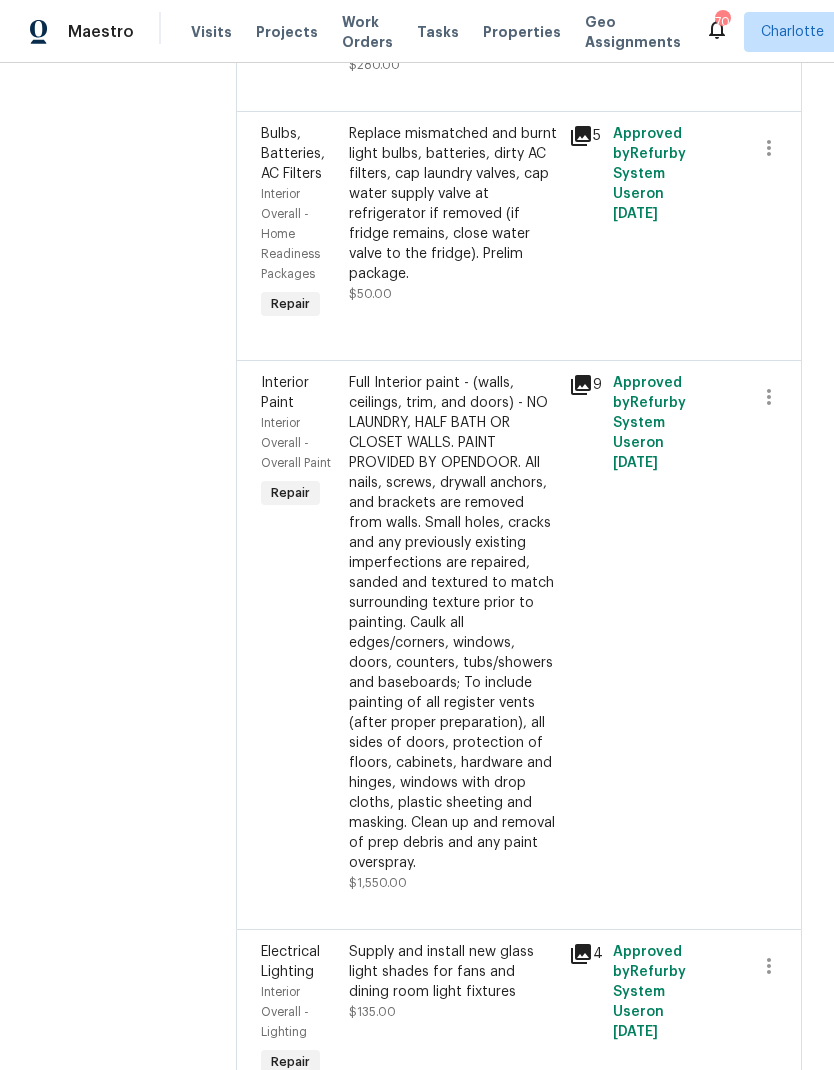 click on "Interior Paint" at bounding box center [285, 393] 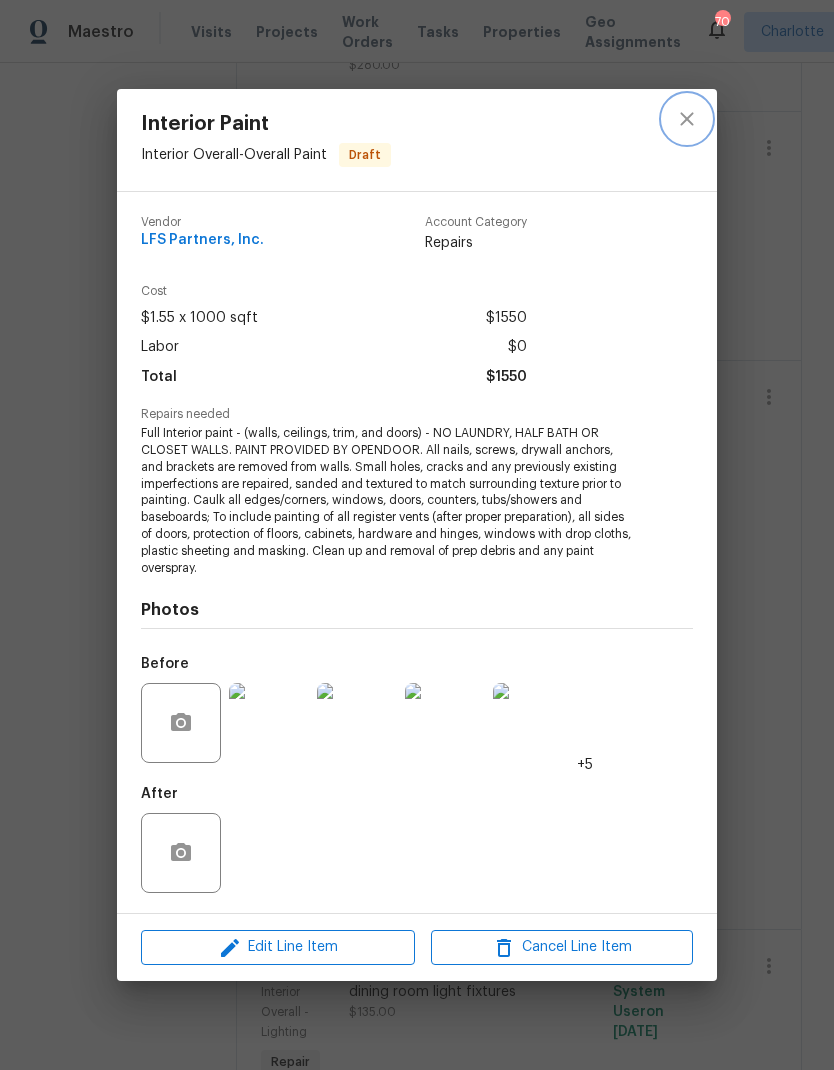click 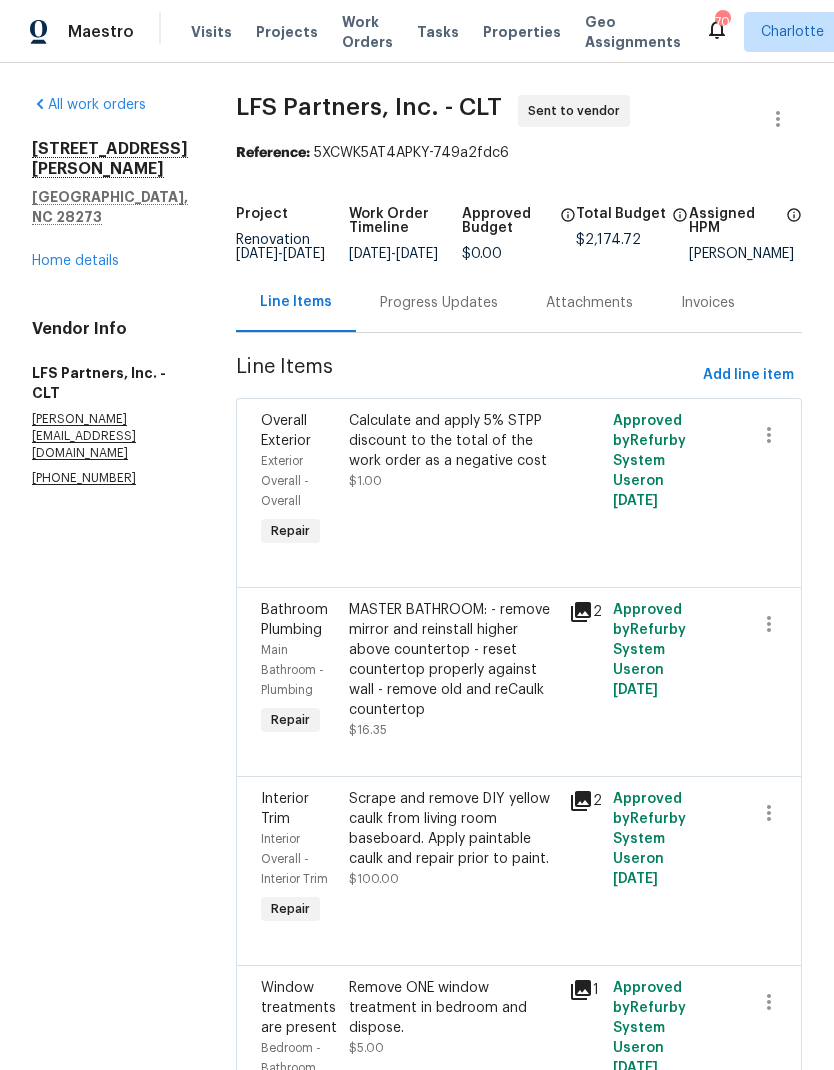 scroll, scrollTop: 0, scrollLeft: 0, axis: both 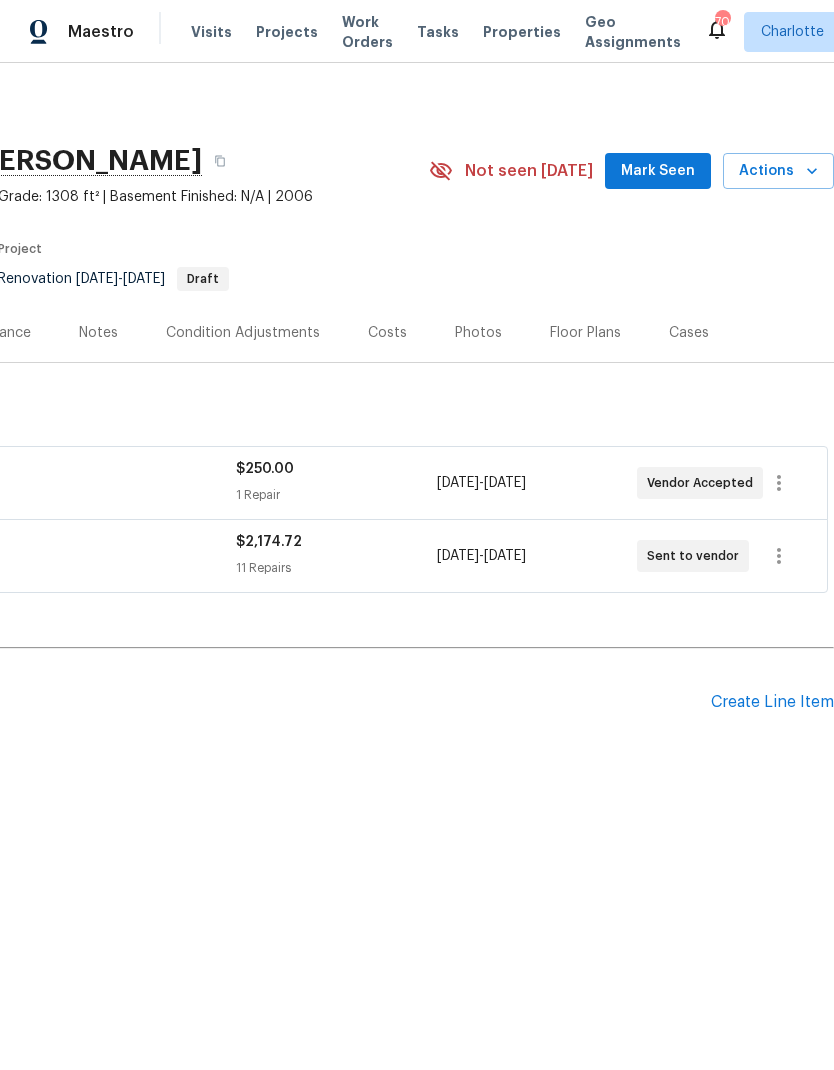 click on "Mark Seen" at bounding box center [658, 171] 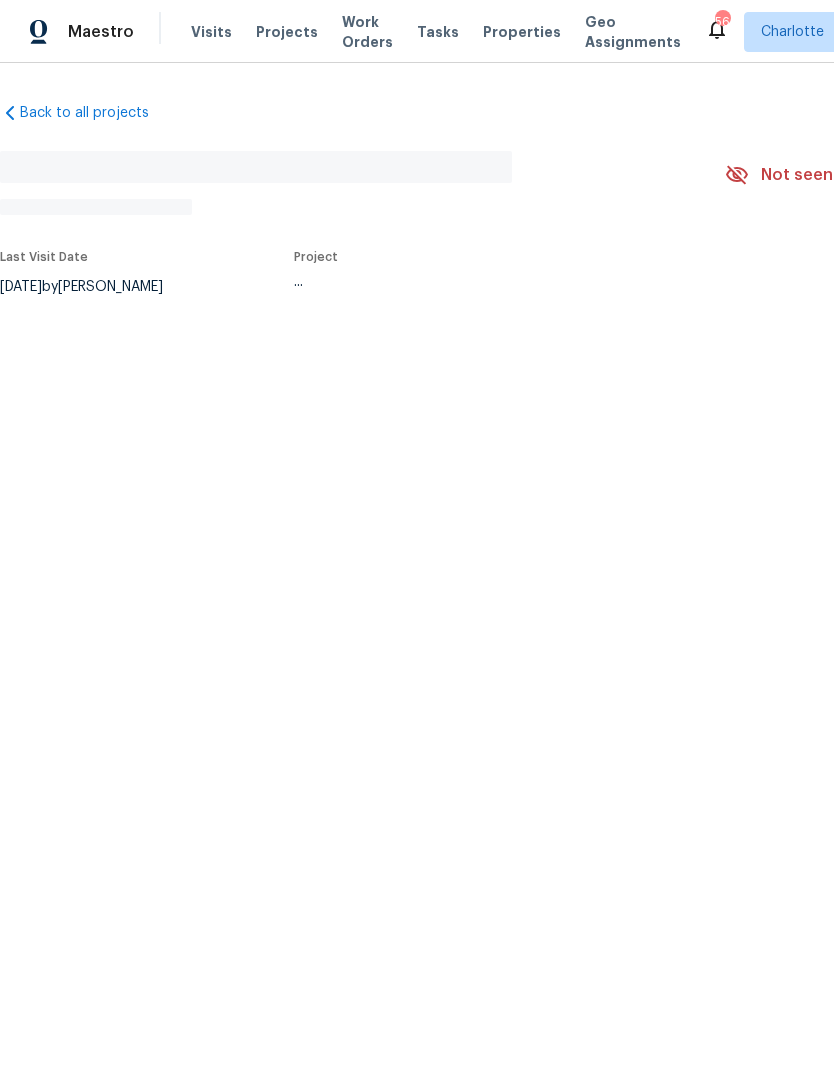 scroll, scrollTop: 0, scrollLeft: 0, axis: both 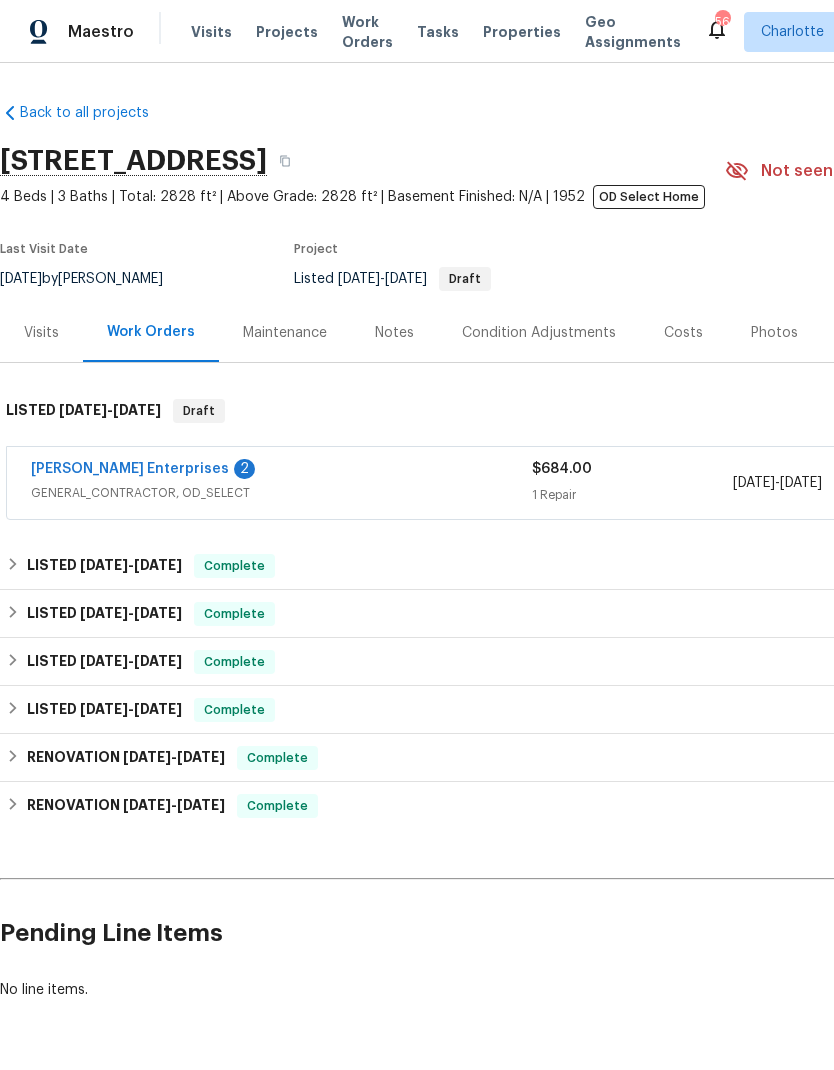 click on "Notes" at bounding box center (394, 332) 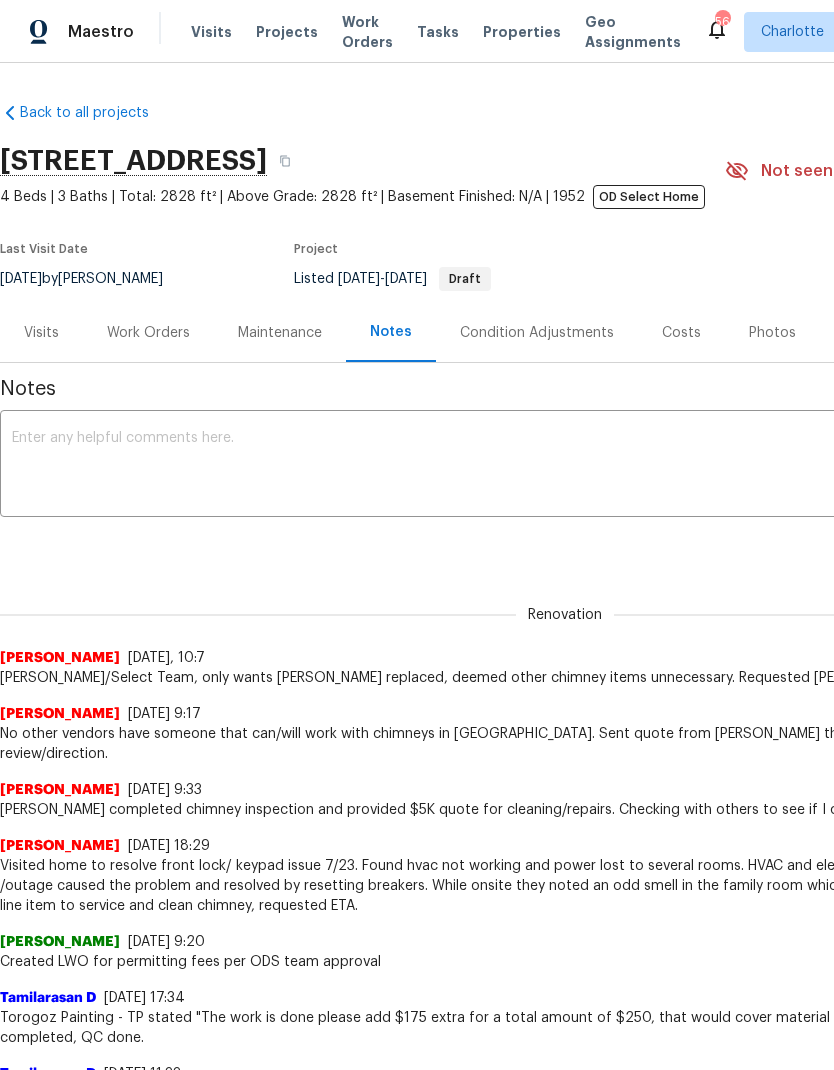 scroll, scrollTop: 0, scrollLeft: 0, axis: both 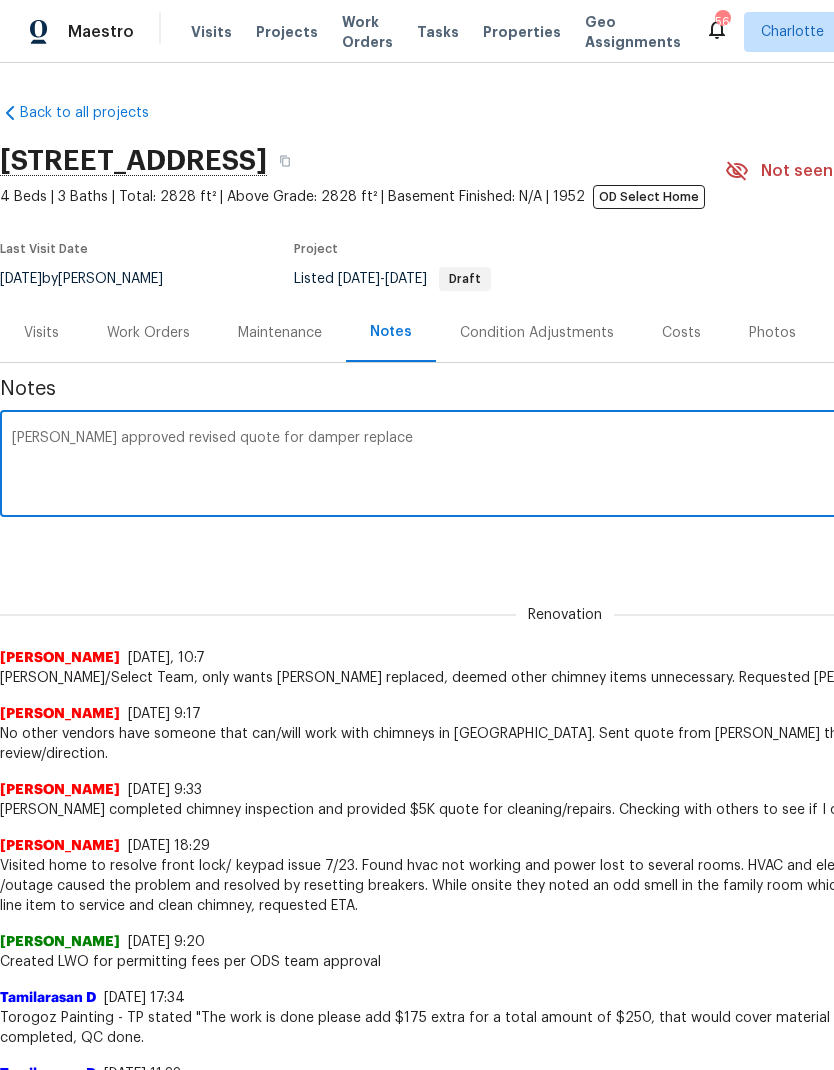 click on "Bryan Watkins approved revised quote for damper replace" at bounding box center (565, 466) 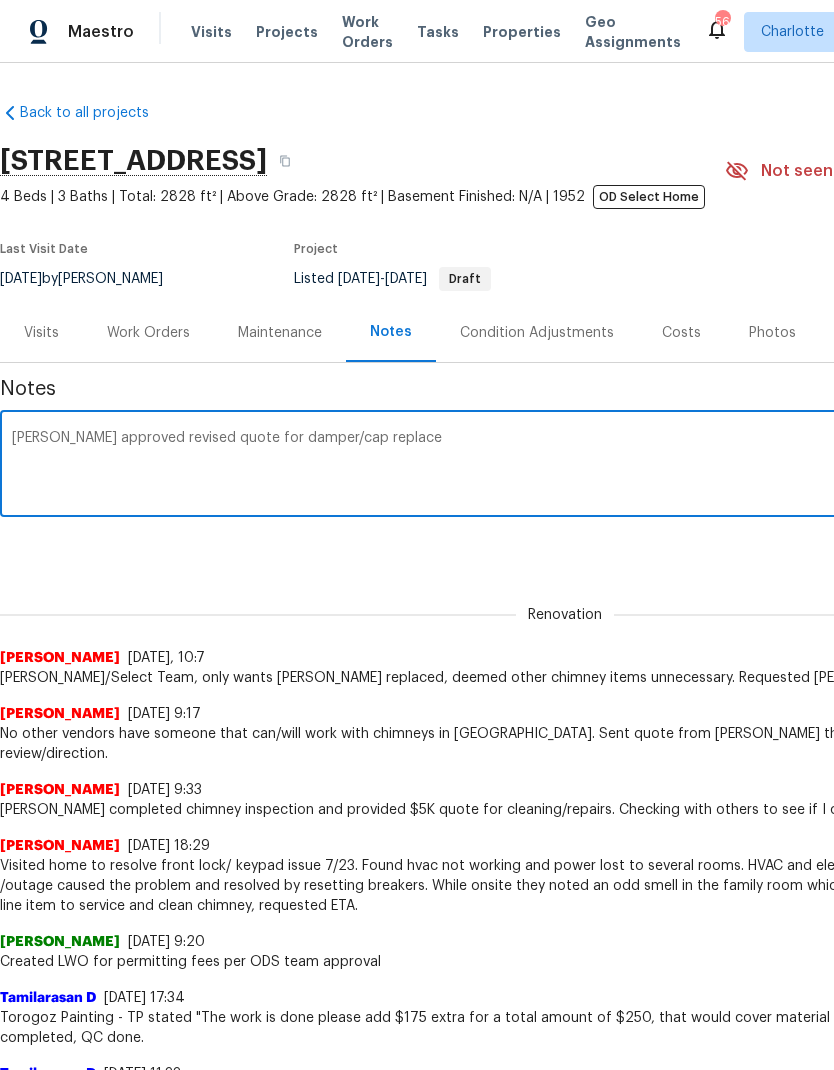 click on "Bryan Watkins approved revised quote for damper/cap replace" at bounding box center [565, 466] 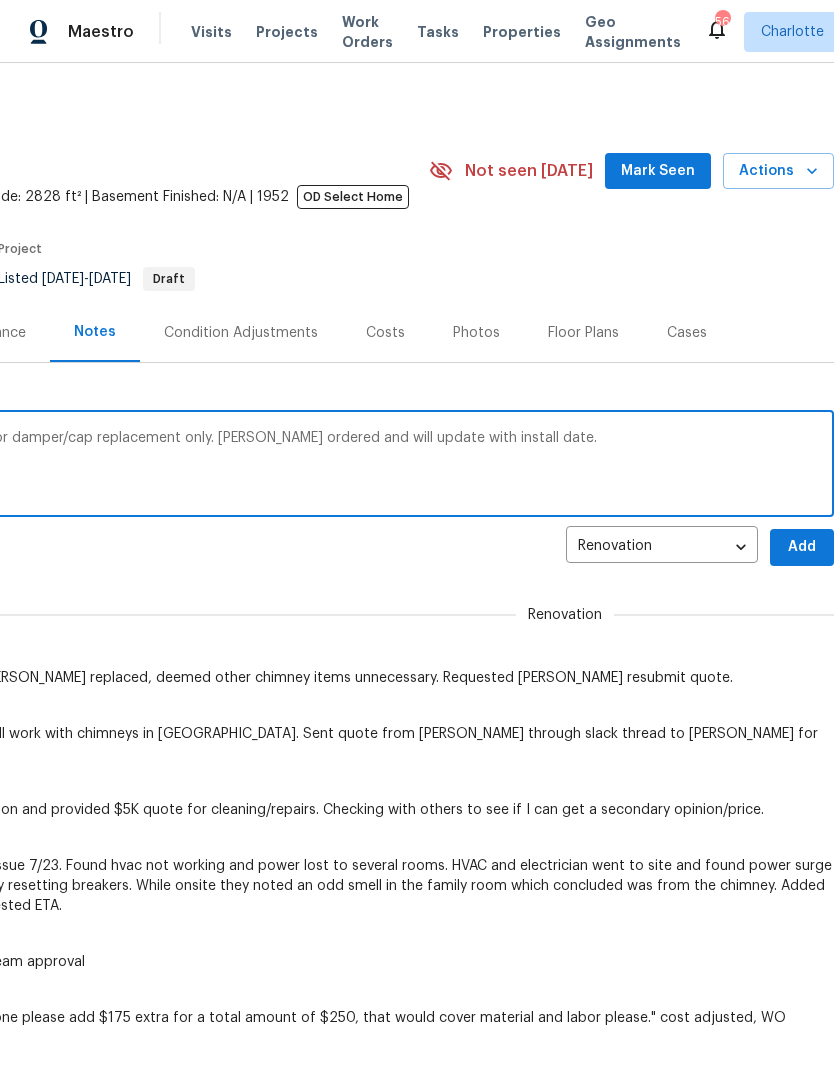 scroll, scrollTop: 0, scrollLeft: 296, axis: horizontal 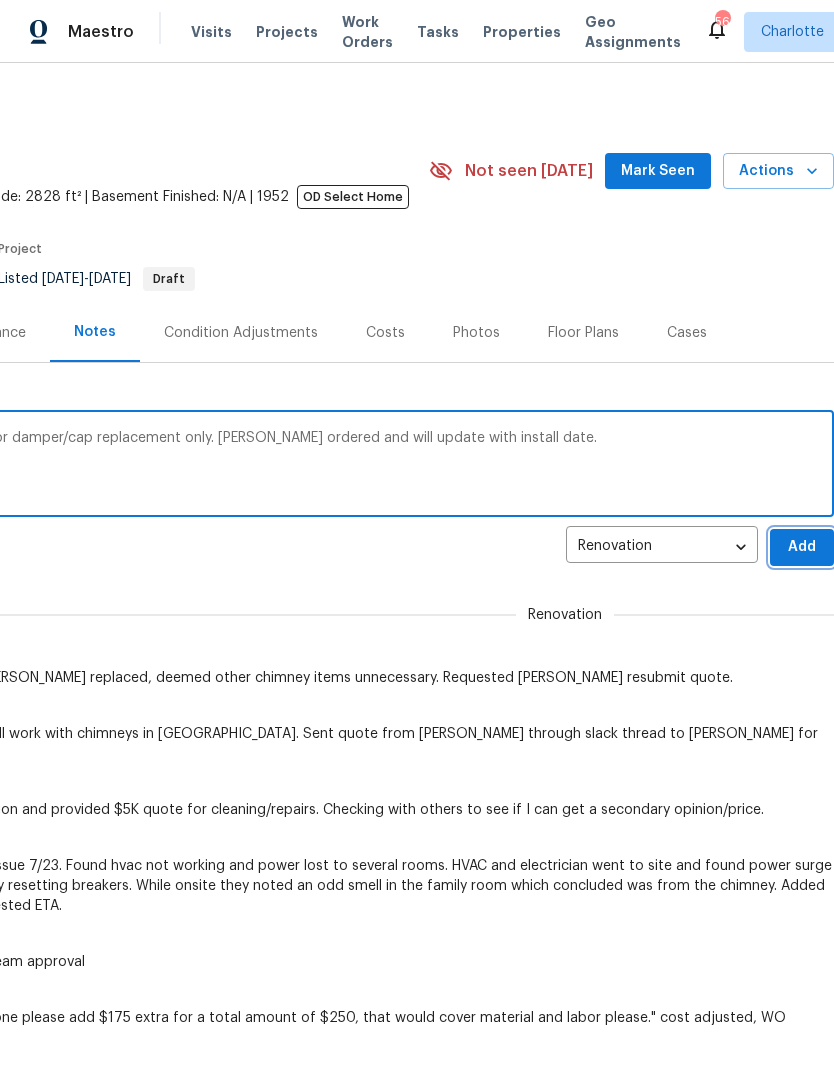 click on "Add" at bounding box center [802, 547] 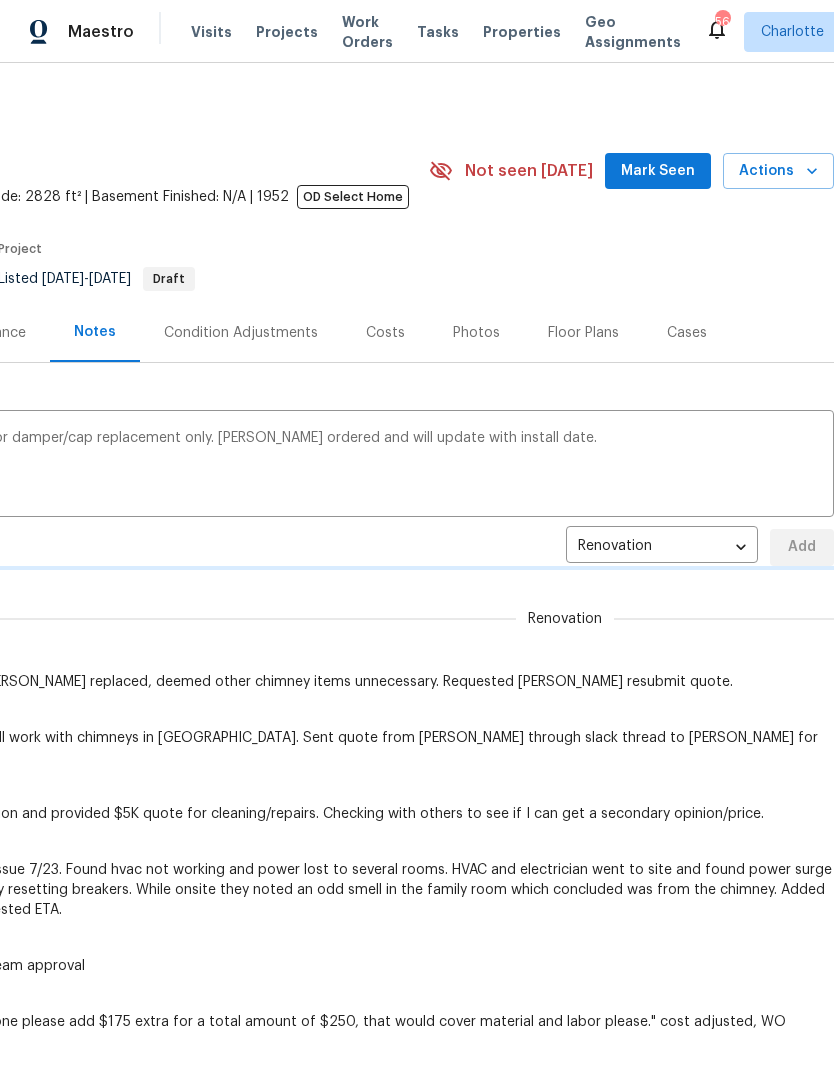 type 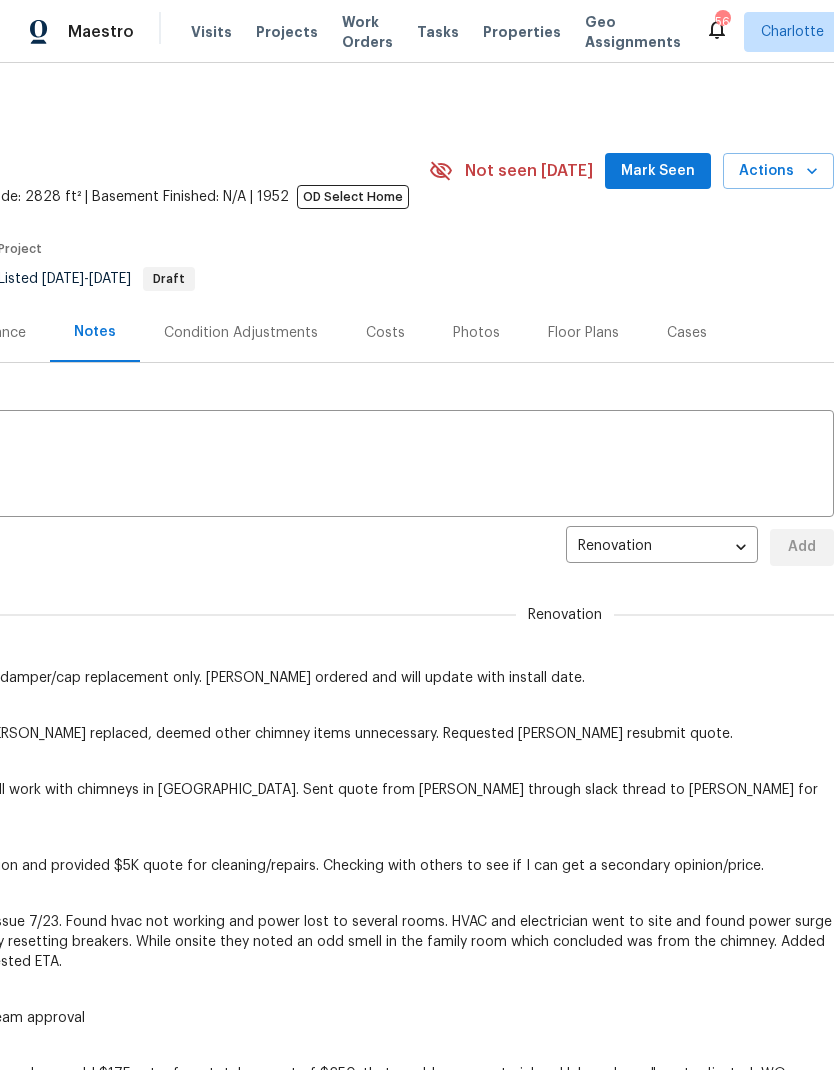 click on "Mark Seen" at bounding box center [658, 171] 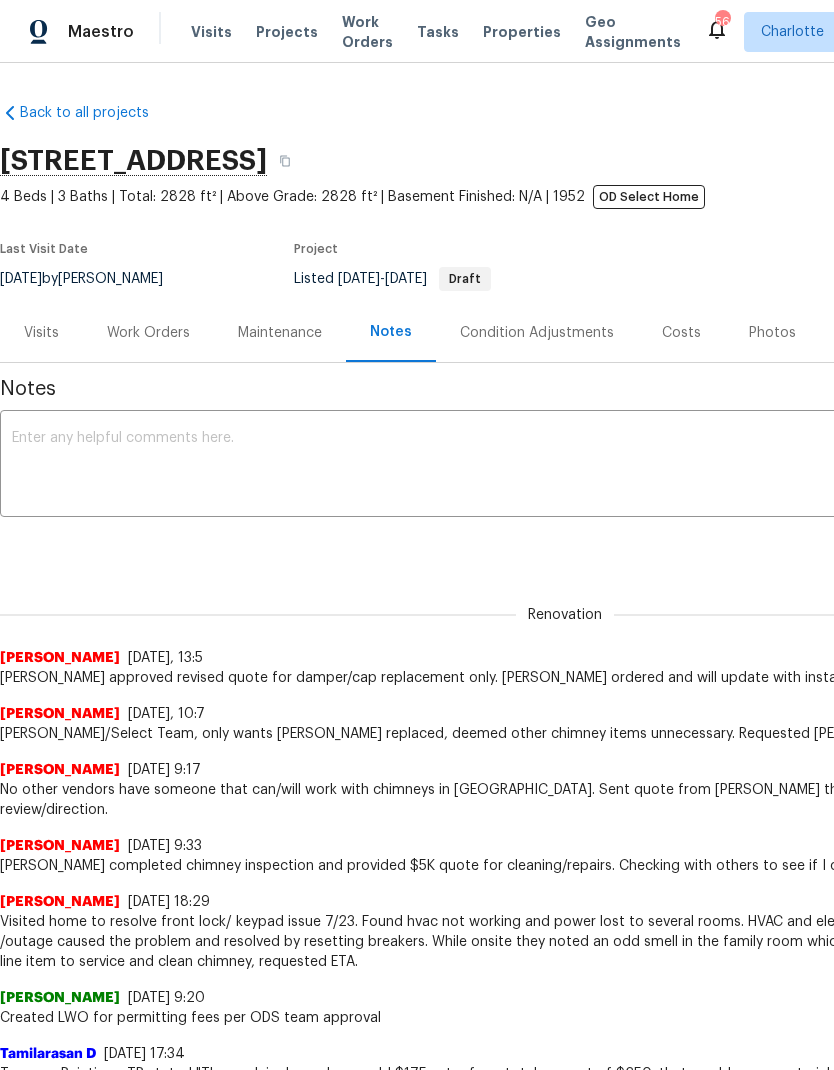 scroll, scrollTop: 0, scrollLeft: 0, axis: both 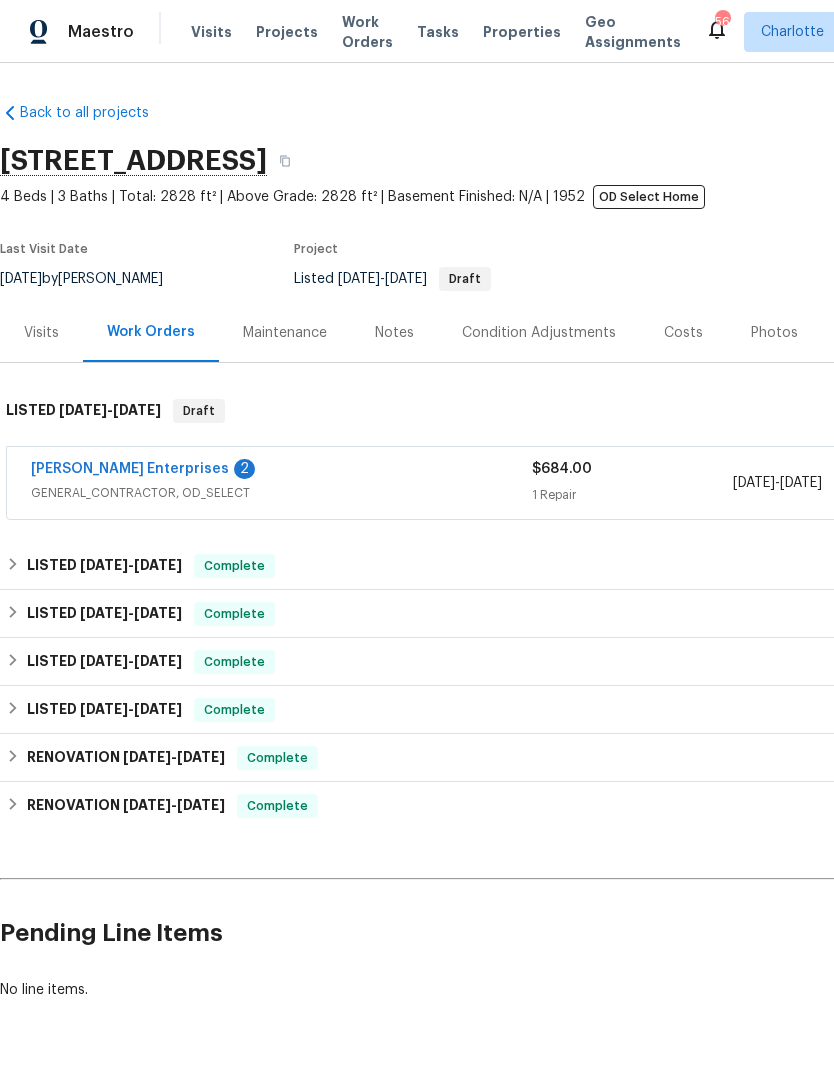 click on "Nordman Enterprises" at bounding box center [130, 469] 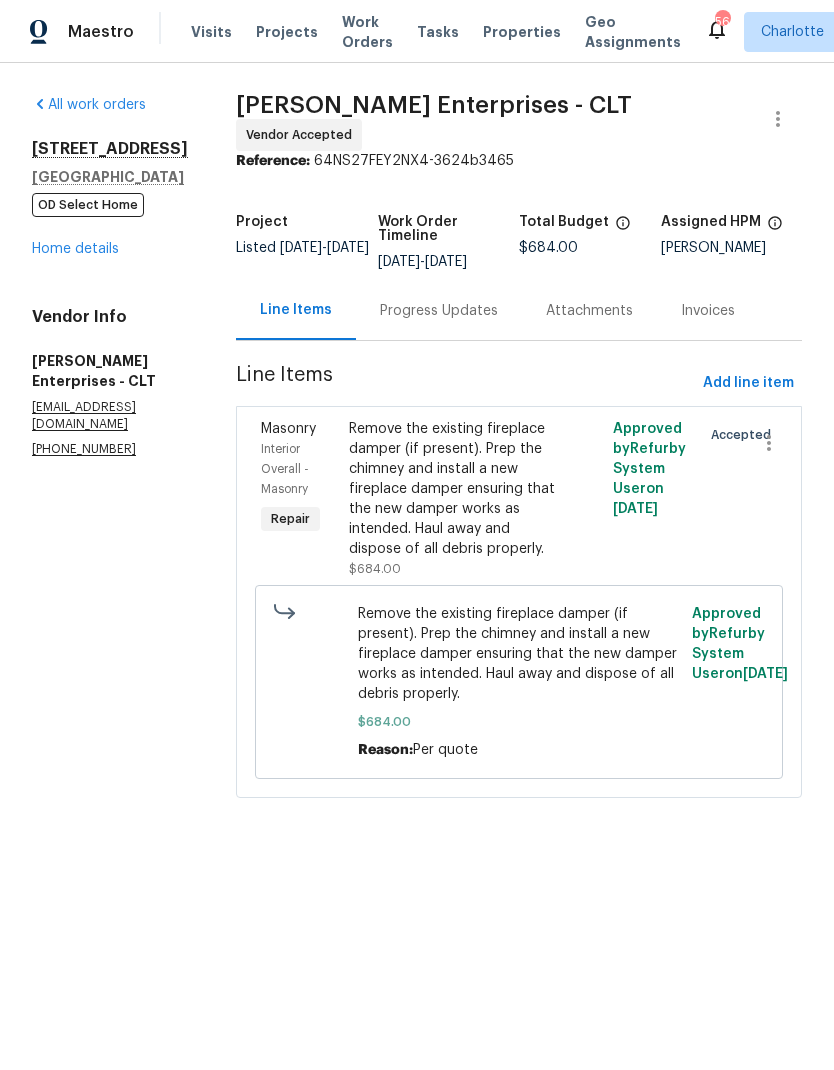 click on "Progress Updates" at bounding box center [439, 311] 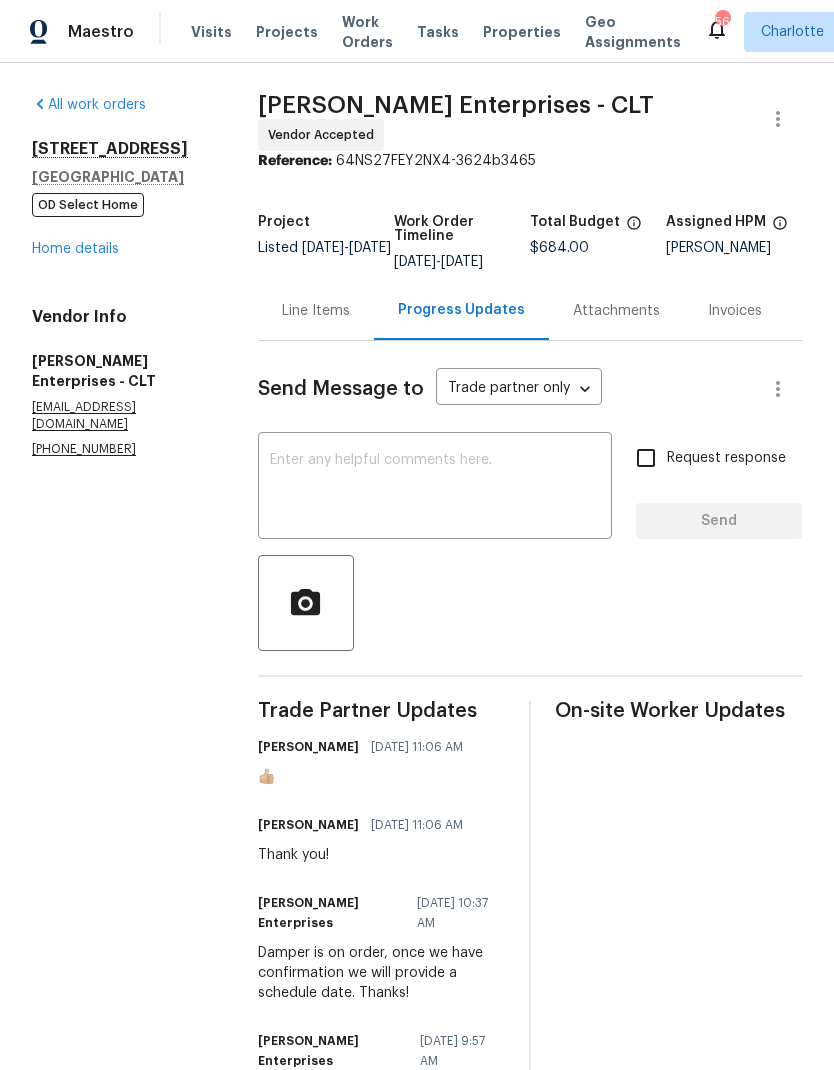 click on "Home details" at bounding box center [75, 249] 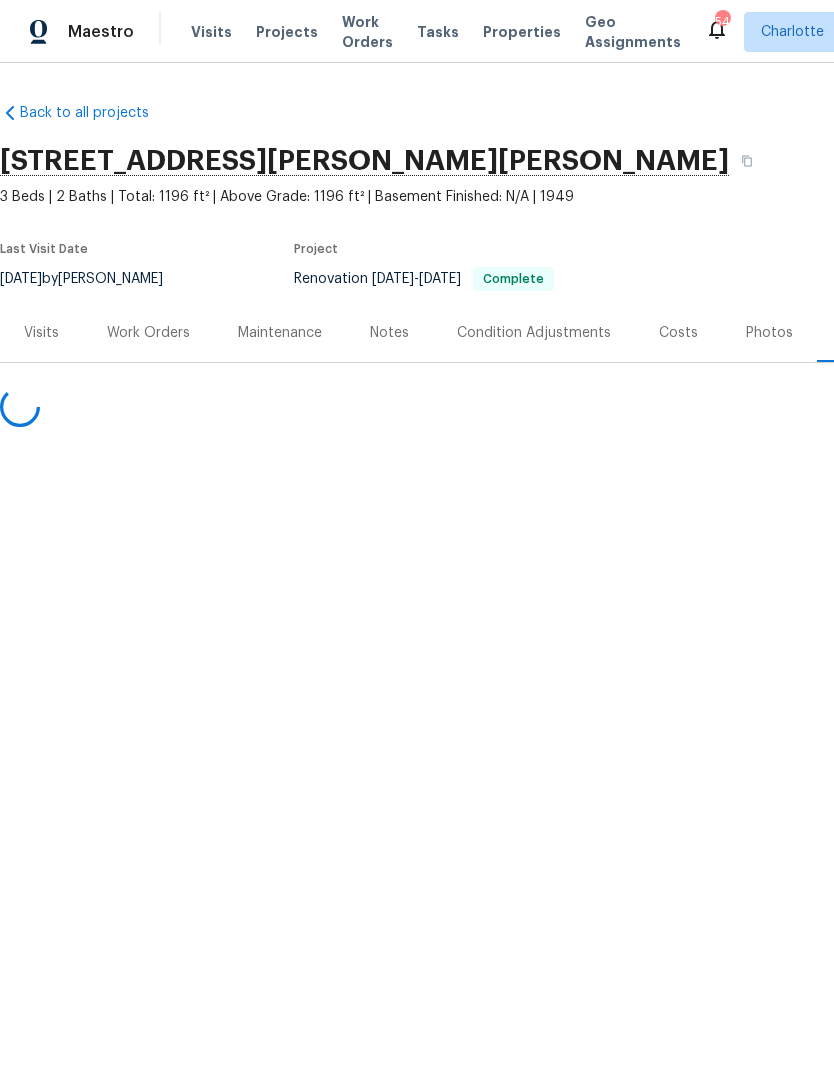 scroll, scrollTop: 0, scrollLeft: 0, axis: both 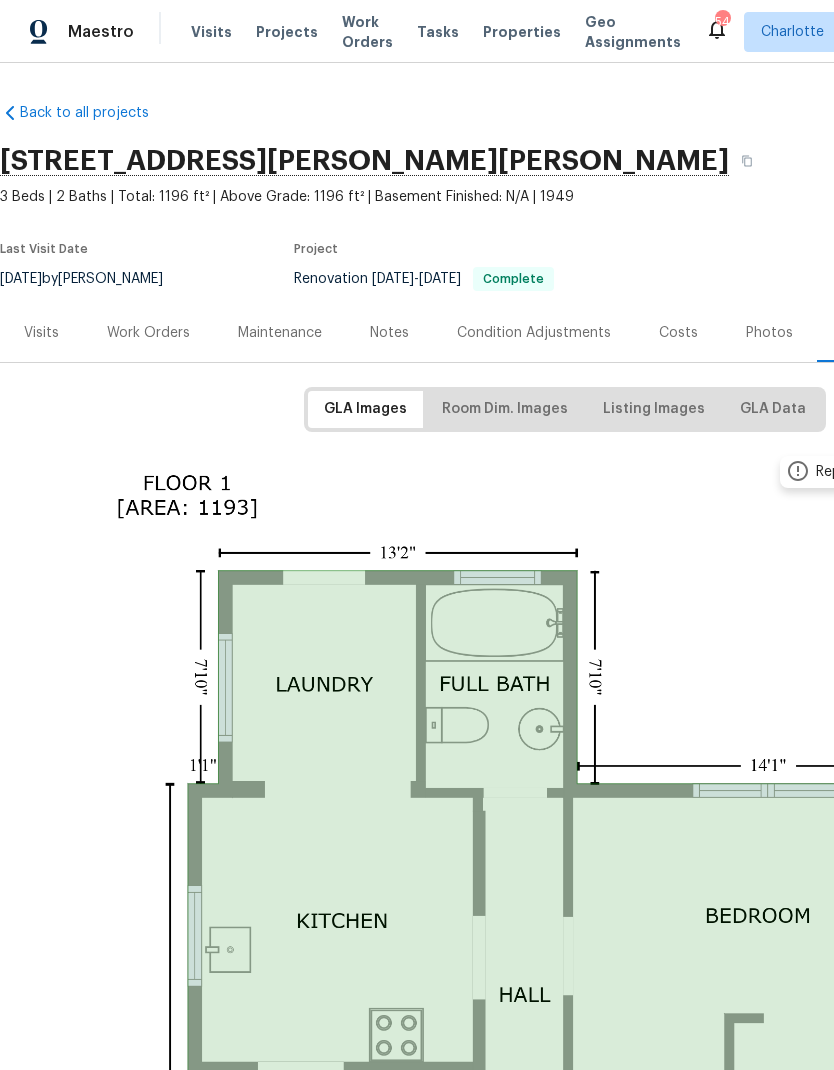 click on "Work Orders" at bounding box center [148, 332] 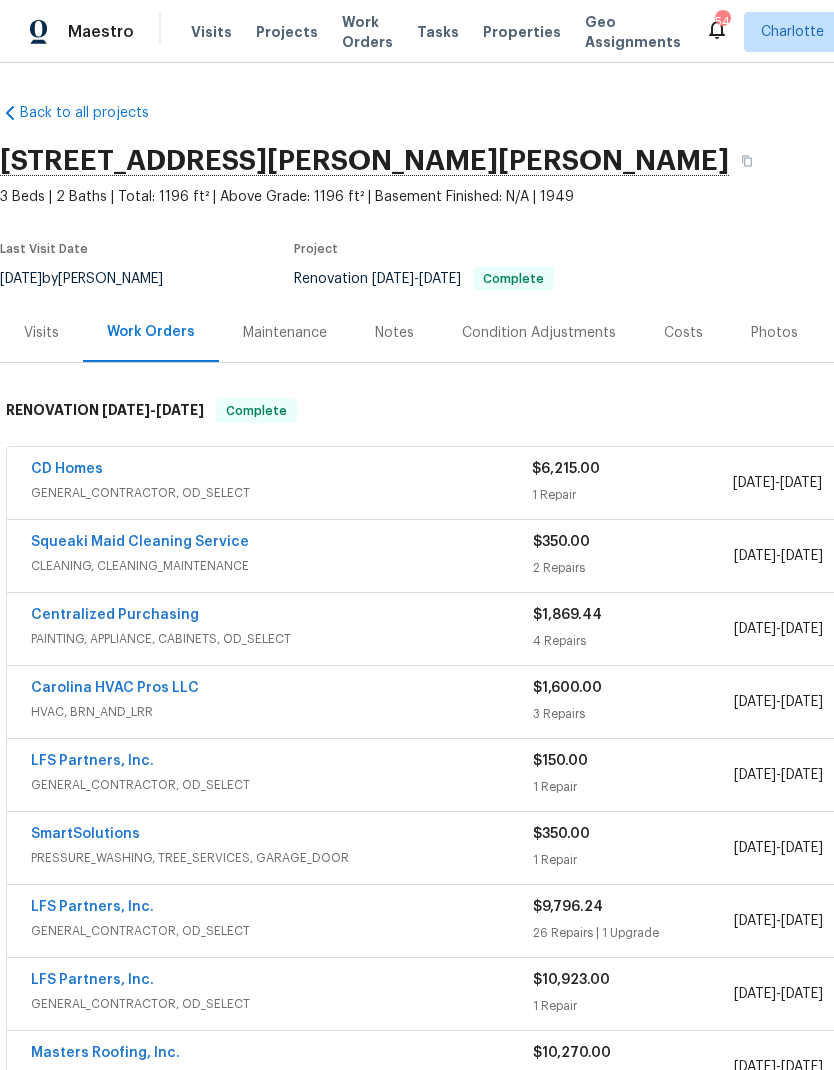 scroll, scrollTop: 0, scrollLeft: 0, axis: both 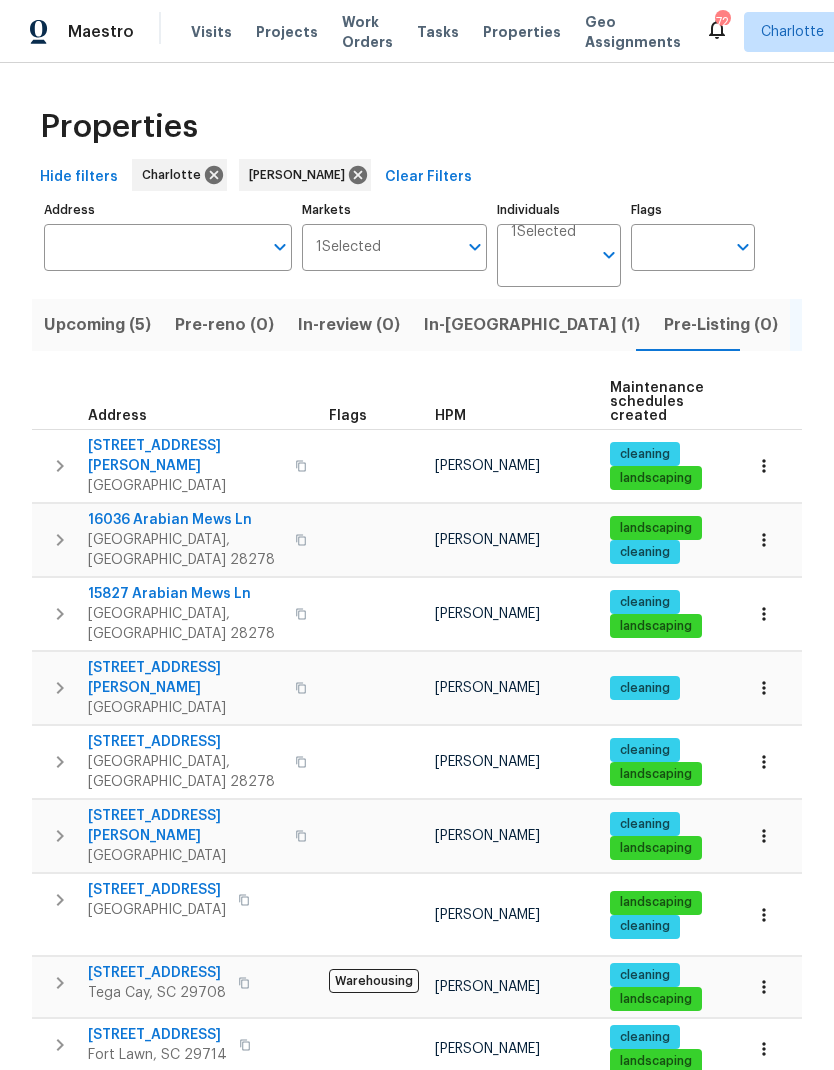 click 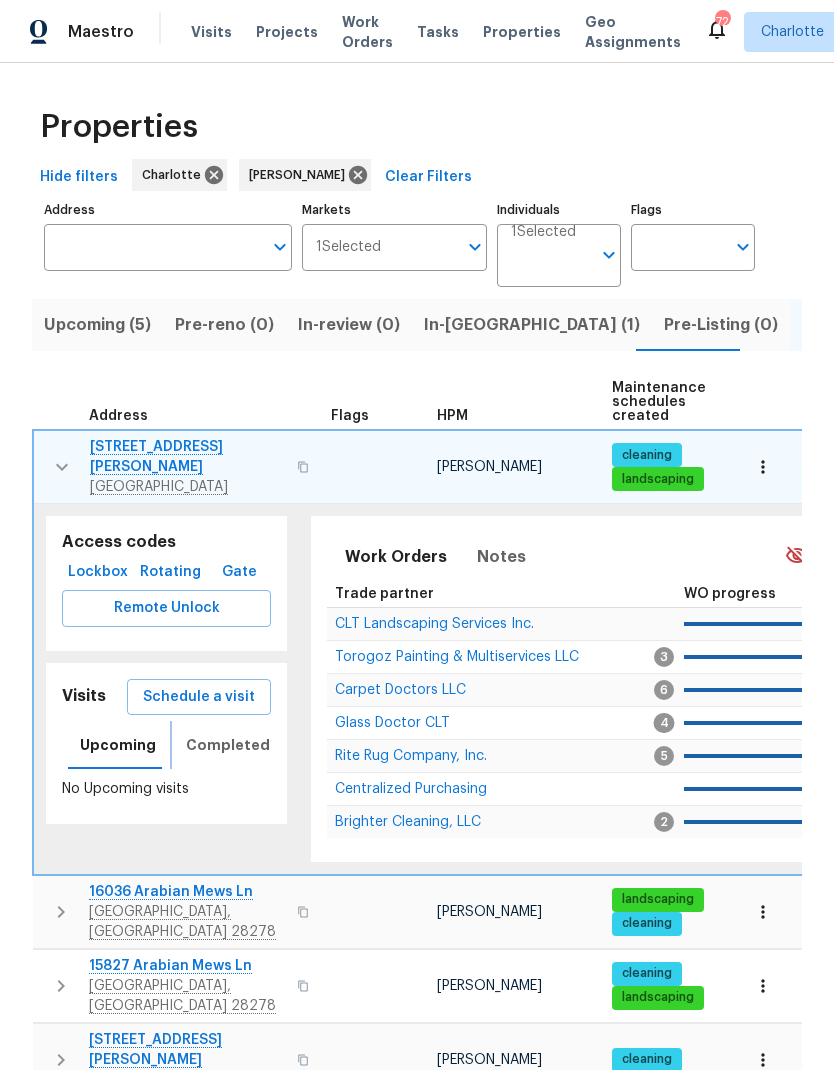 click on "Completed" at bounding box center [228, 745] 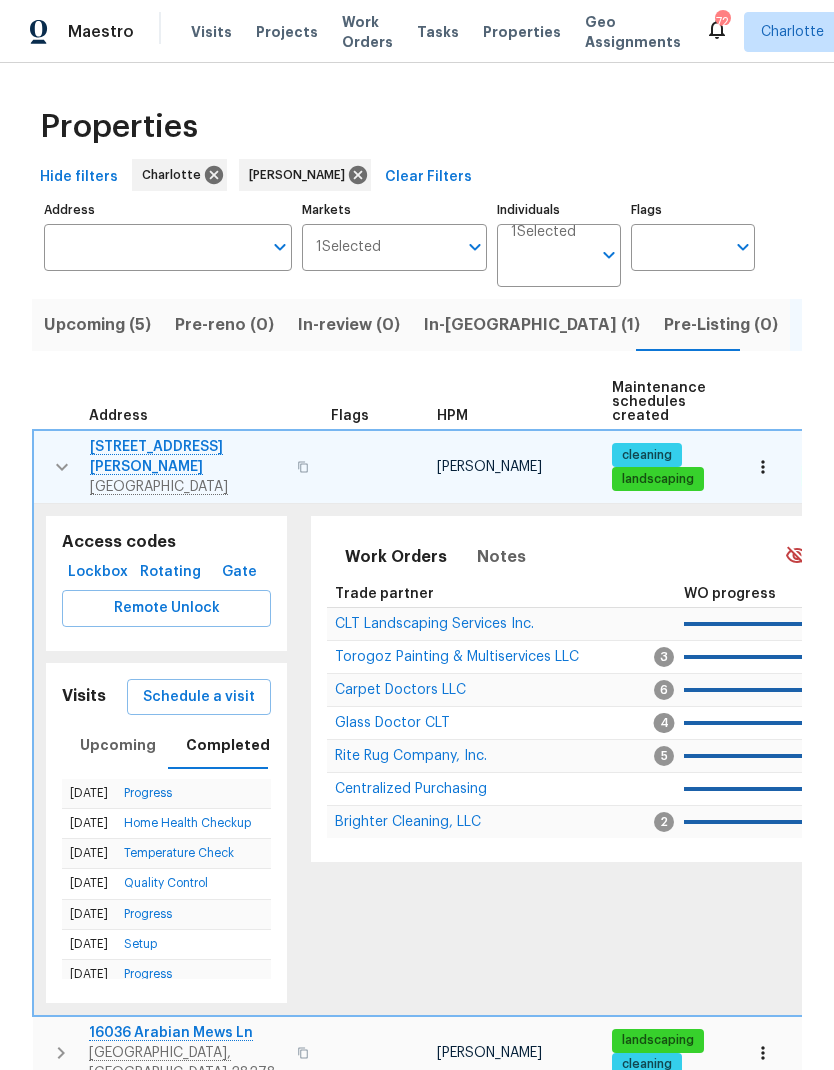 click 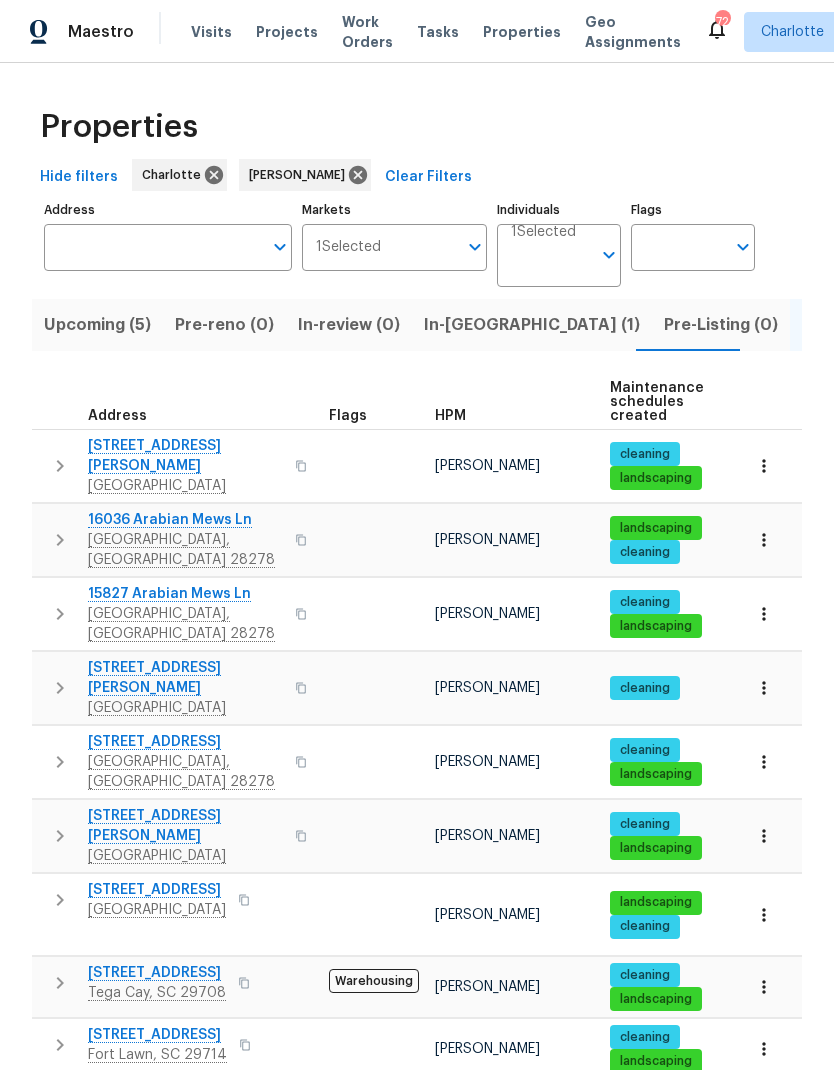 click 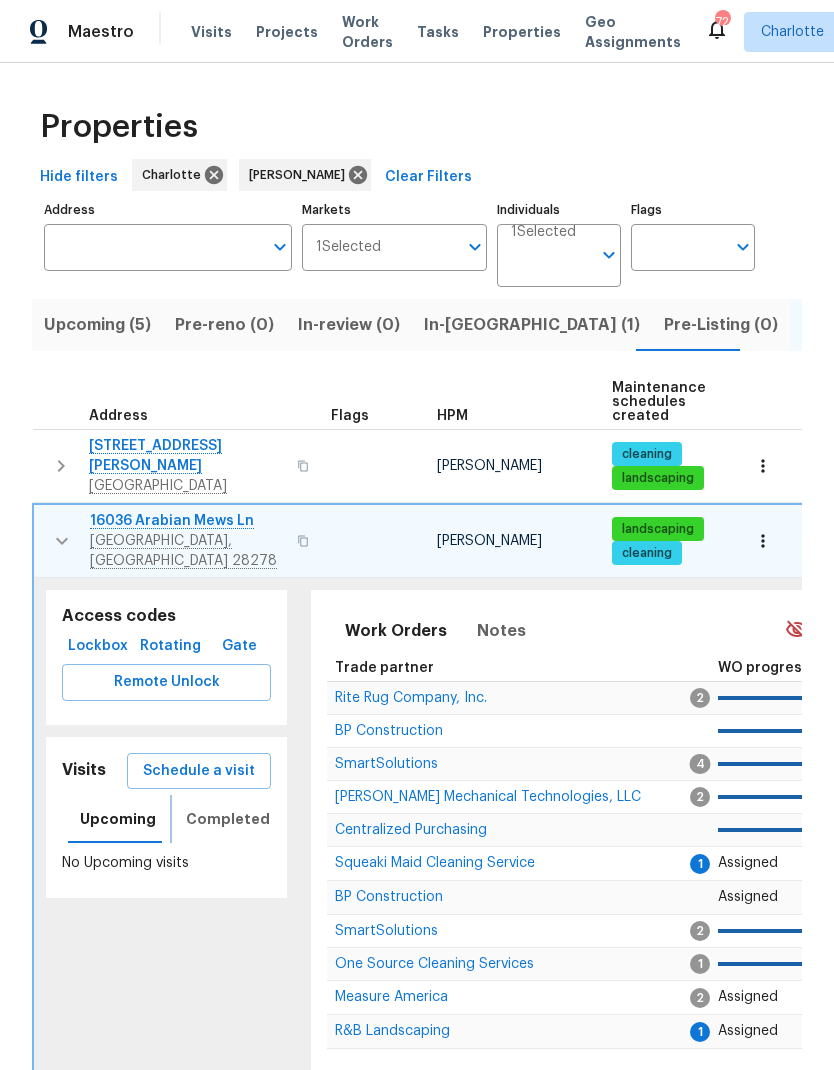 click on "Completed" at bounding box center (228, 819) 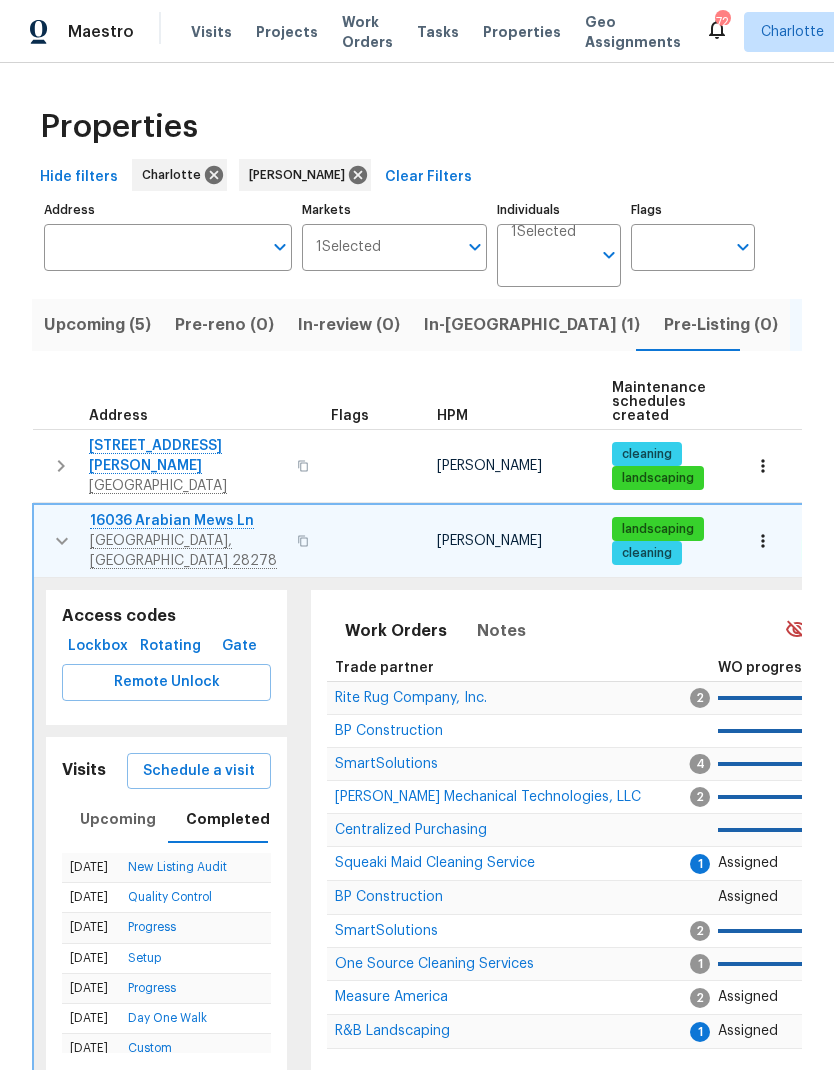 click on "16036 Arabian Mews Ln Charlotte, NC 28278" at bounding box center (178, 541) 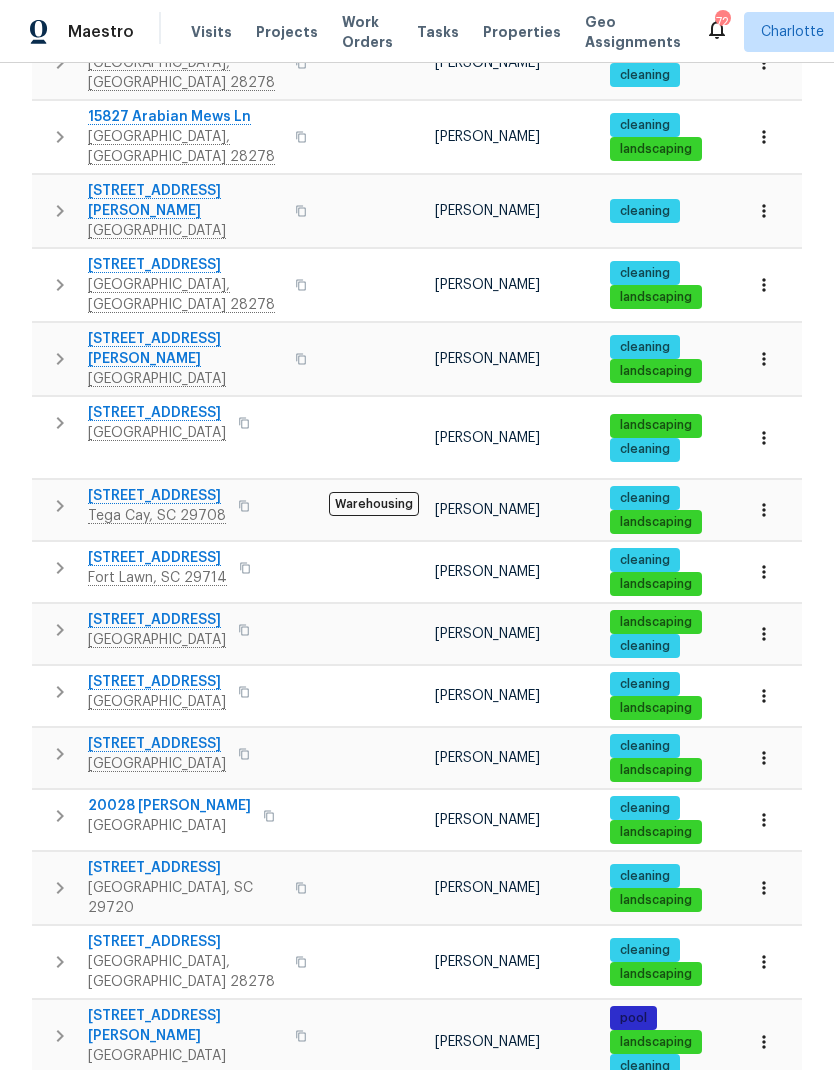 scroll, scrollTop: 485, scrollLeft: 0, axis: vertical 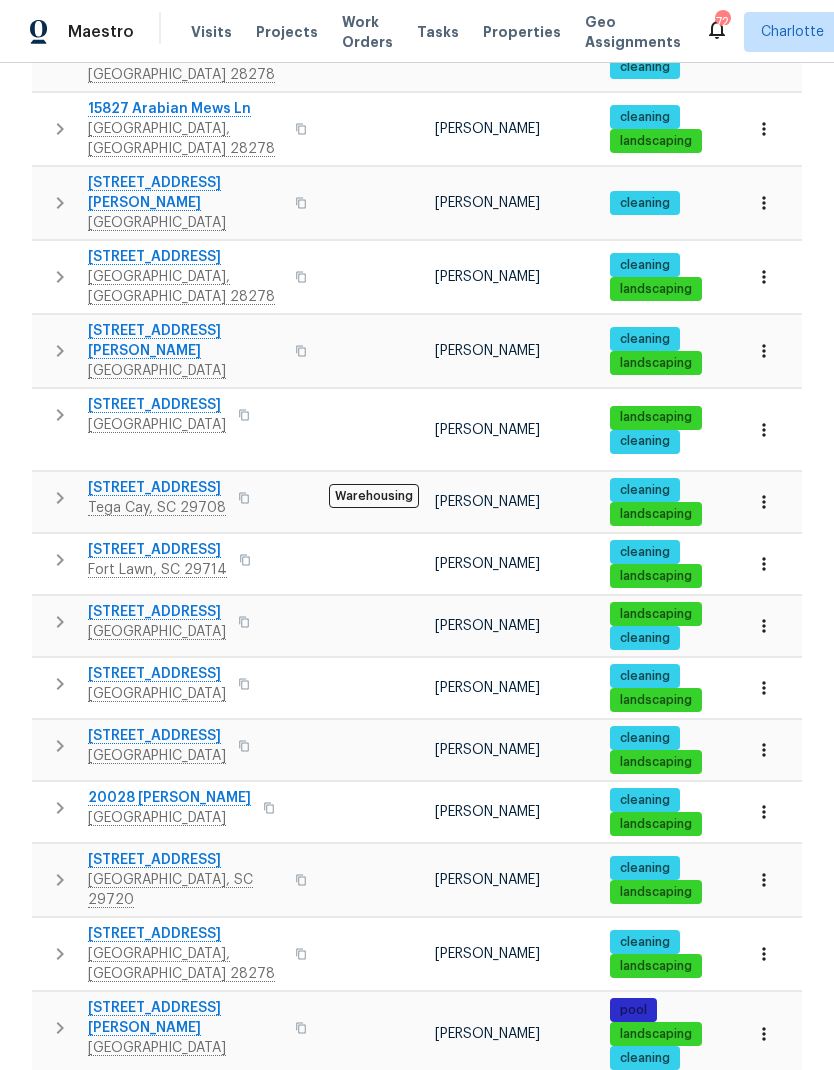 click 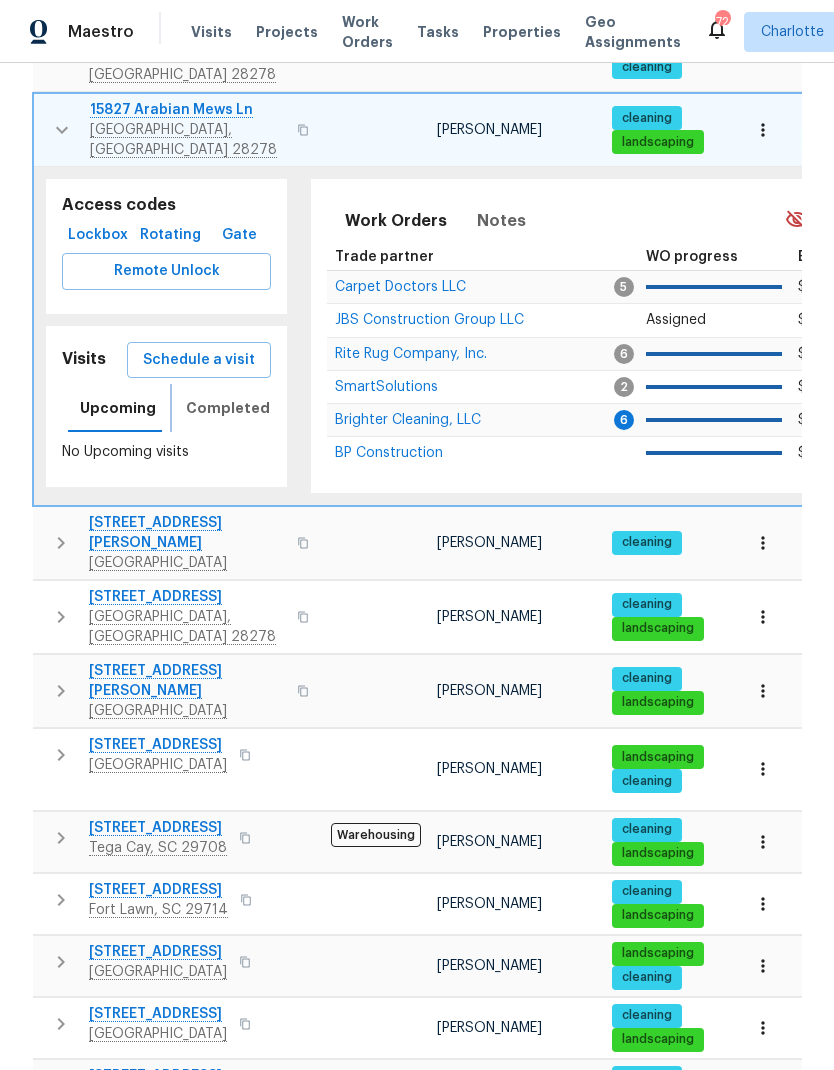 click on "Completed" at bounding box center (228, 408) 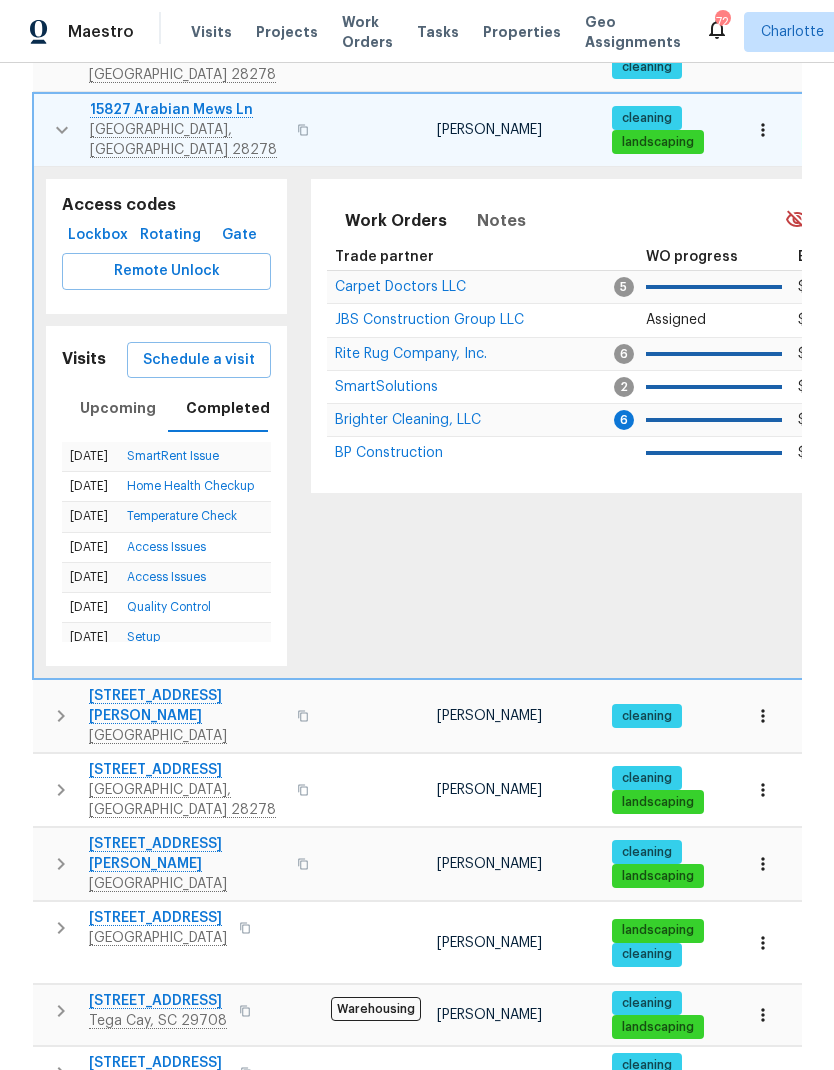 click 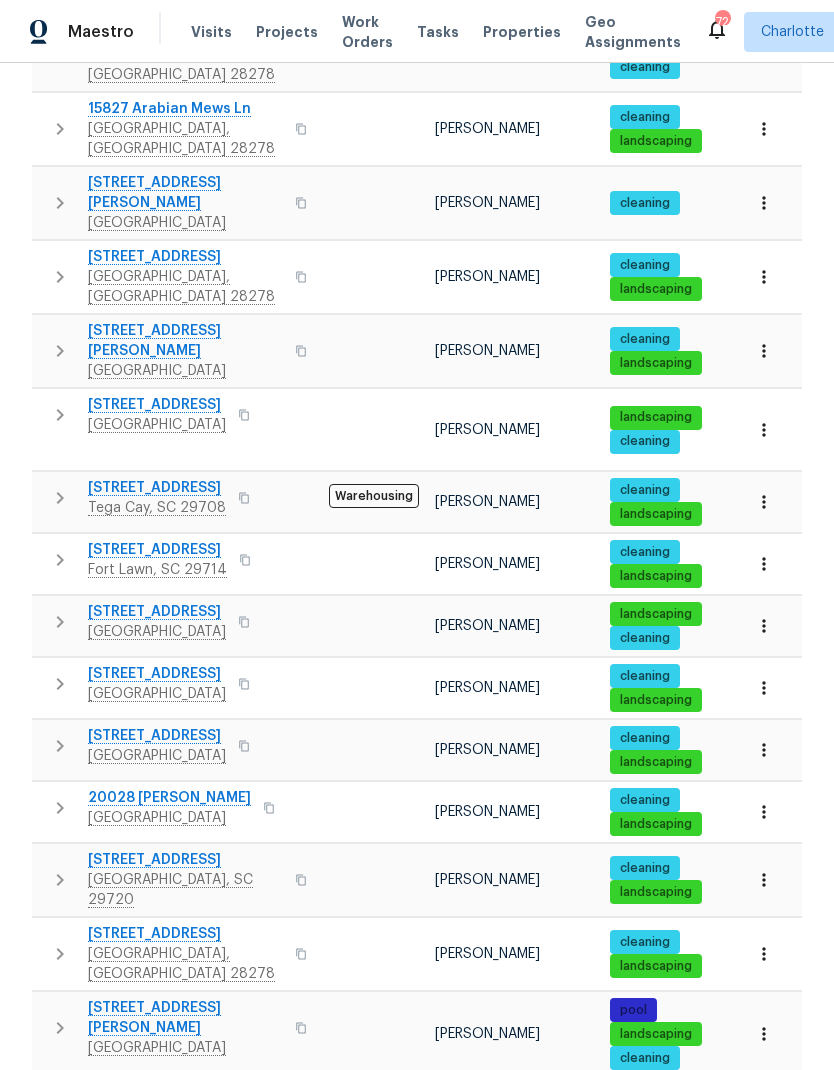 click 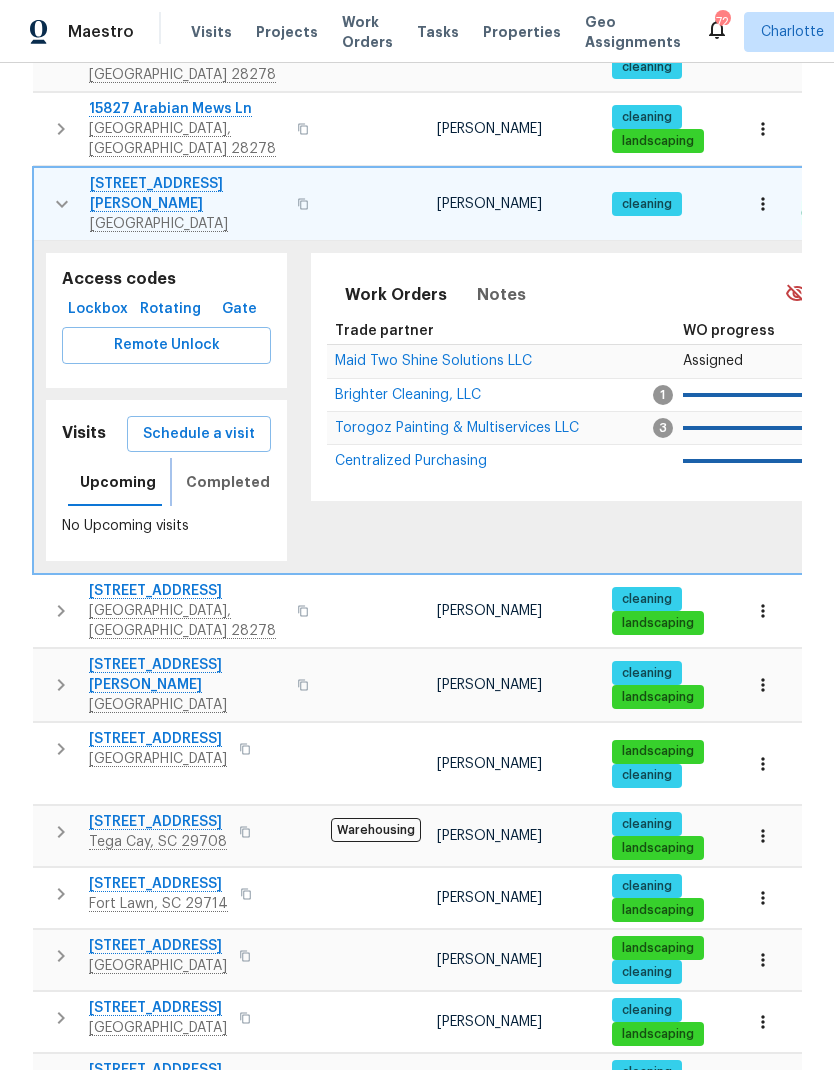click on "Completed" at bounding box center (228, 482) 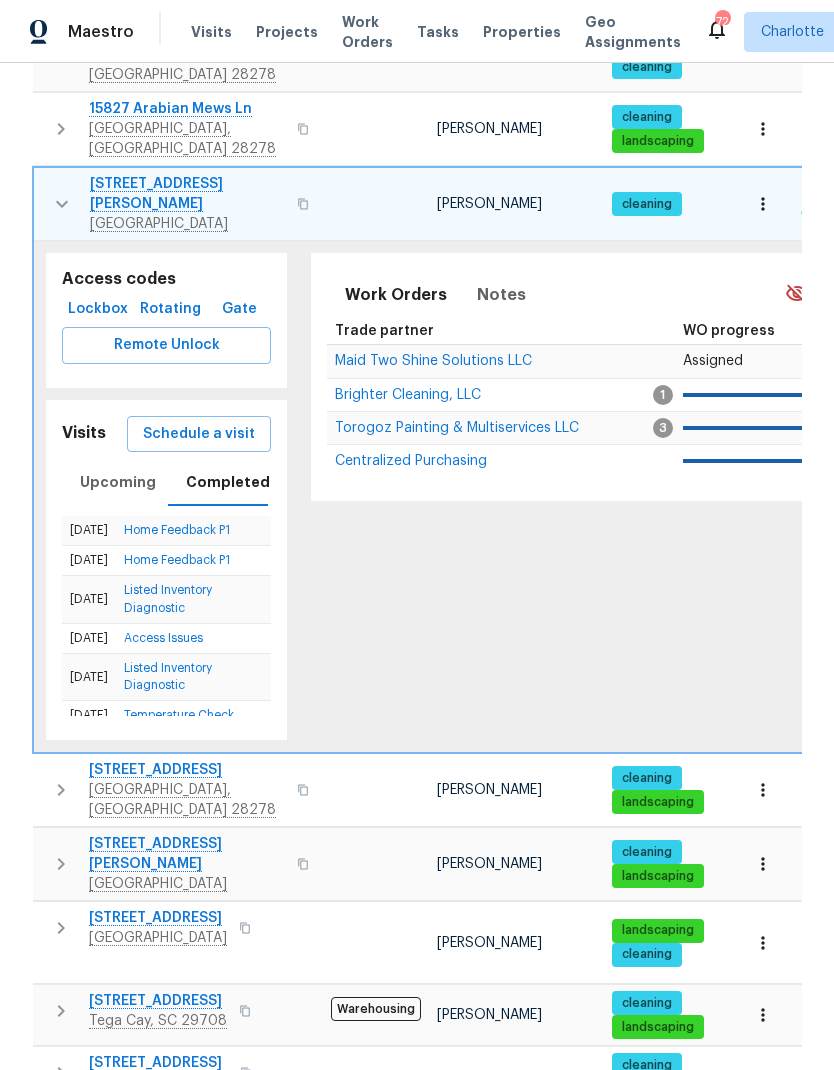 click 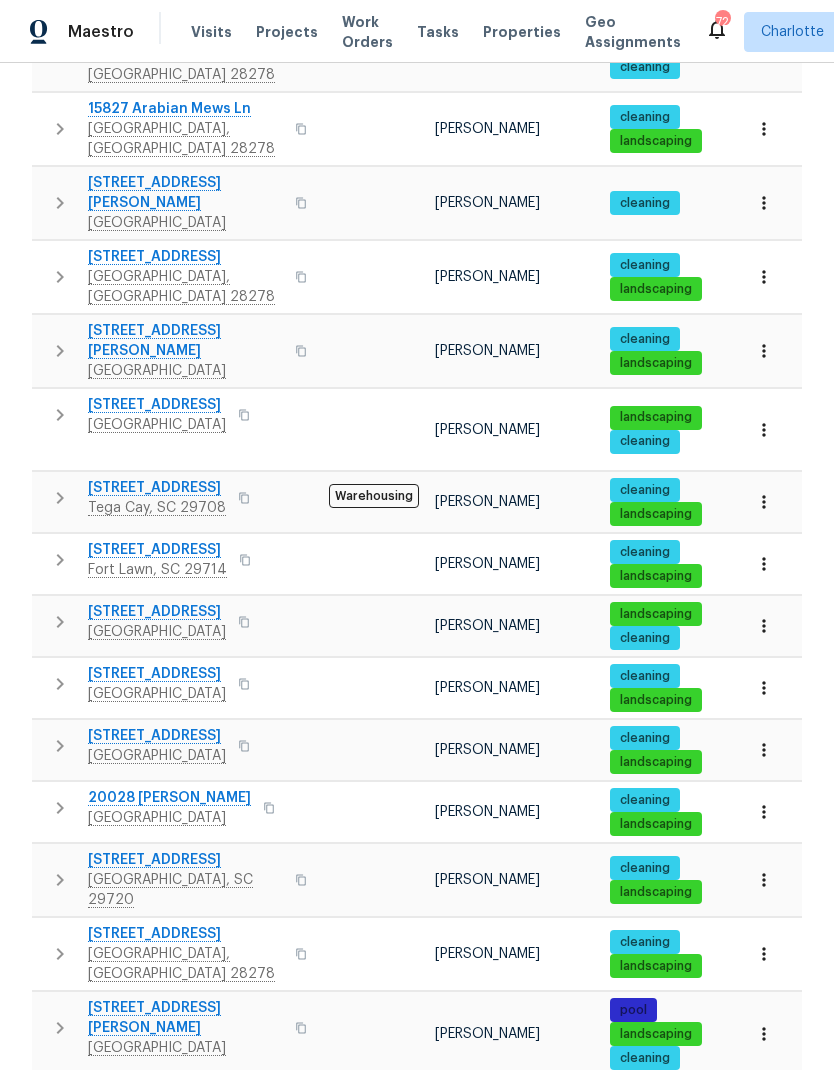 click 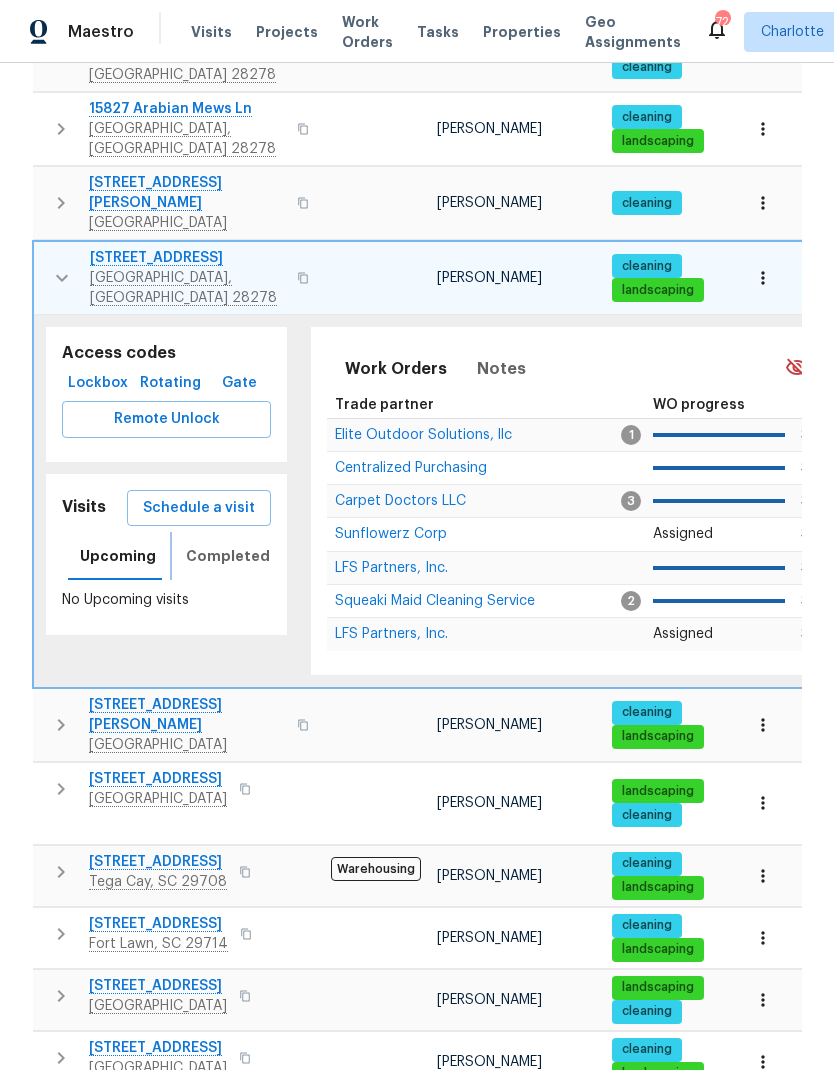 click on "Completed" at bounding box center (228, 556) 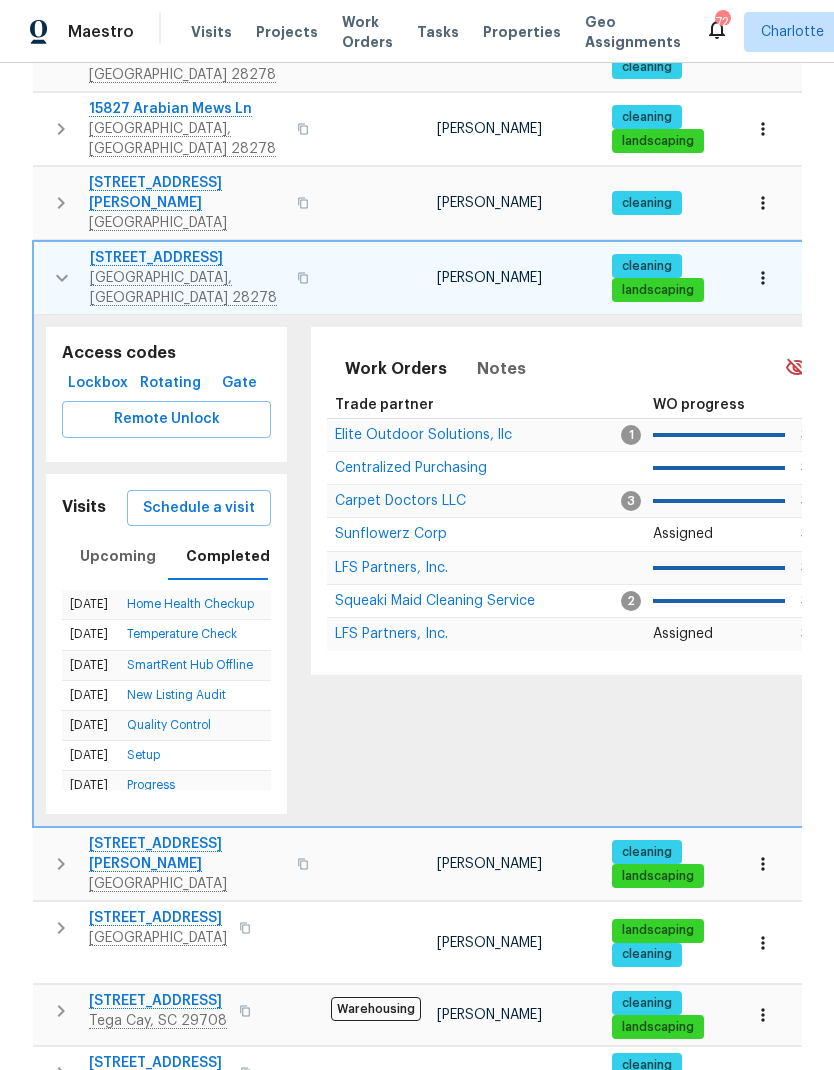 click on "Schedule a visit" at bounding box center [199, 508] 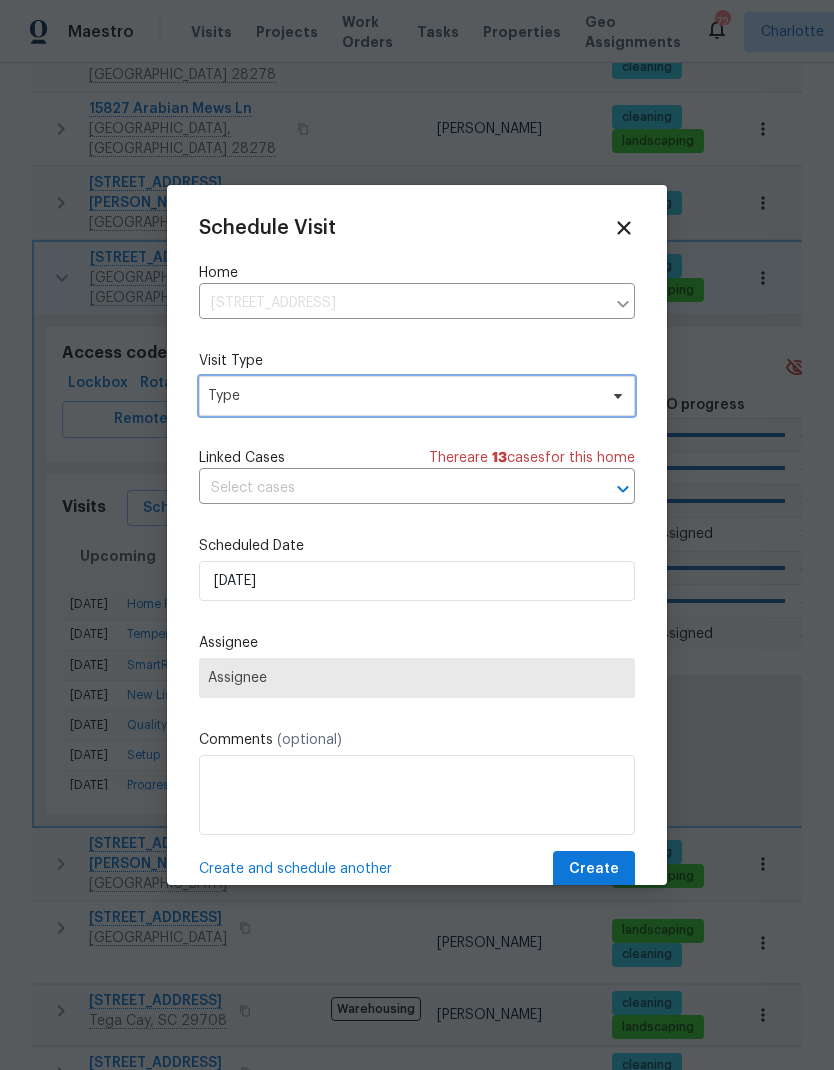click on "Type" at bounding box center (402, 396) 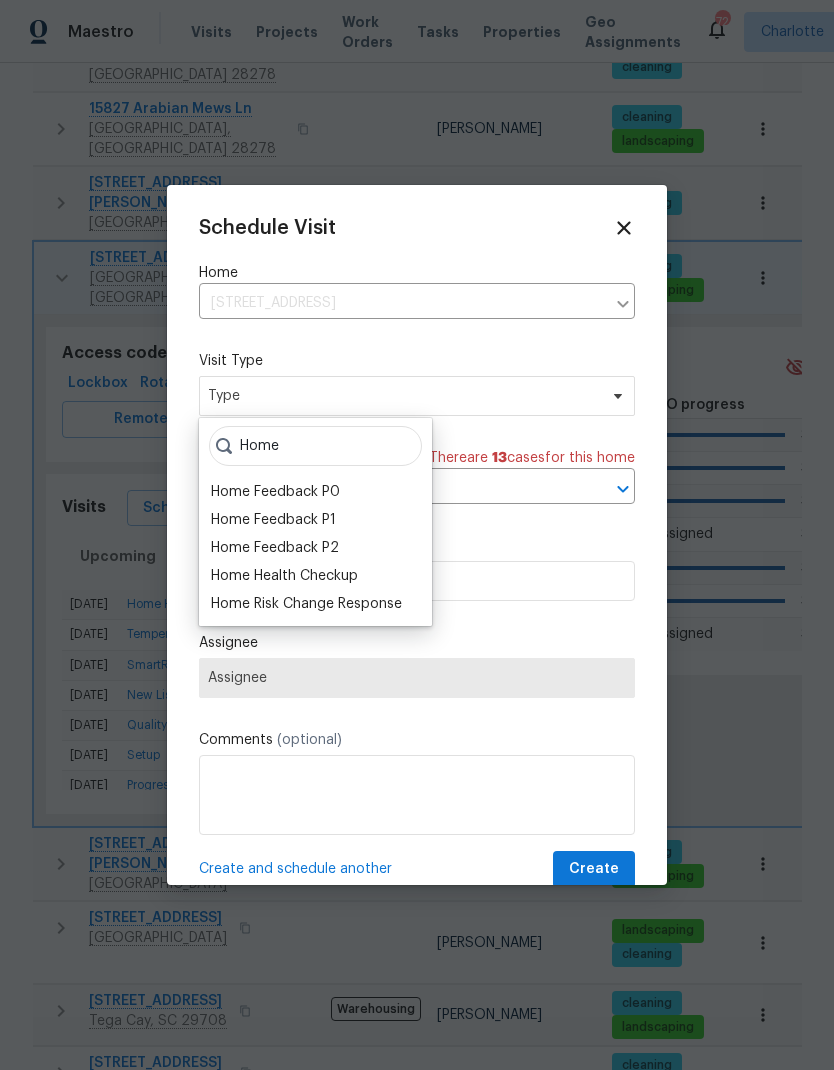 type on "Home" 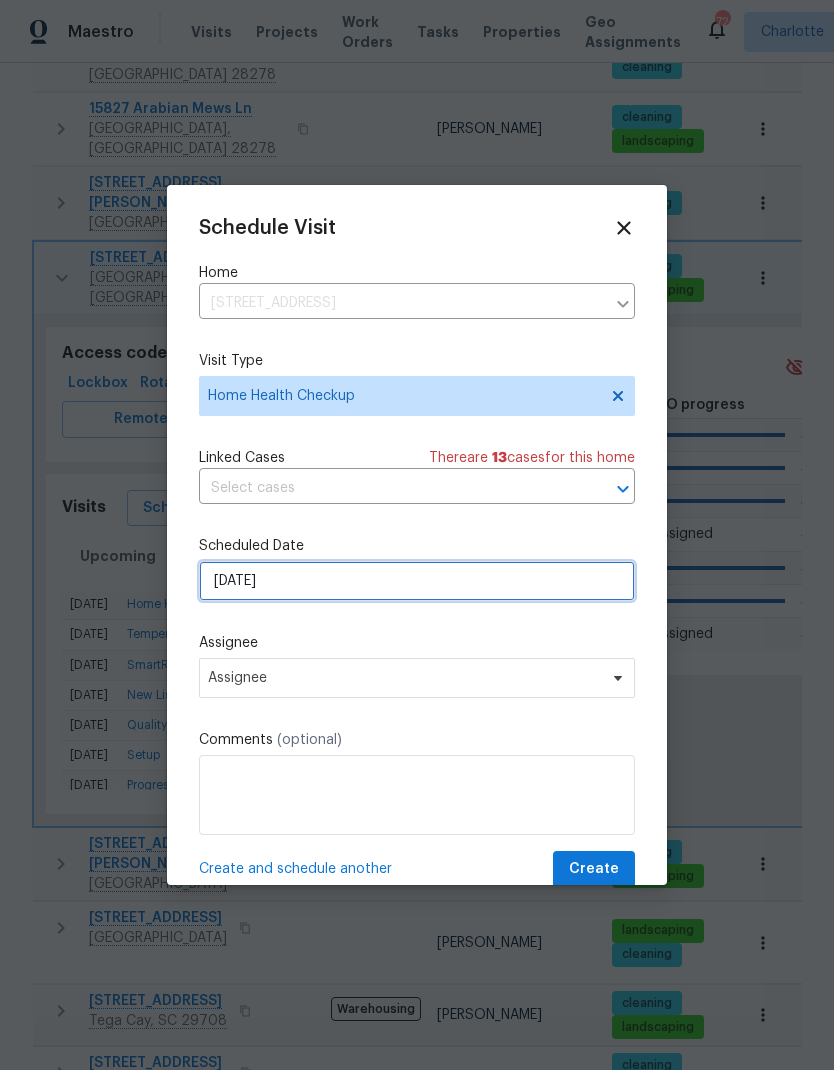 click on "7/18/2025" at bounding box center [417, 581] 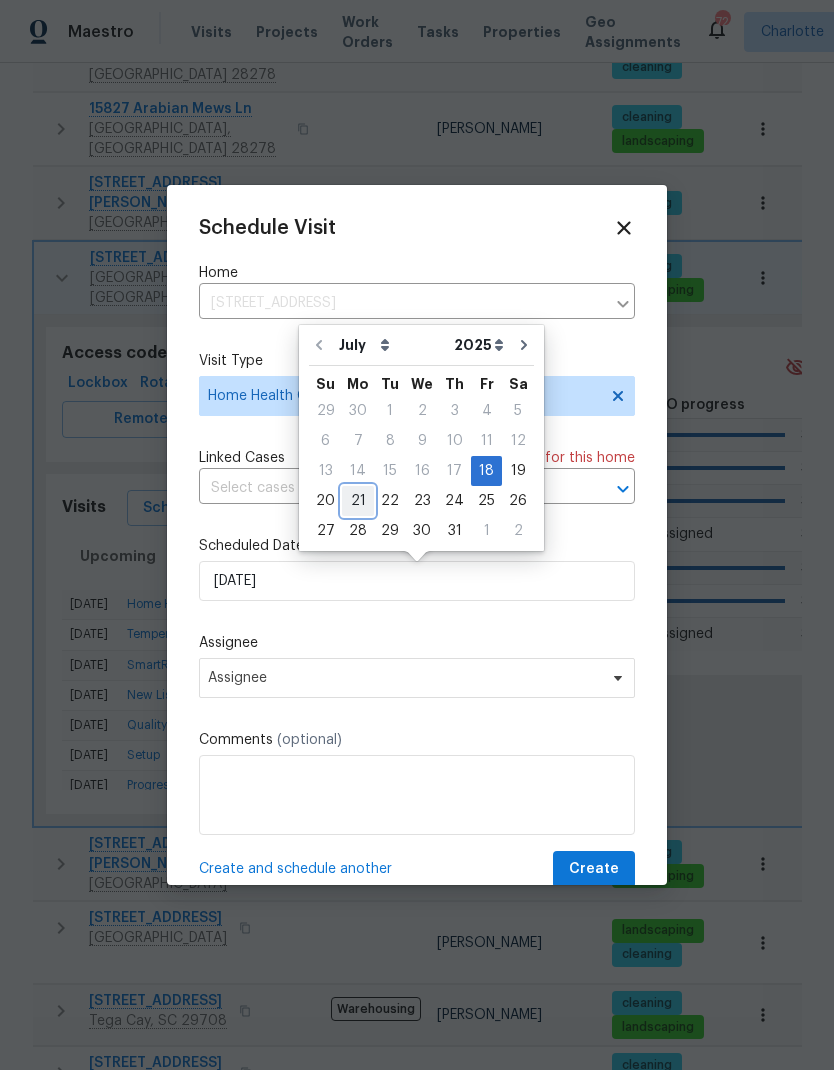 click on "21" at bounding box center (358, 501) 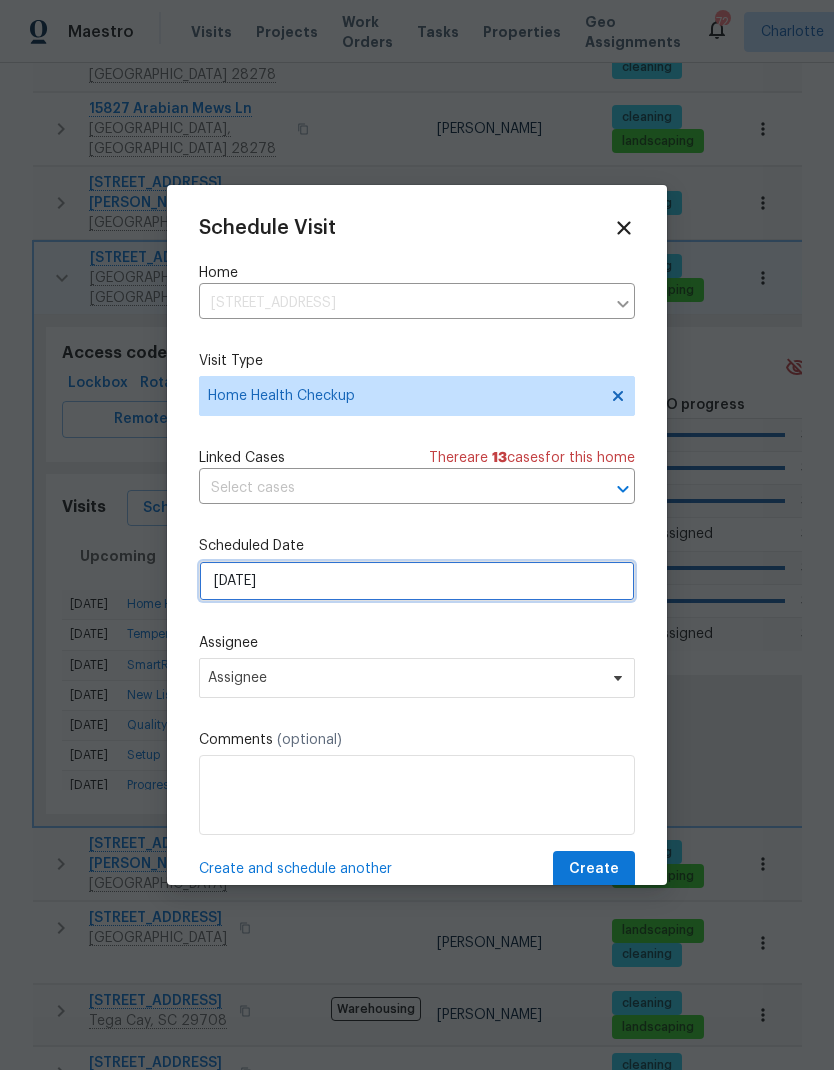 click on "7/21/2025" at bounding box center (417, 581) 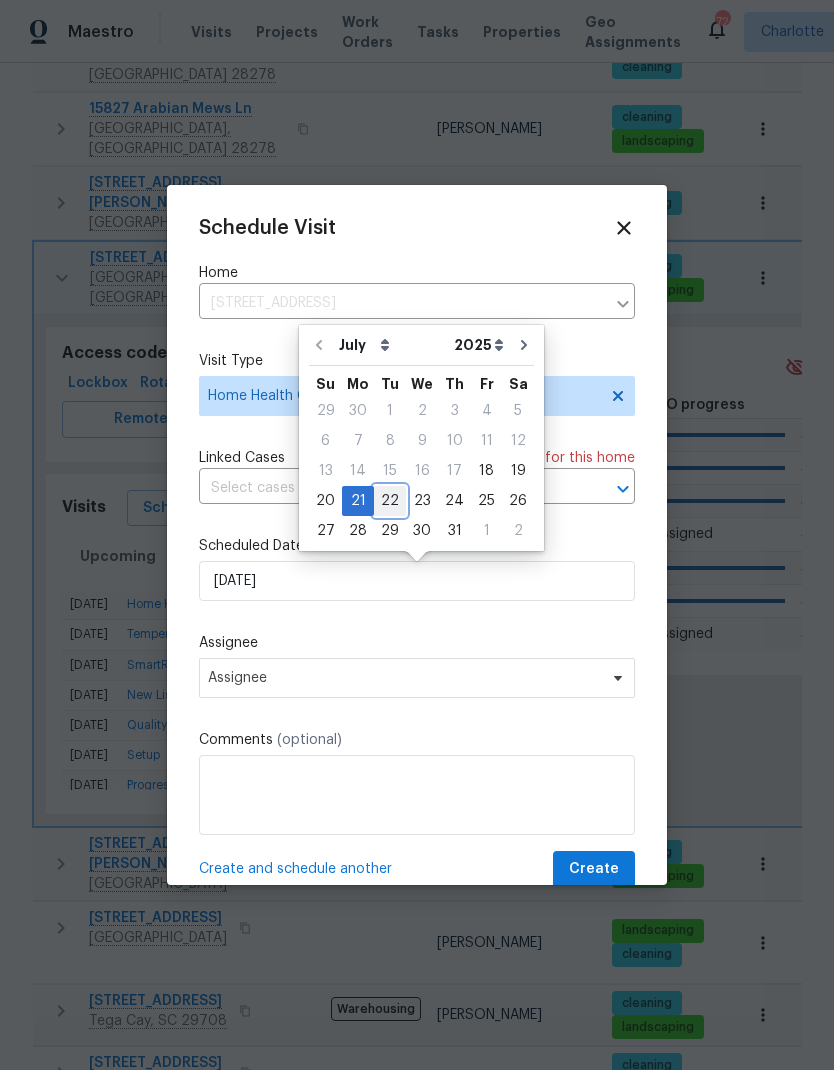 click on "22" at bounding box center (390, 501) 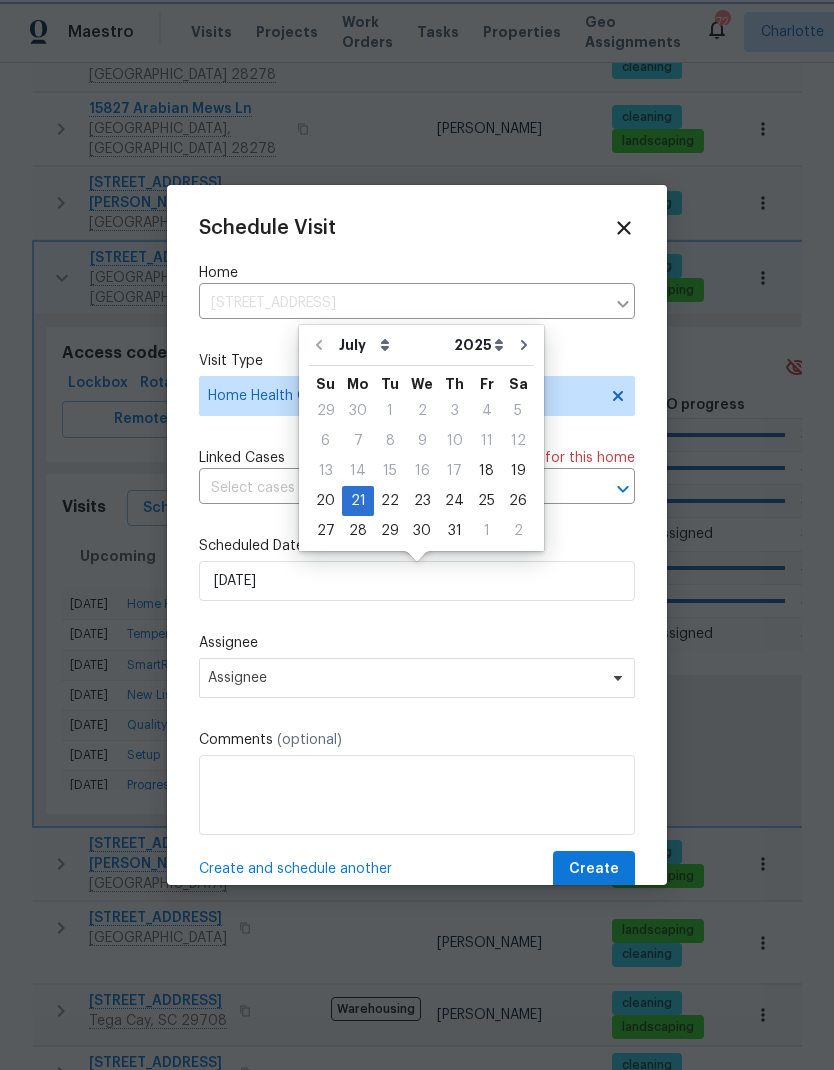 type on "[DATE]" 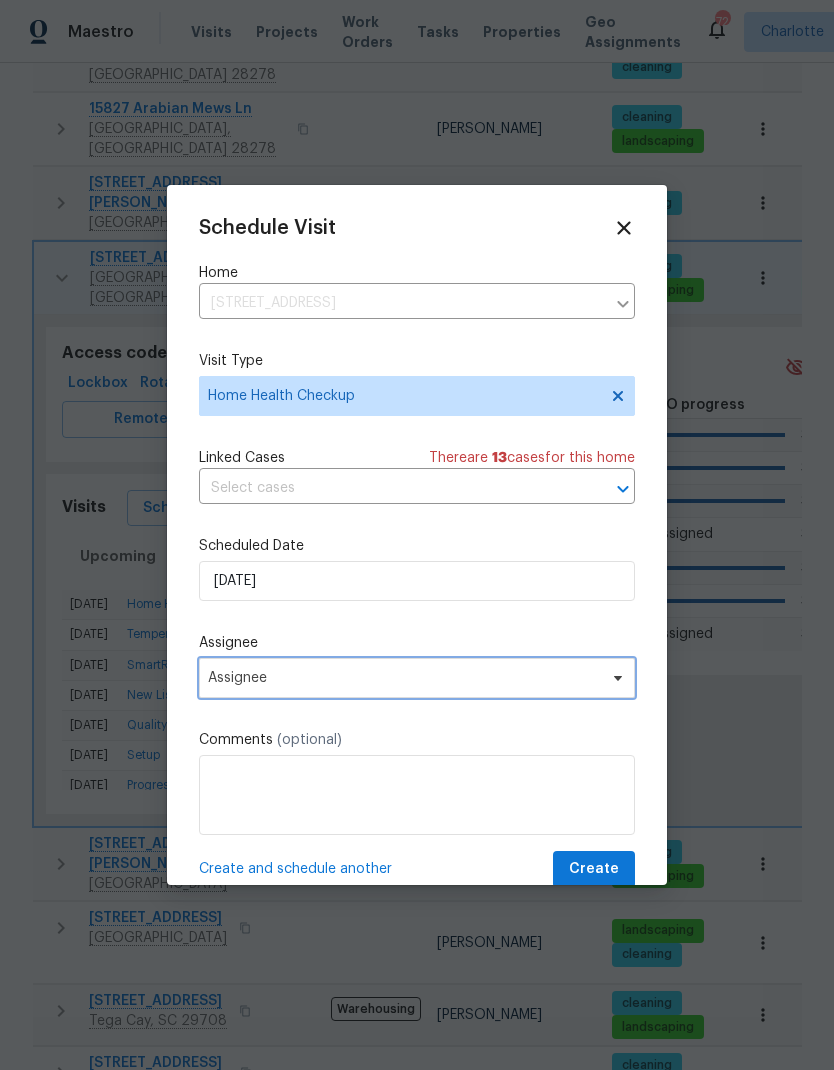 click on "Assignee" at bounding box center [404, 678] 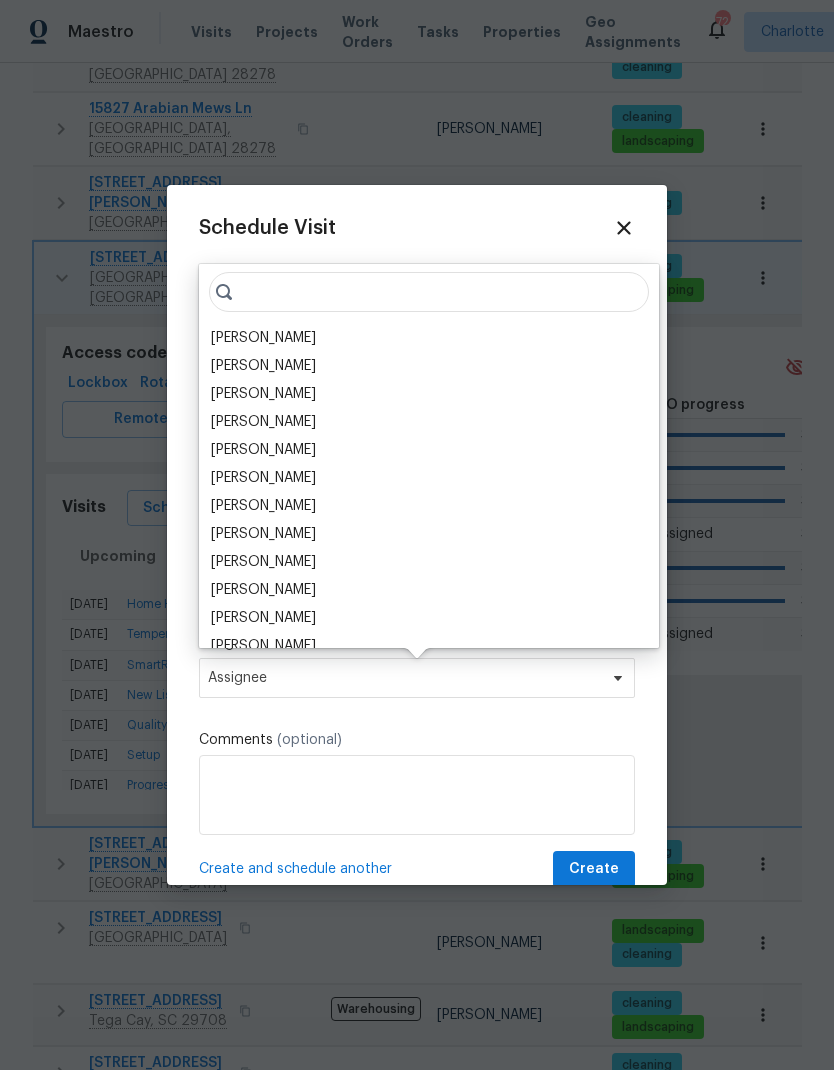 click on "[PERSON_NAME]" at bounding box center (429, 338) 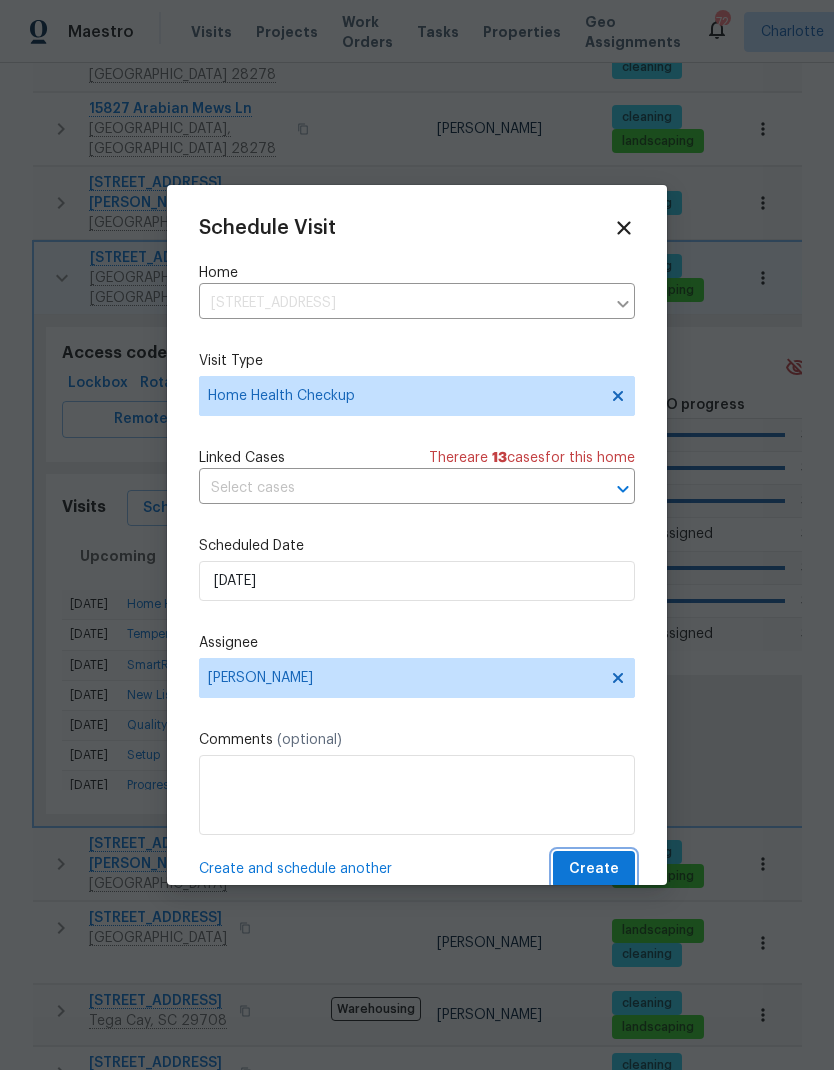 click on "Create" at bounding box center [594, 869] 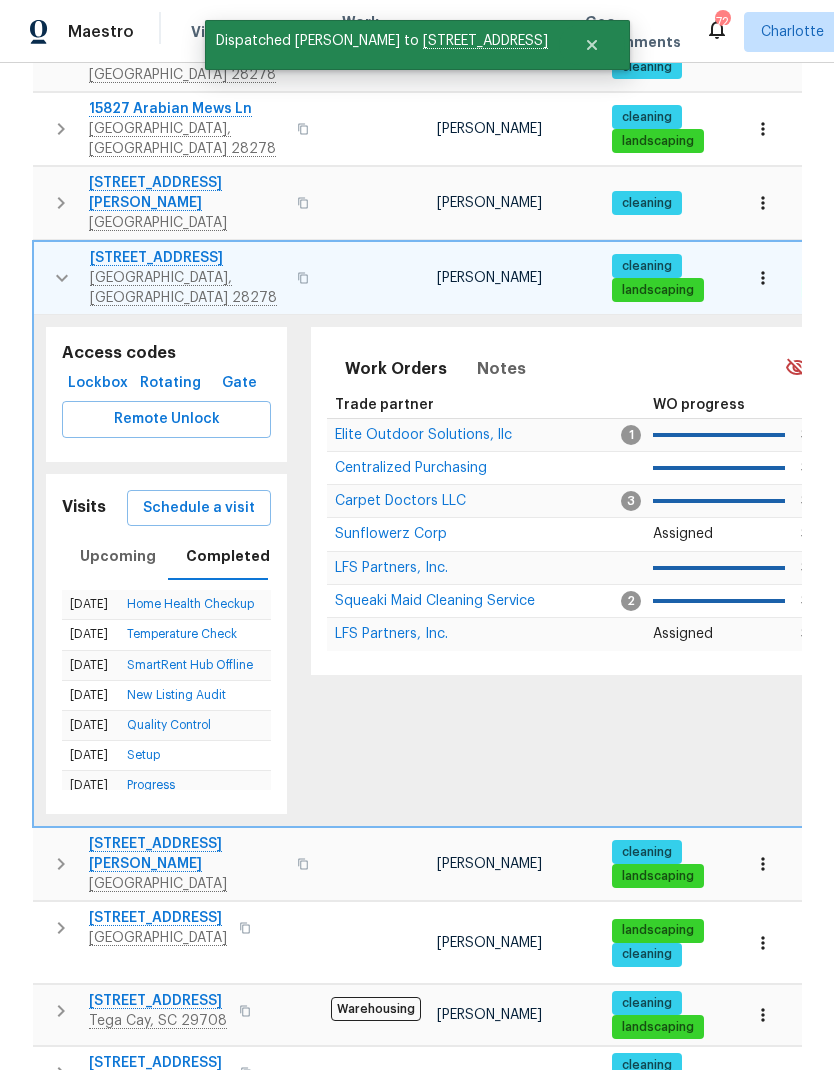 click at bounding box center (62, 278) 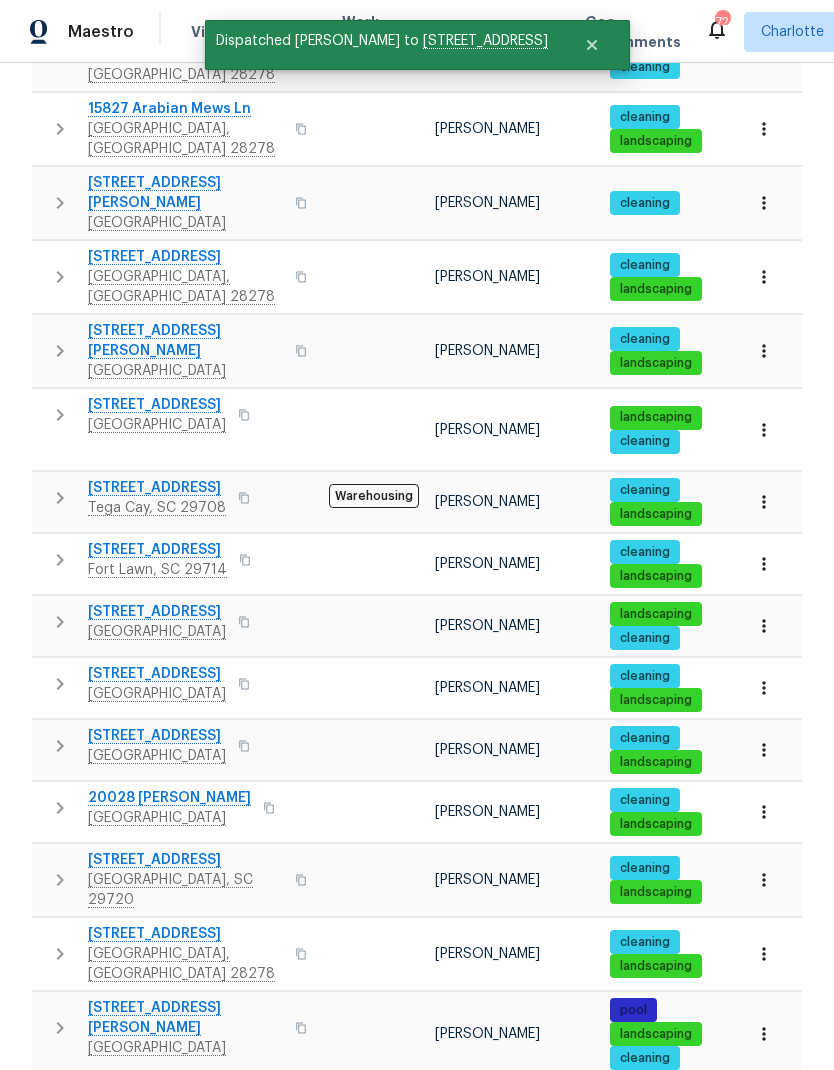 click 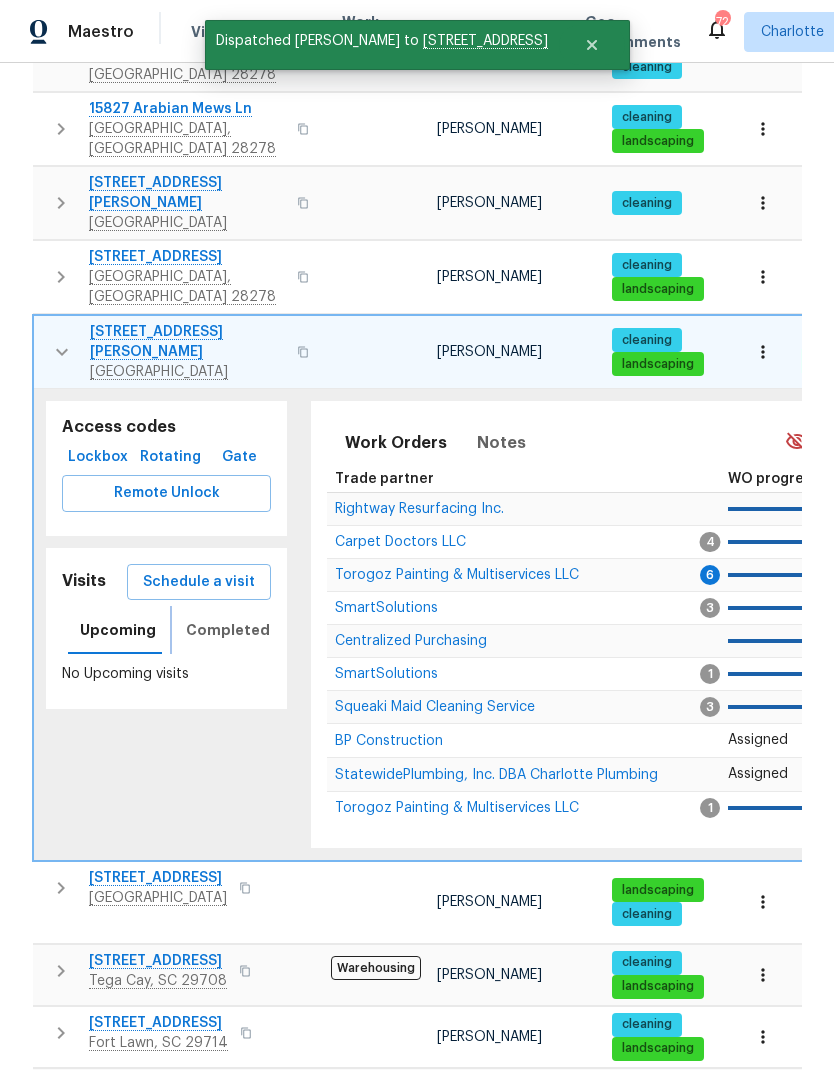click on "Completed" at bounding box center (228, 630) 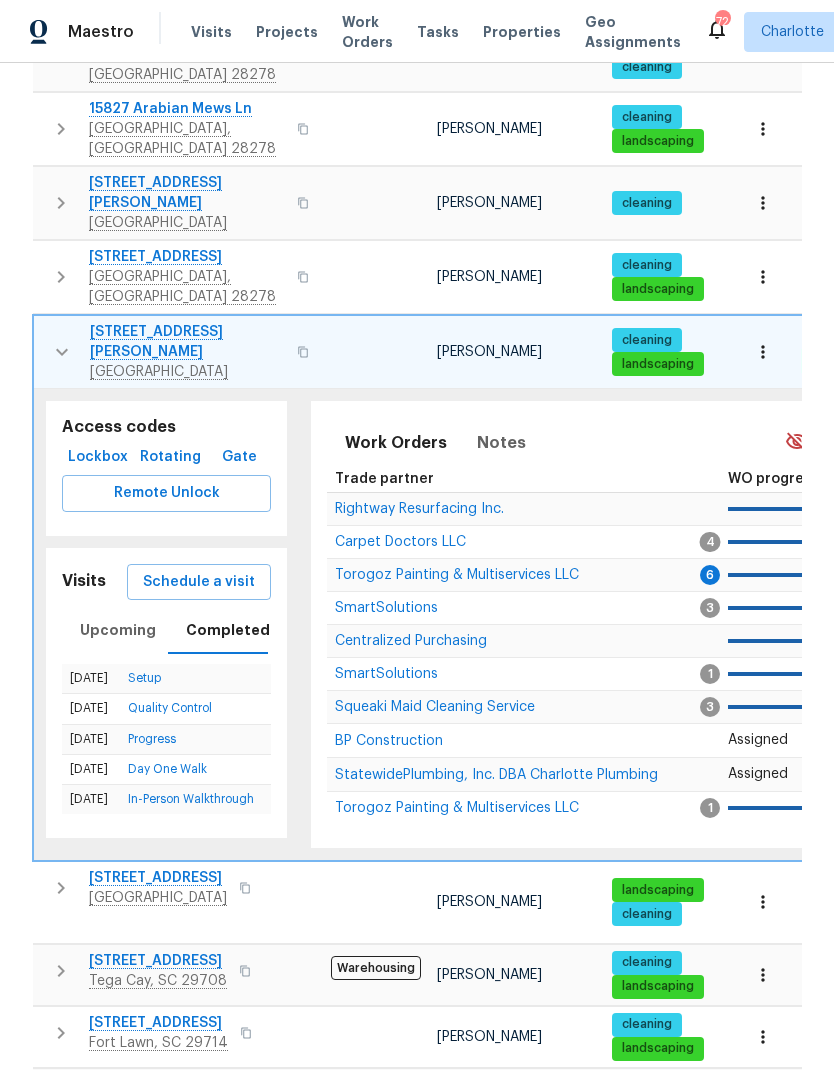 click 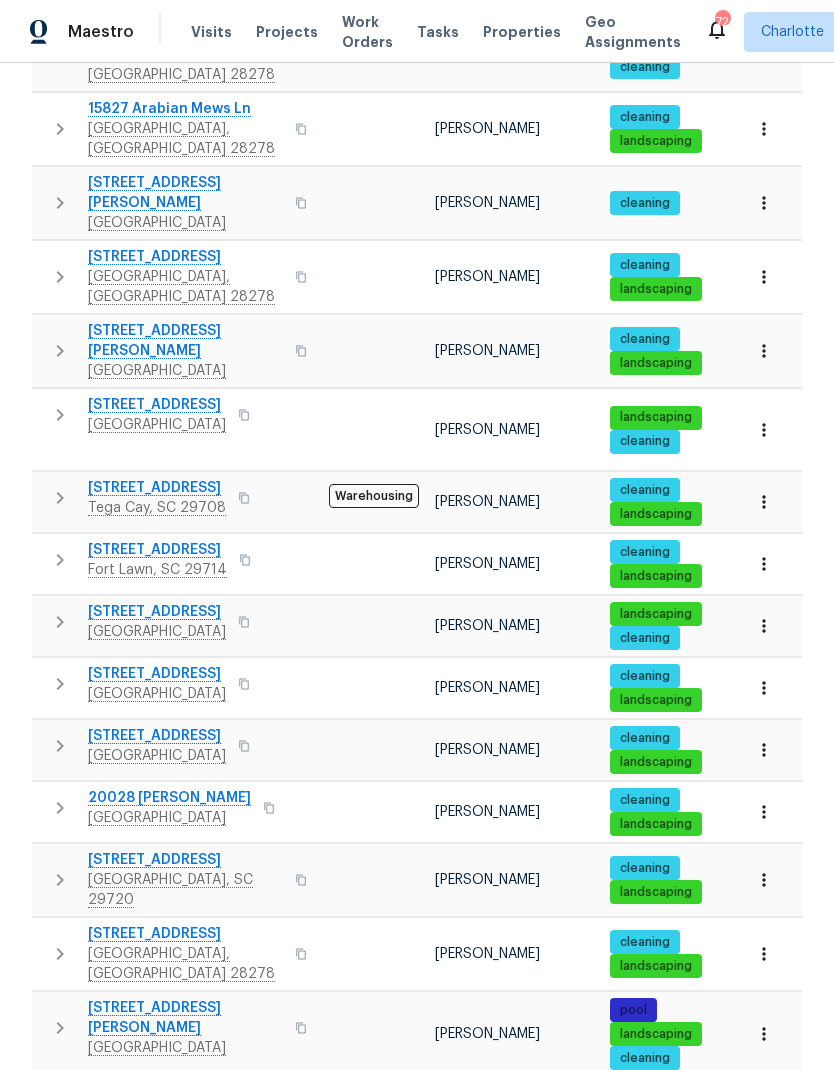 click 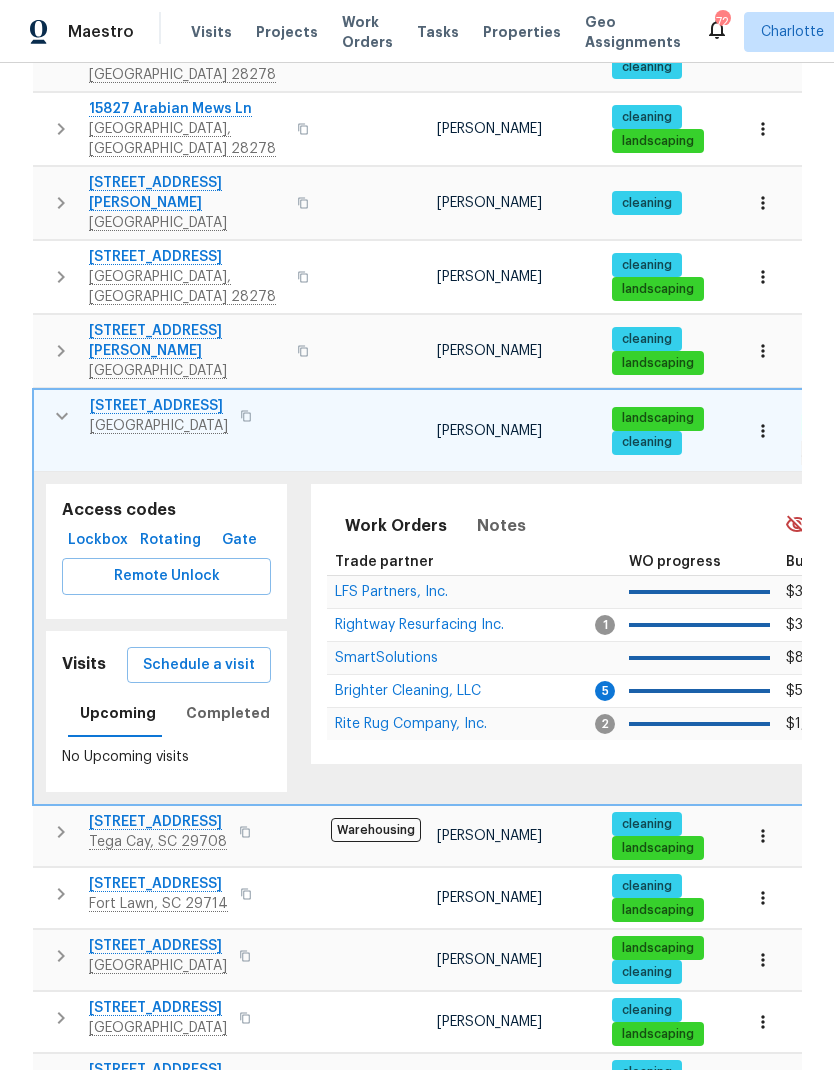 click 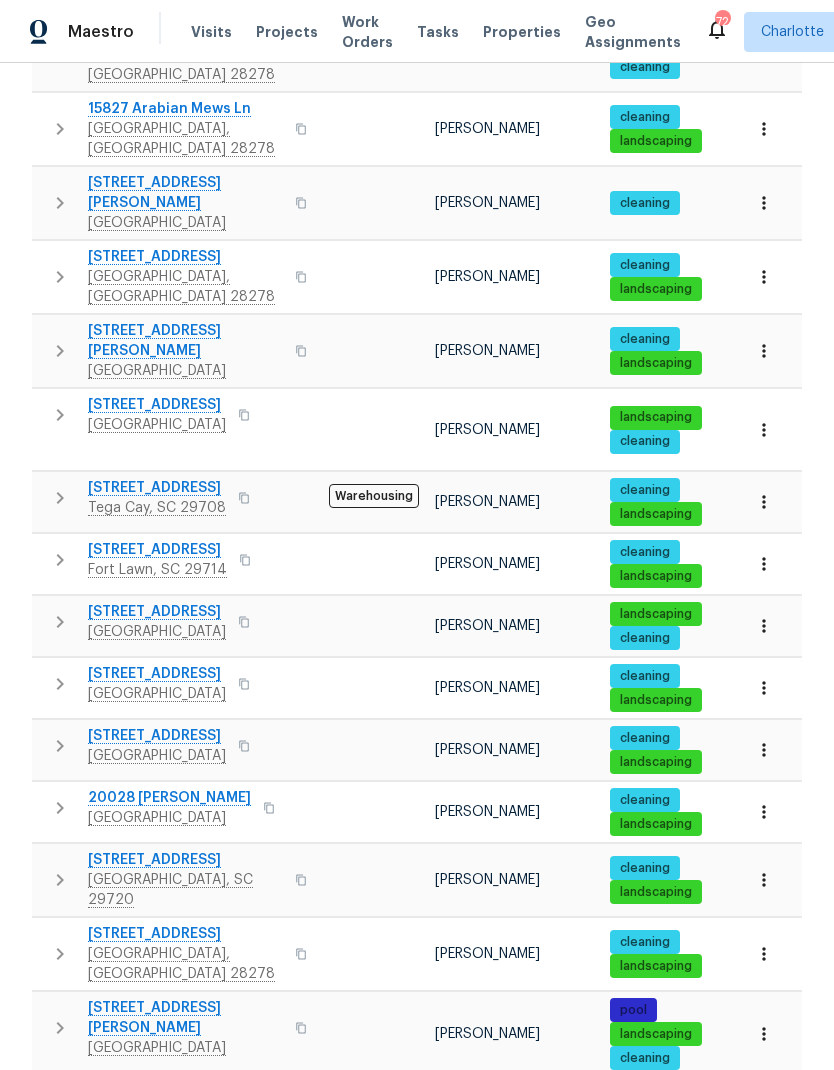 click 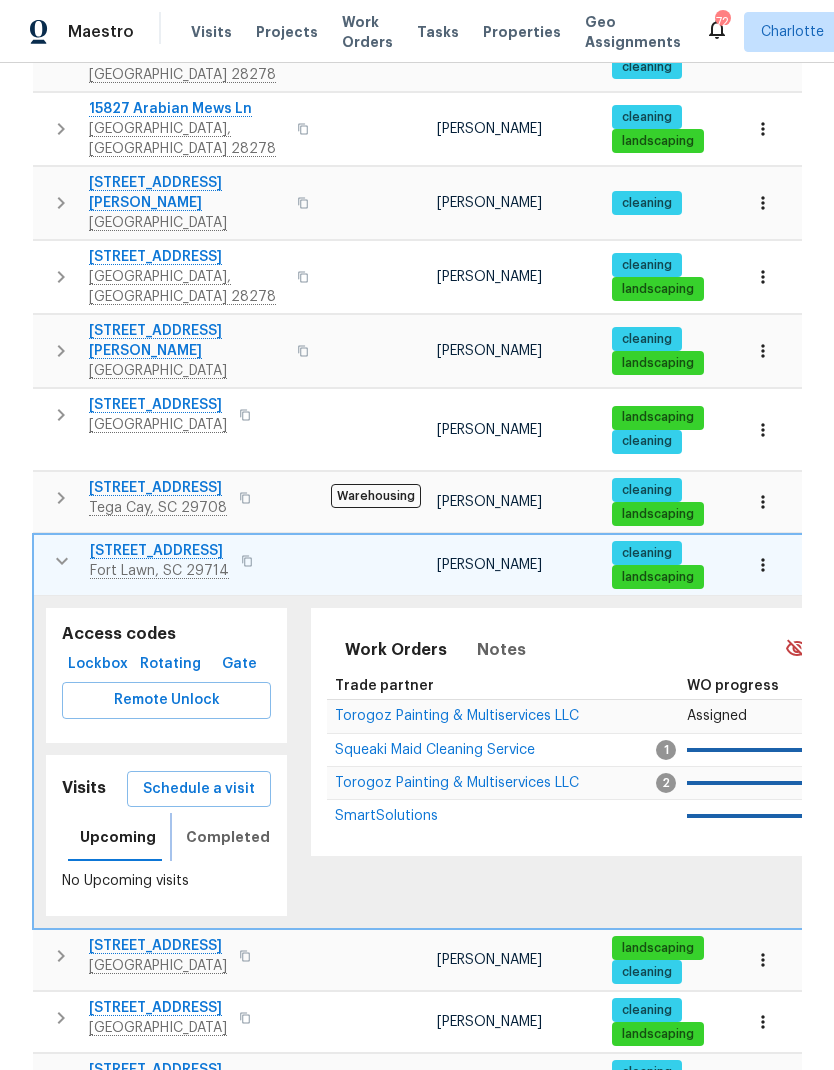 click on "Completed" at bounding box center [228, 837] 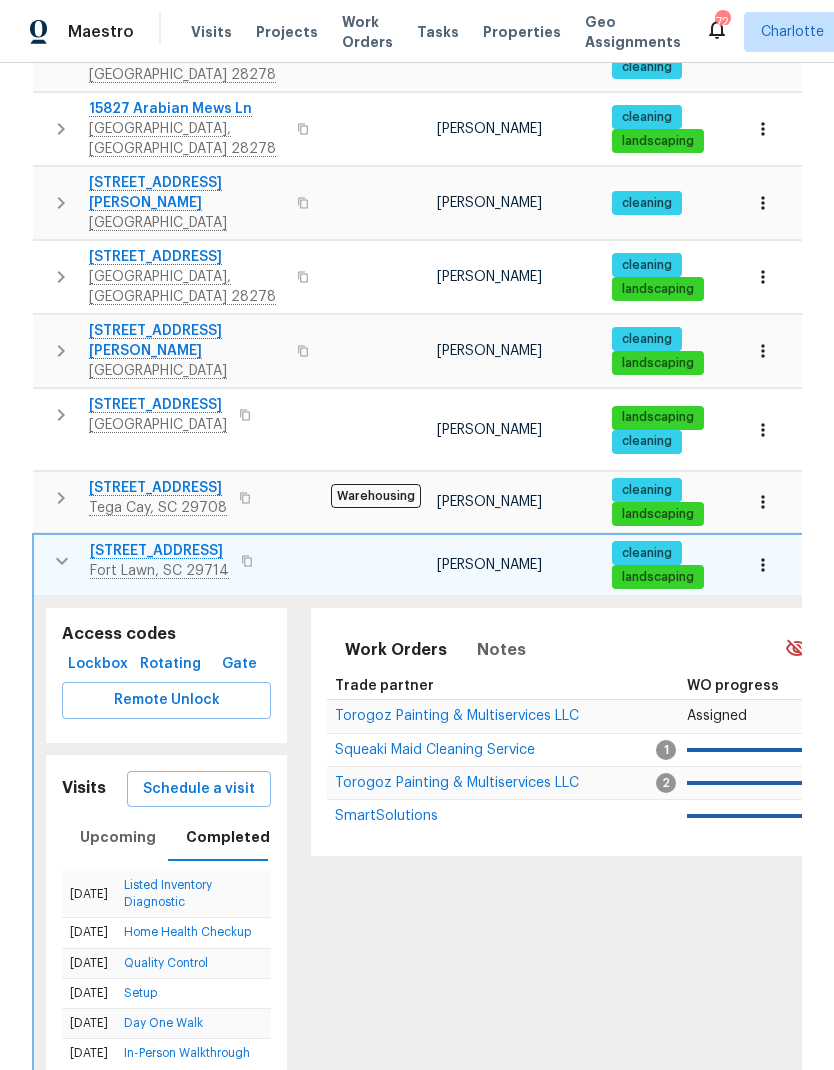click on "Schedule a visit" at bounding box center [199, 789] 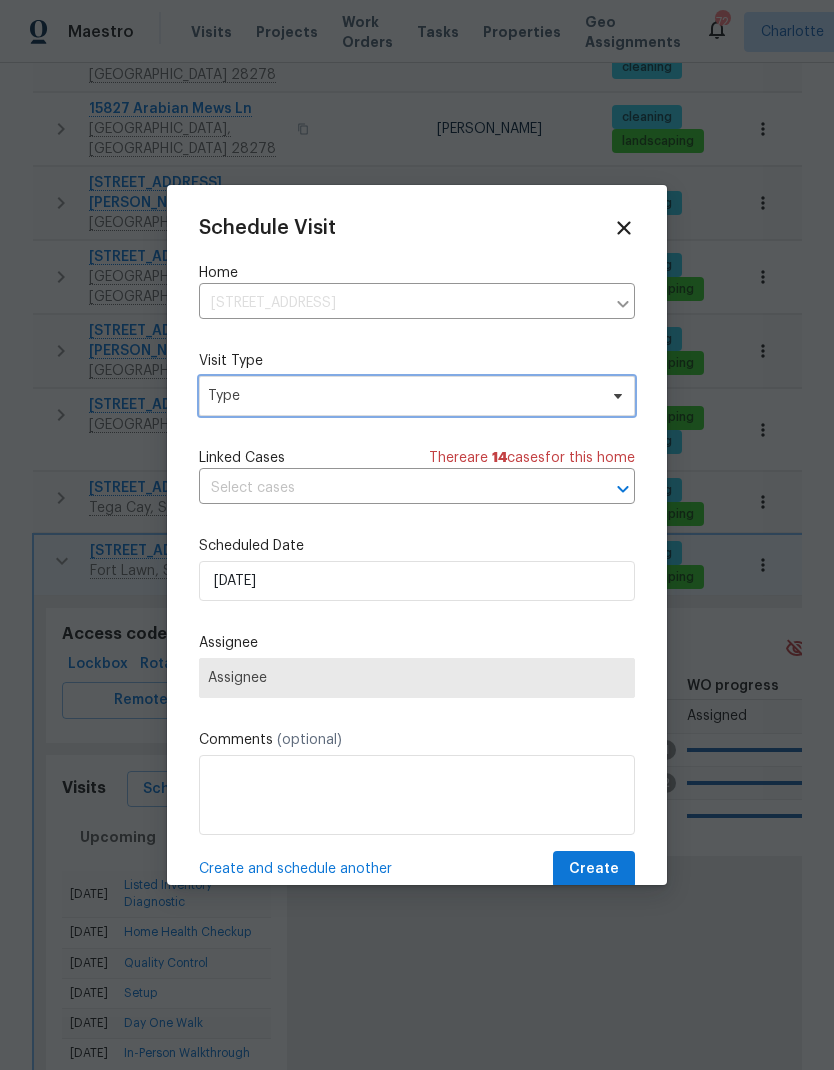 click on "Type" at bounding box center (402, 396) 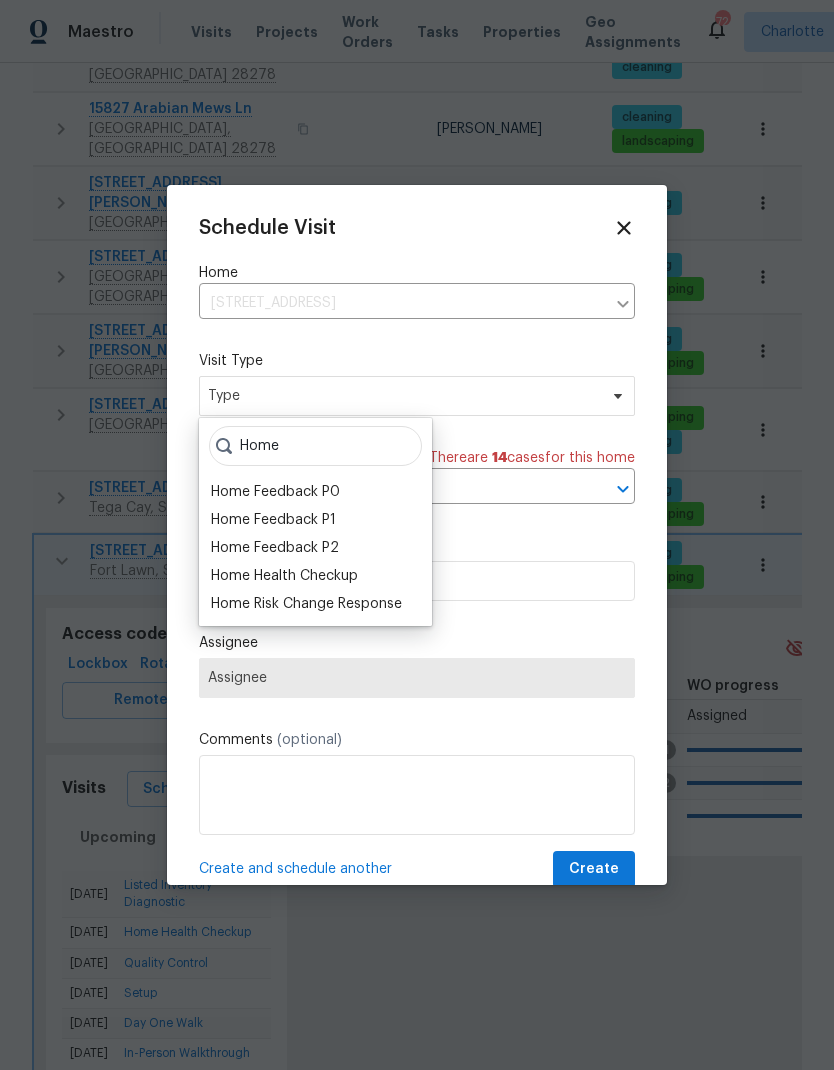 type on "Home" 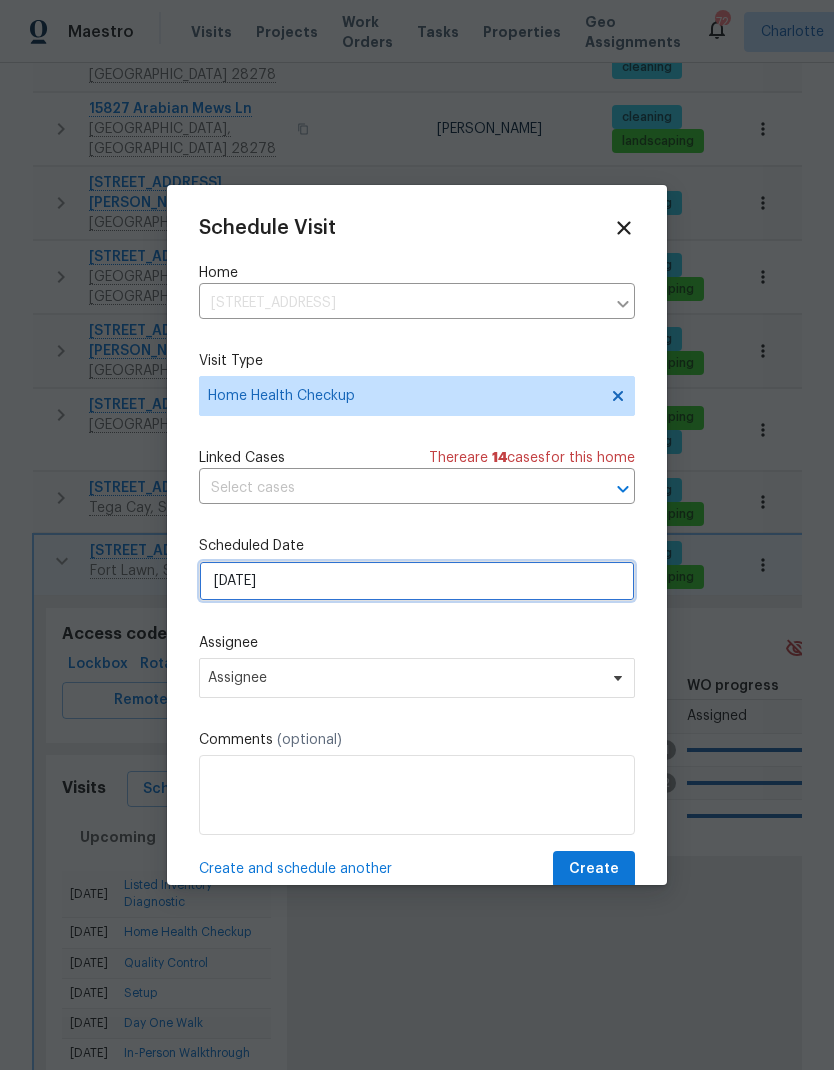 click on "7/18/2025" at bounding box center [417, 581] 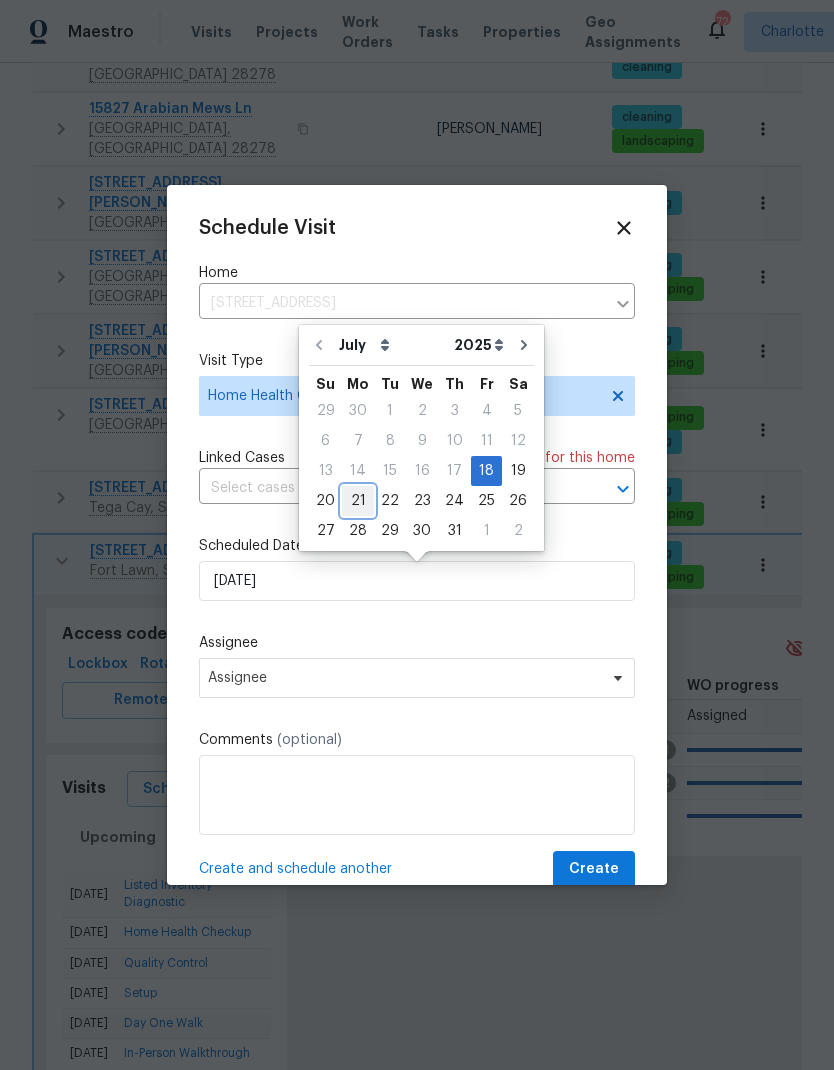 click on "21" at bounding box center [358, 501] 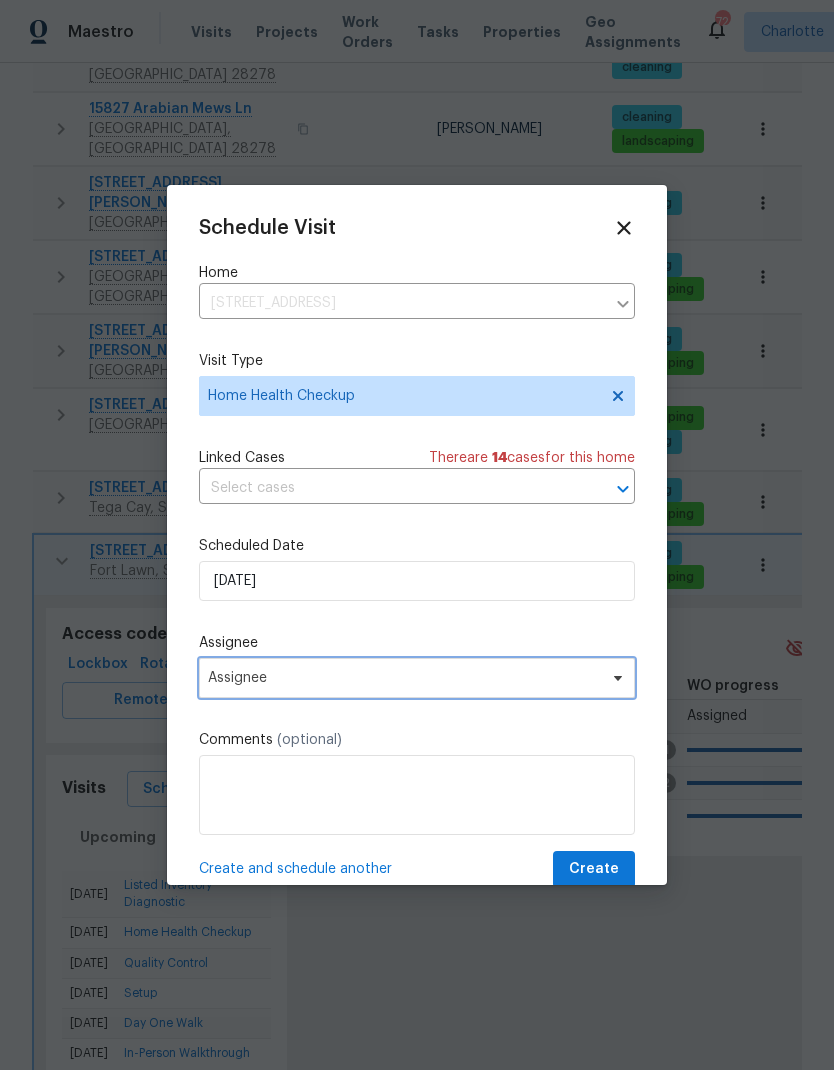 click on "Assignee" at bounding box center (404, 678) 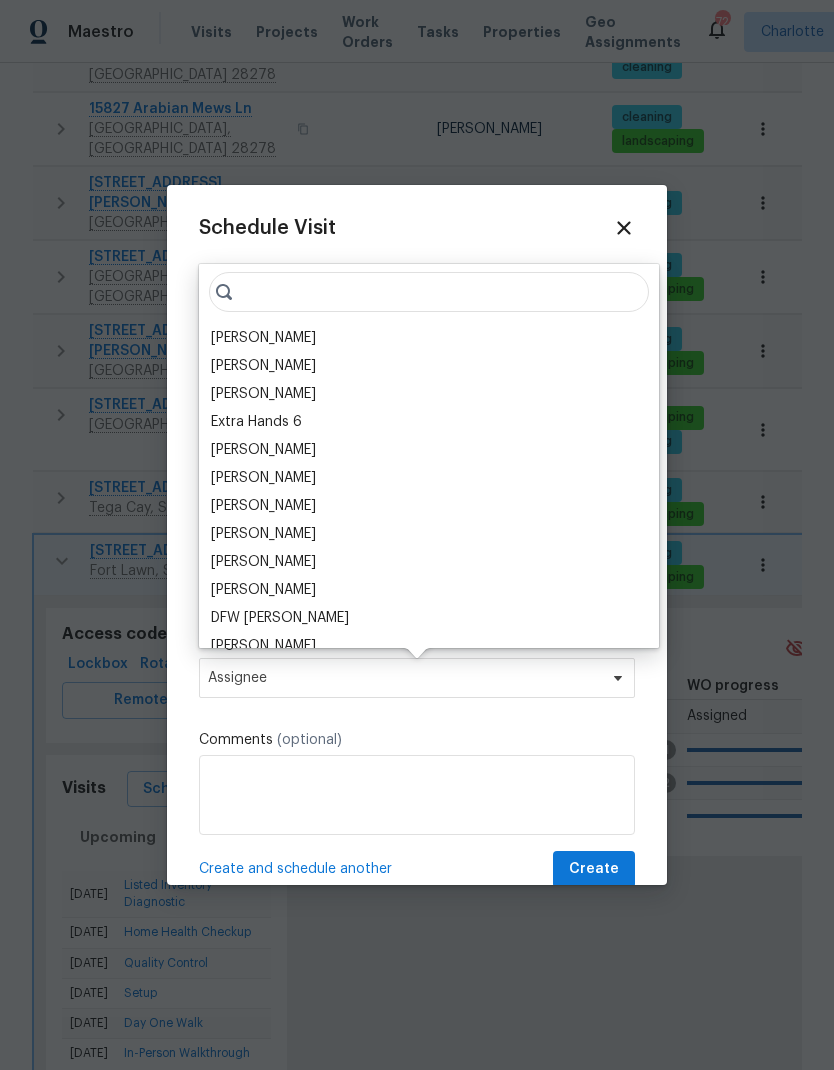 click on "[PERSON_NAME]" at bounding box center [263, 338] 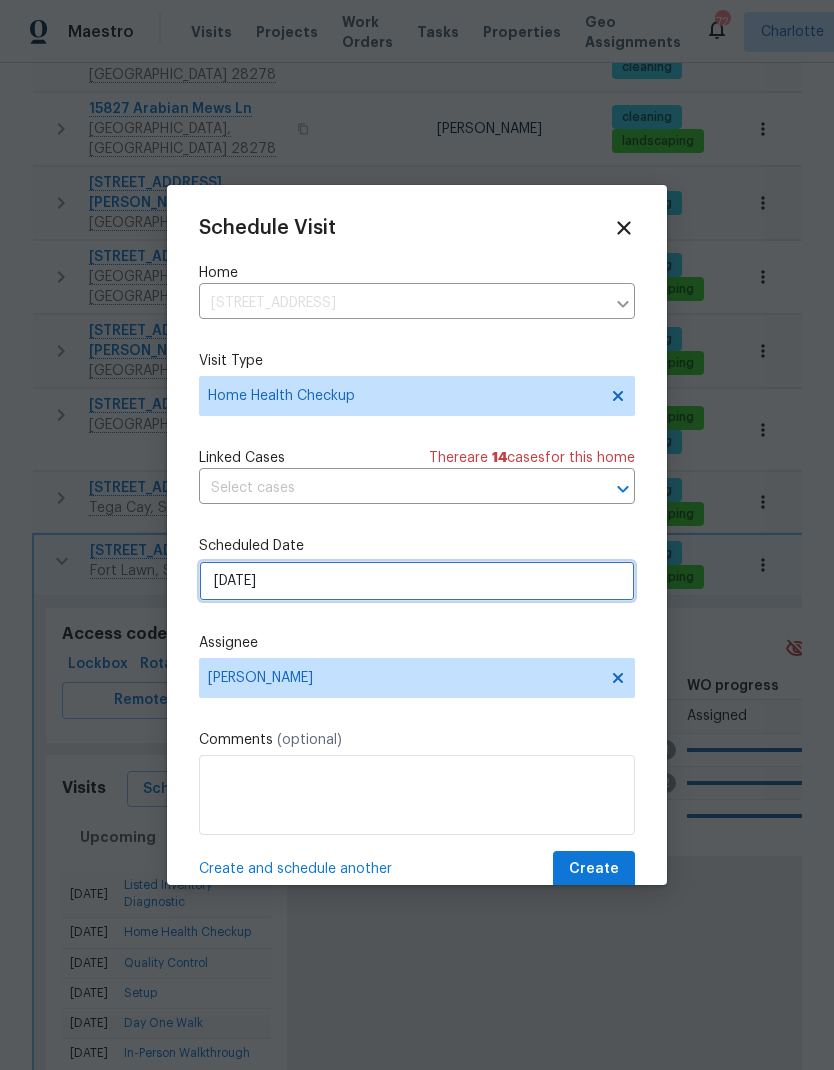 click on "7/21/2025" at bounding box center [417, 581] 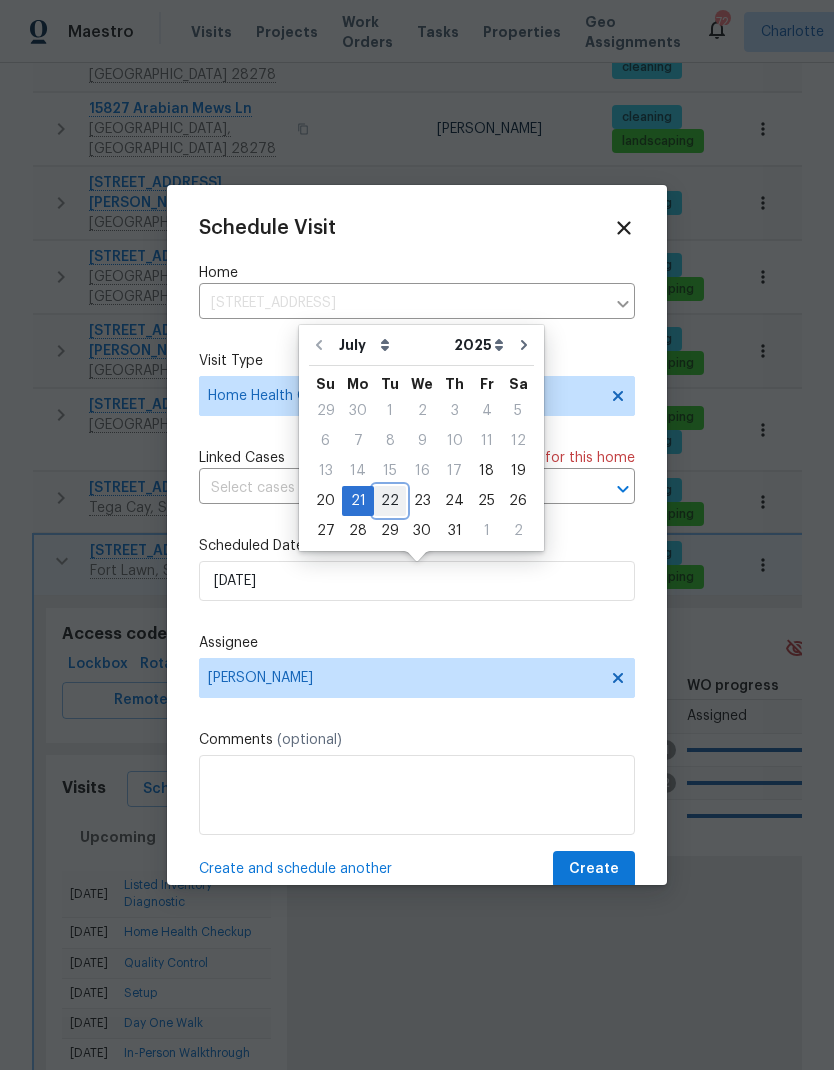 click on "22" at bounding box center (390, 501) 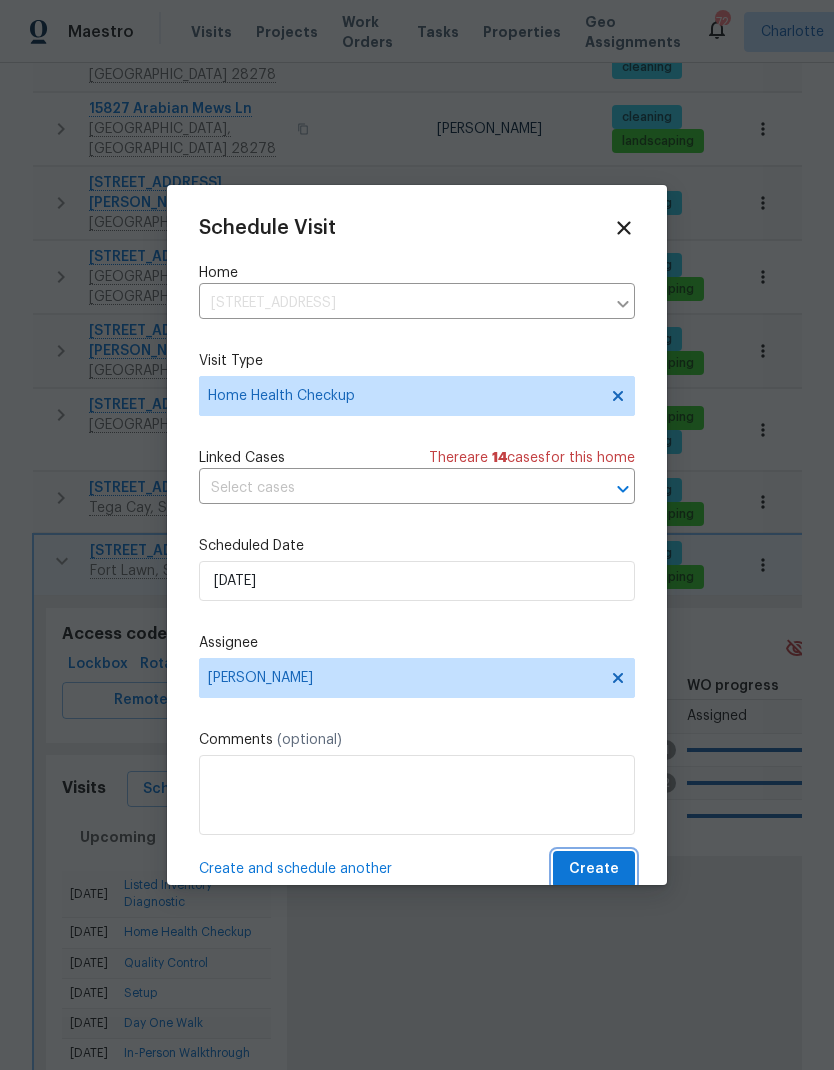 click on "Create" at bounding box center [594, 869] 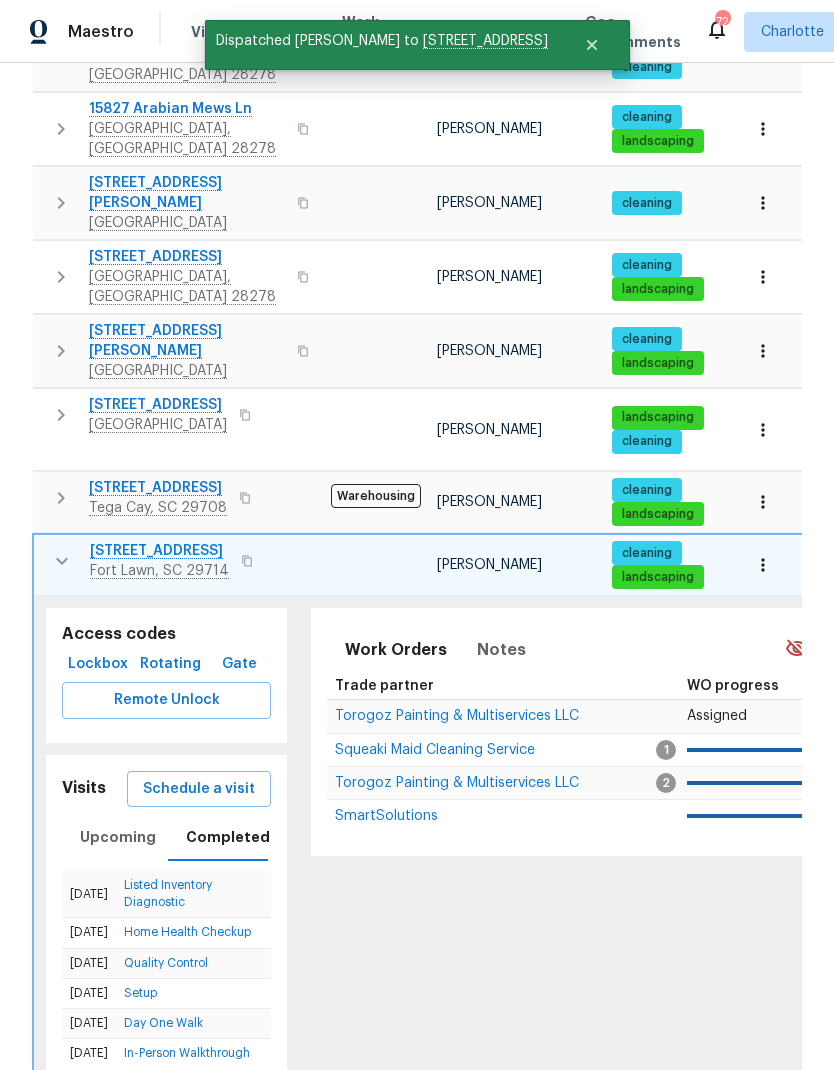 click 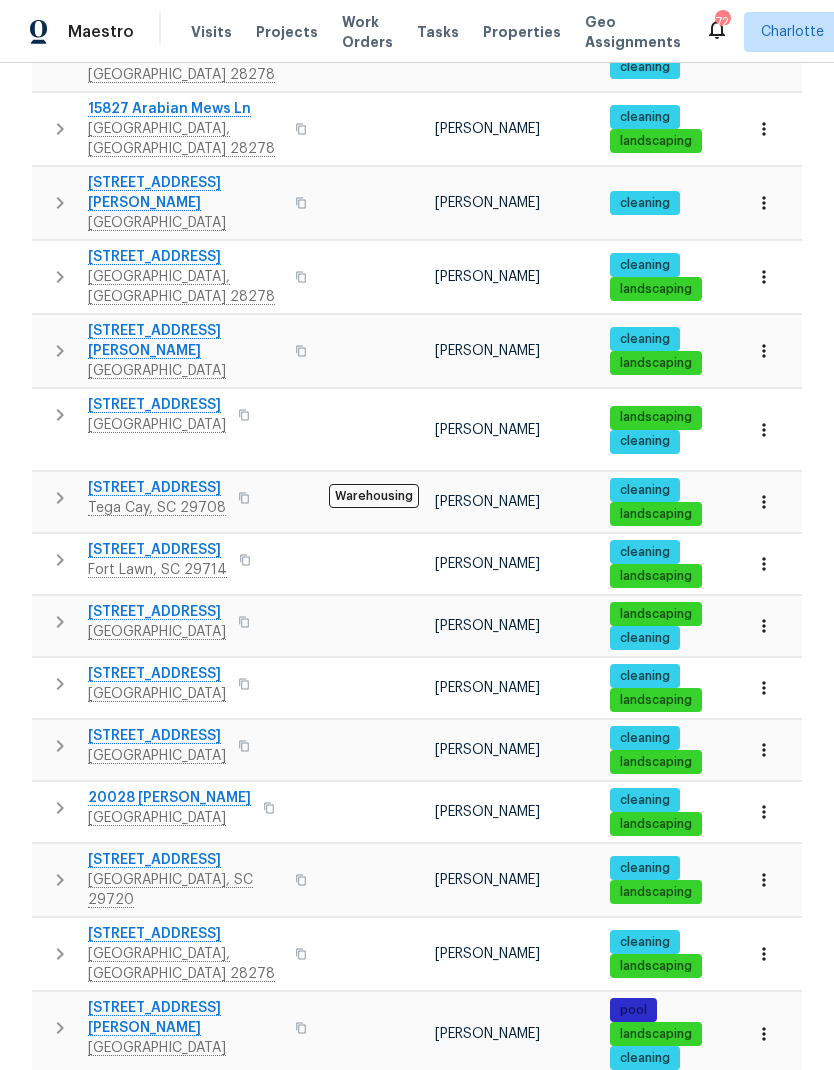 click 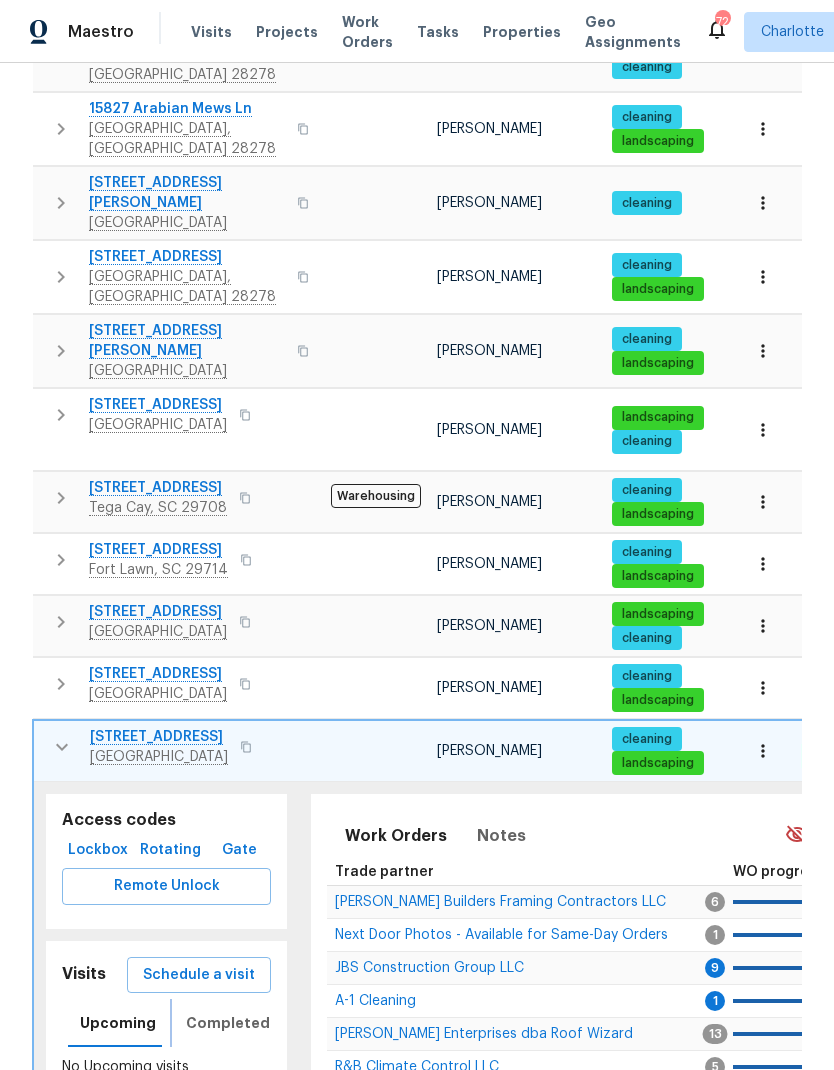 click on "Completed" at bounding box center [228, 1023] 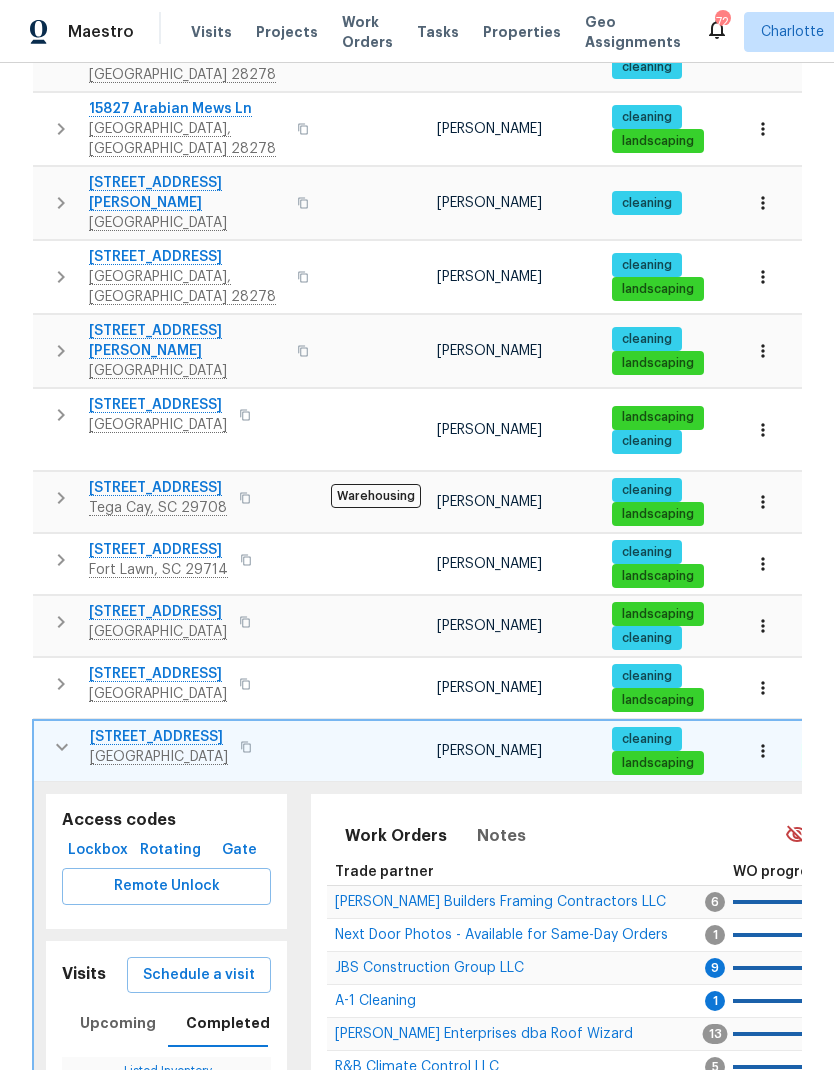 click 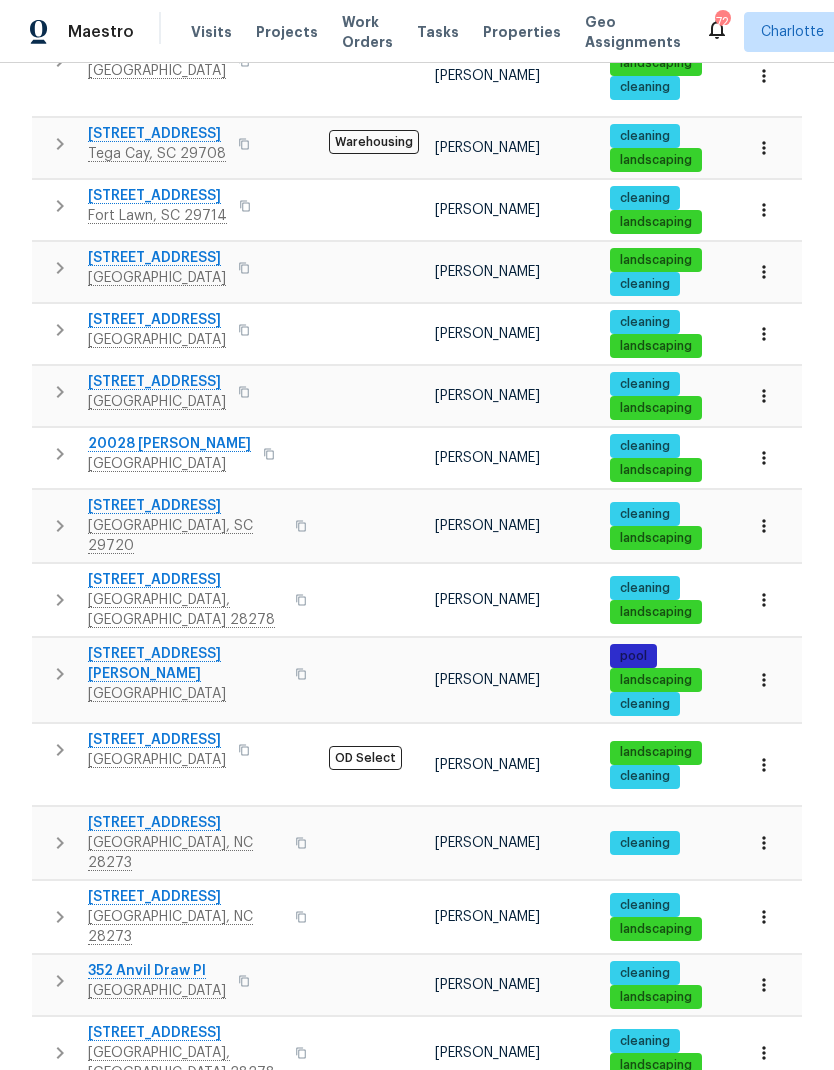 scroll, scrollTop: 844, scrollLeft: 0, axis: vertical 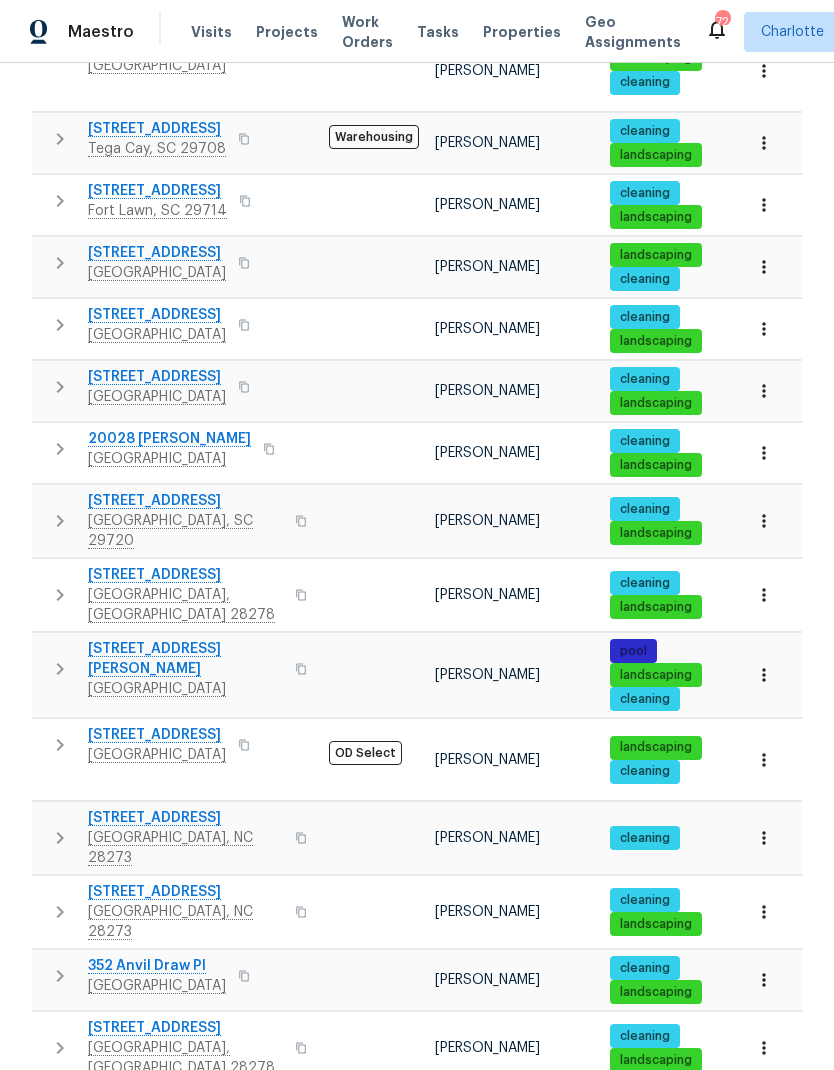 click 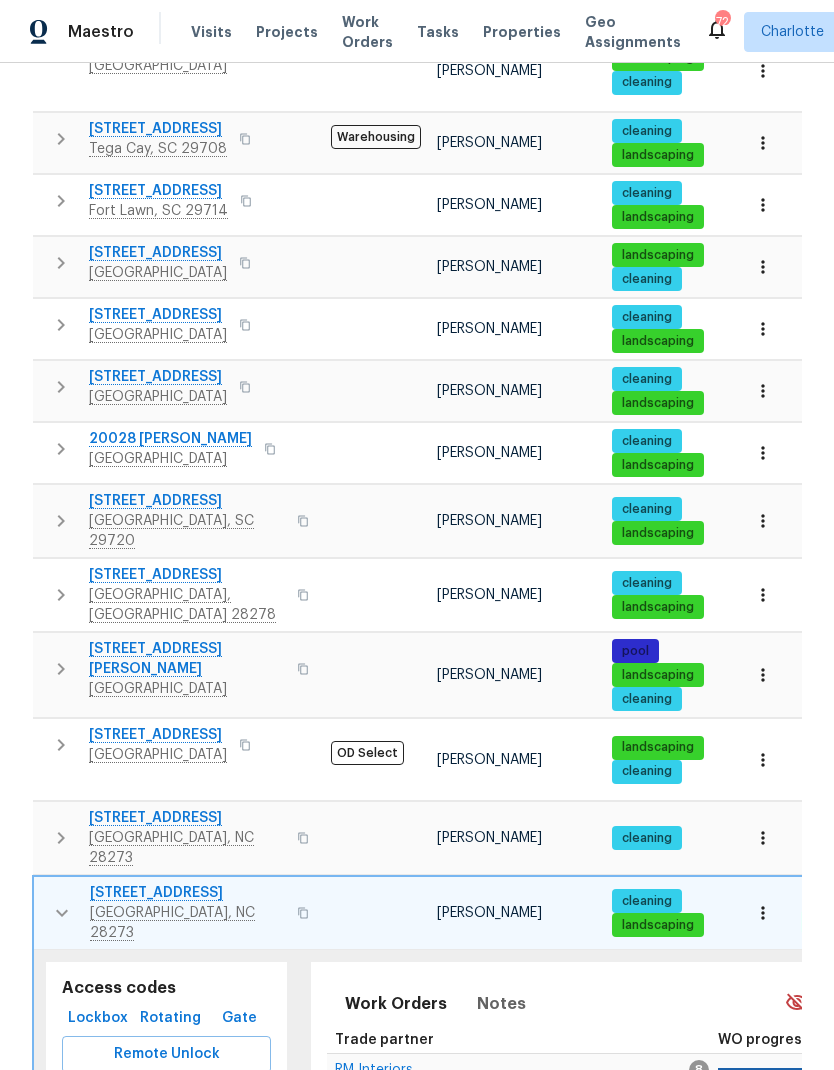 click on "Completed" at bounding box center (228, 1191) 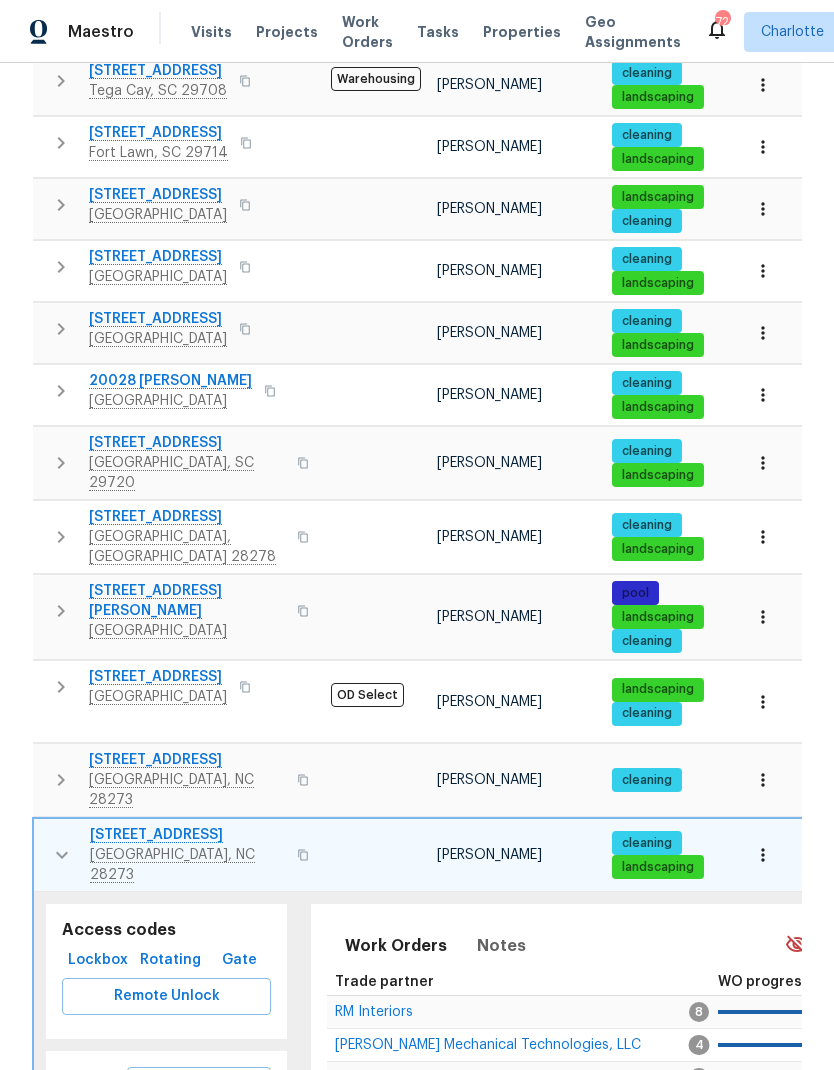 scroll, scrollTop: 877, scrollLeft: 0, axis: vertical 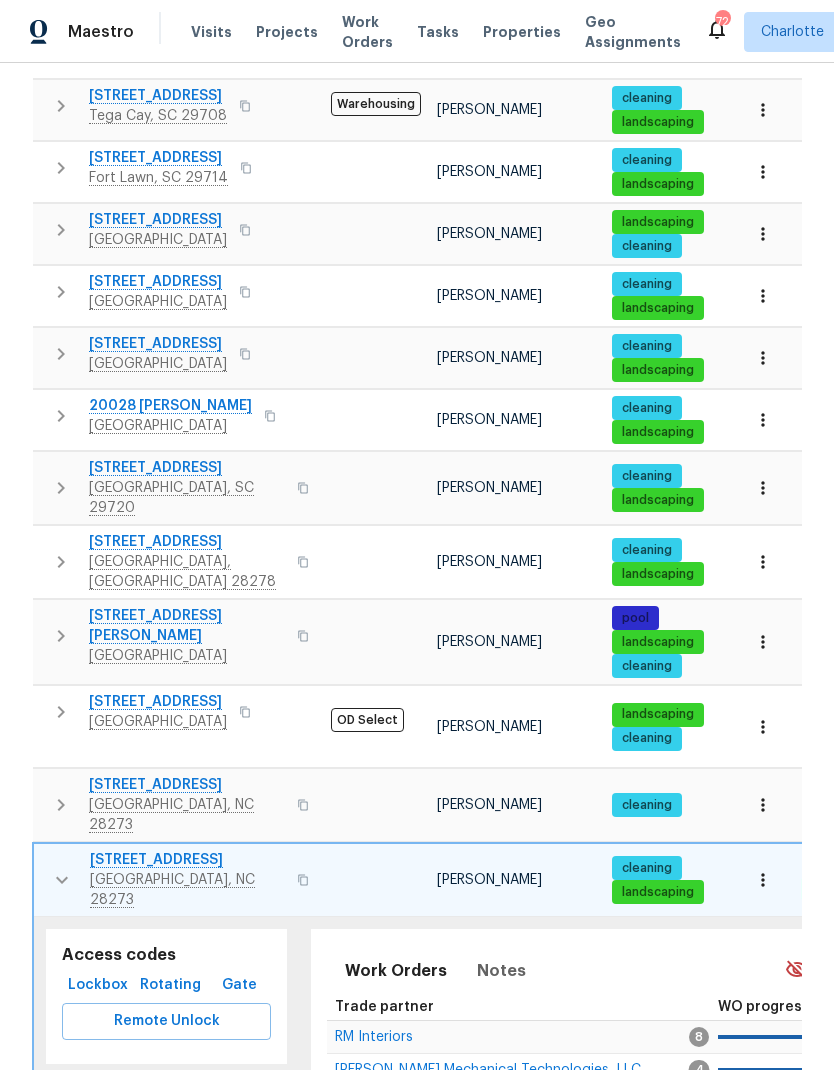click 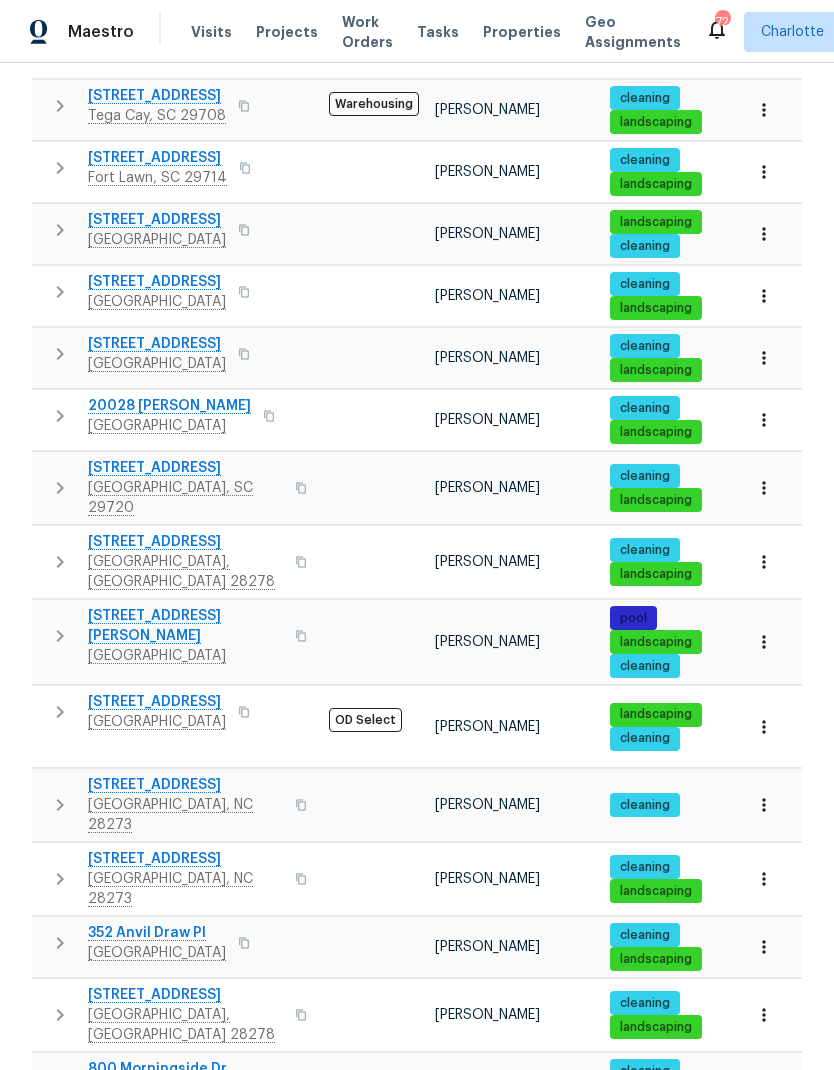 click 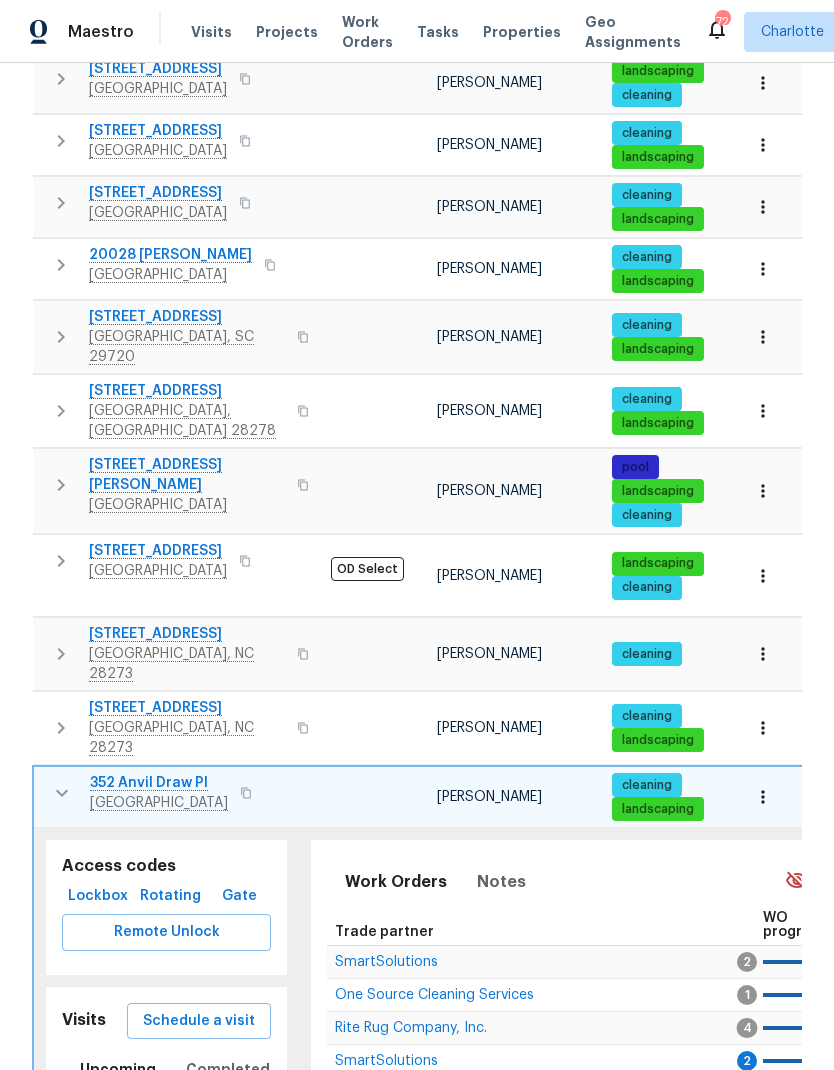 scroll, scrollTop: 1030, scrollLeft: 0, axis: vertical 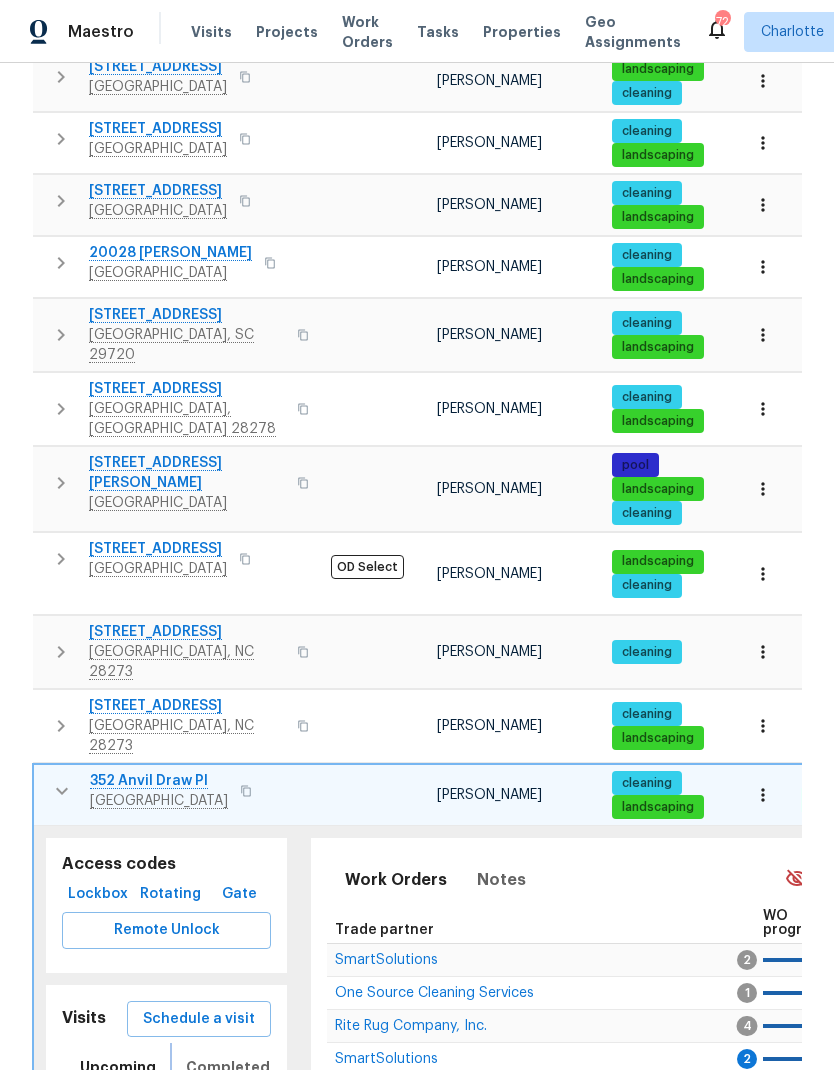 click on "Completed" at bounding box center (228, 1067) 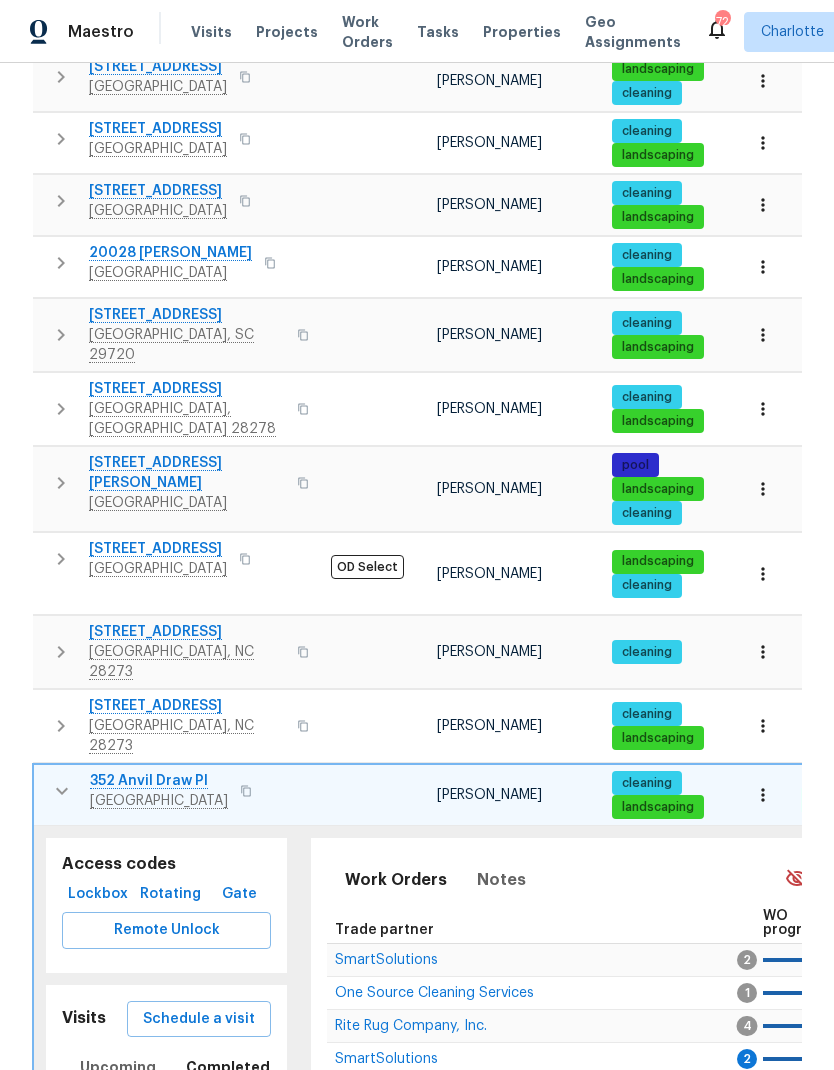 click on "Schedule a visit" at bounding box center [199, 1019] 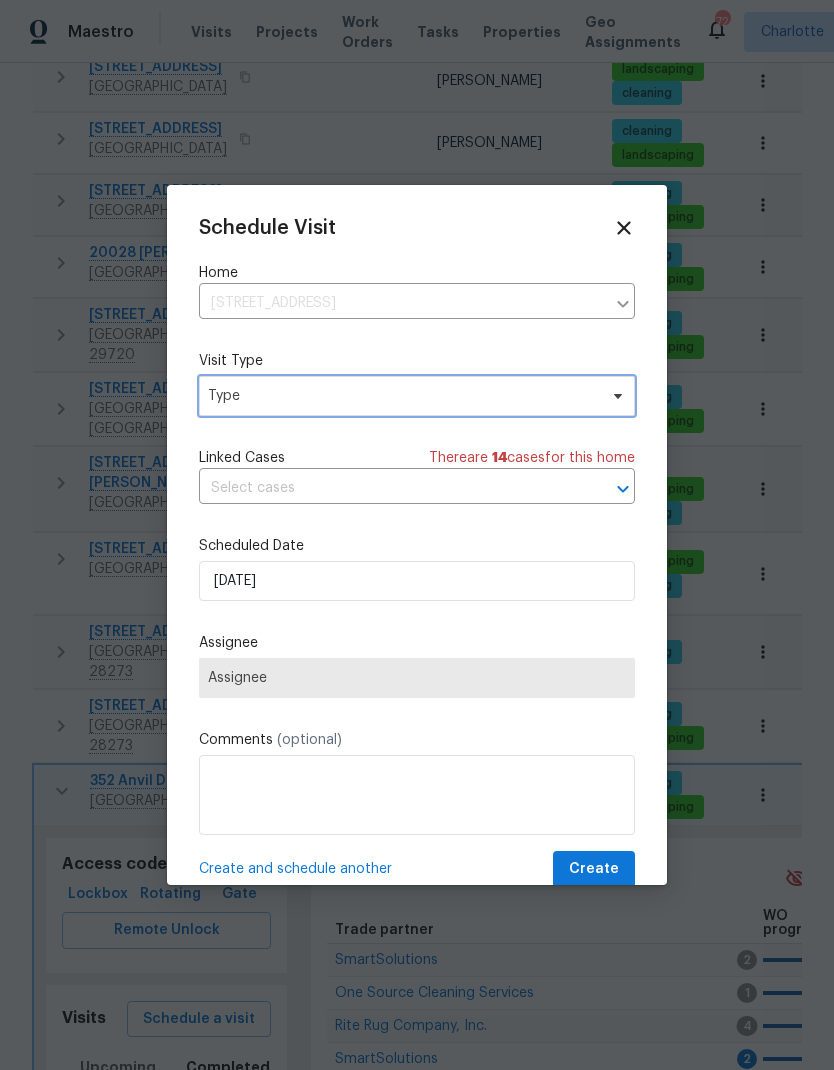 click on "Type" at bounding box center (417, 396) 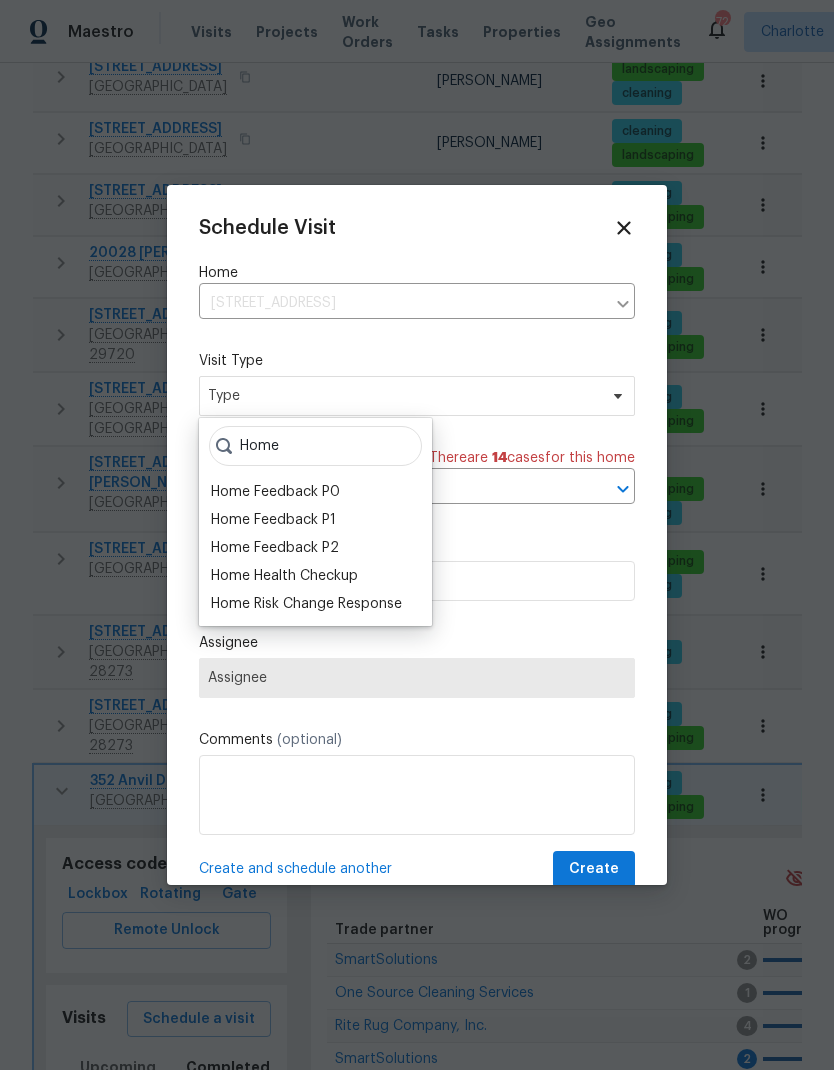 type on "Home" 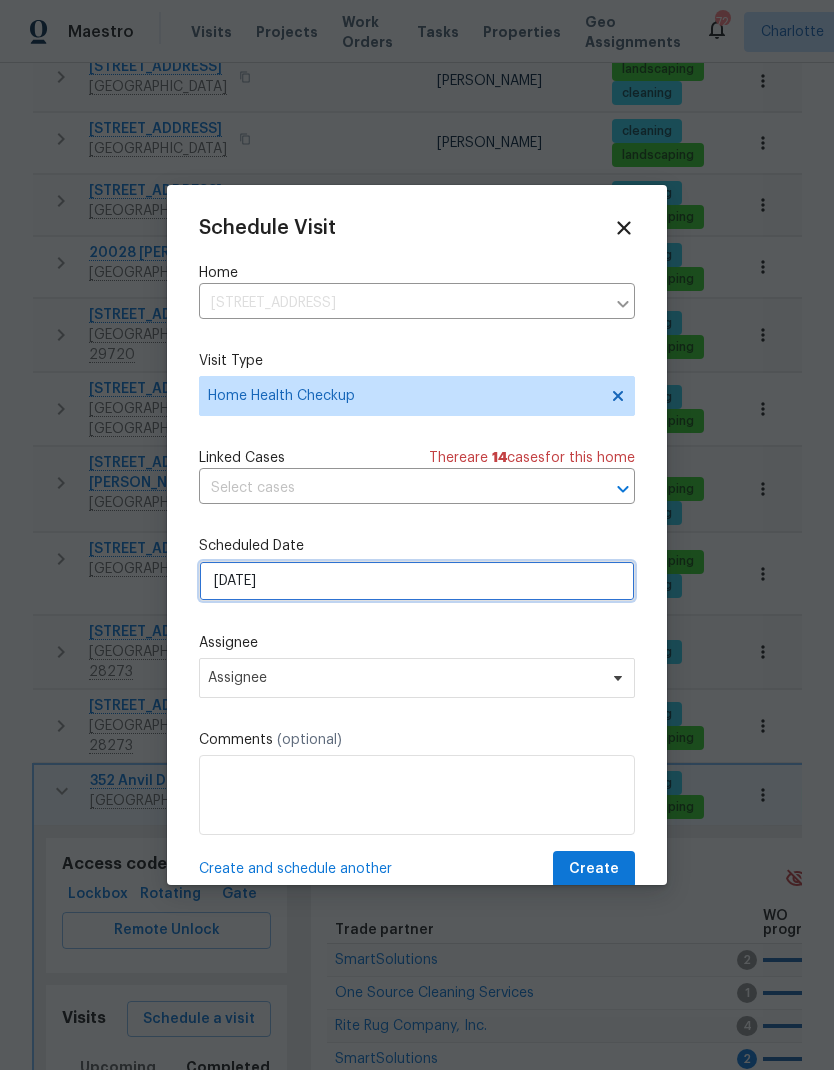 click on "7/18/2025" at bounding box center (417, 581) 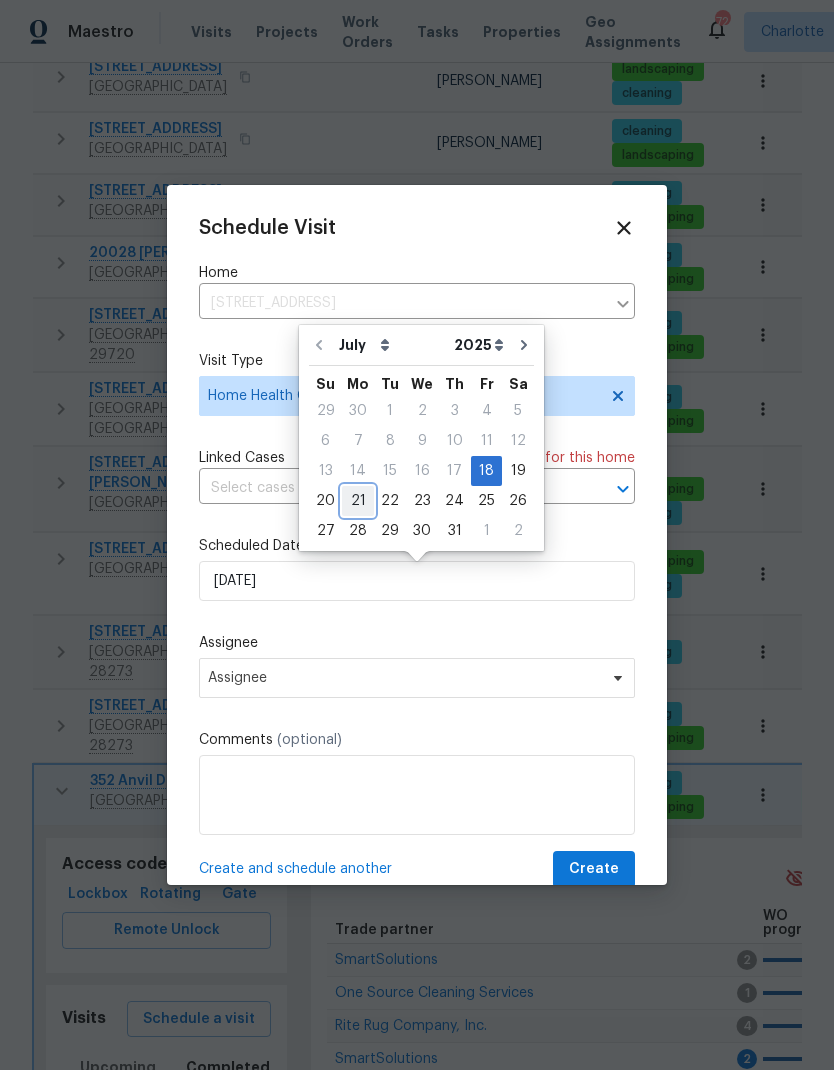 click on "21" at bounding box center (358, 501) 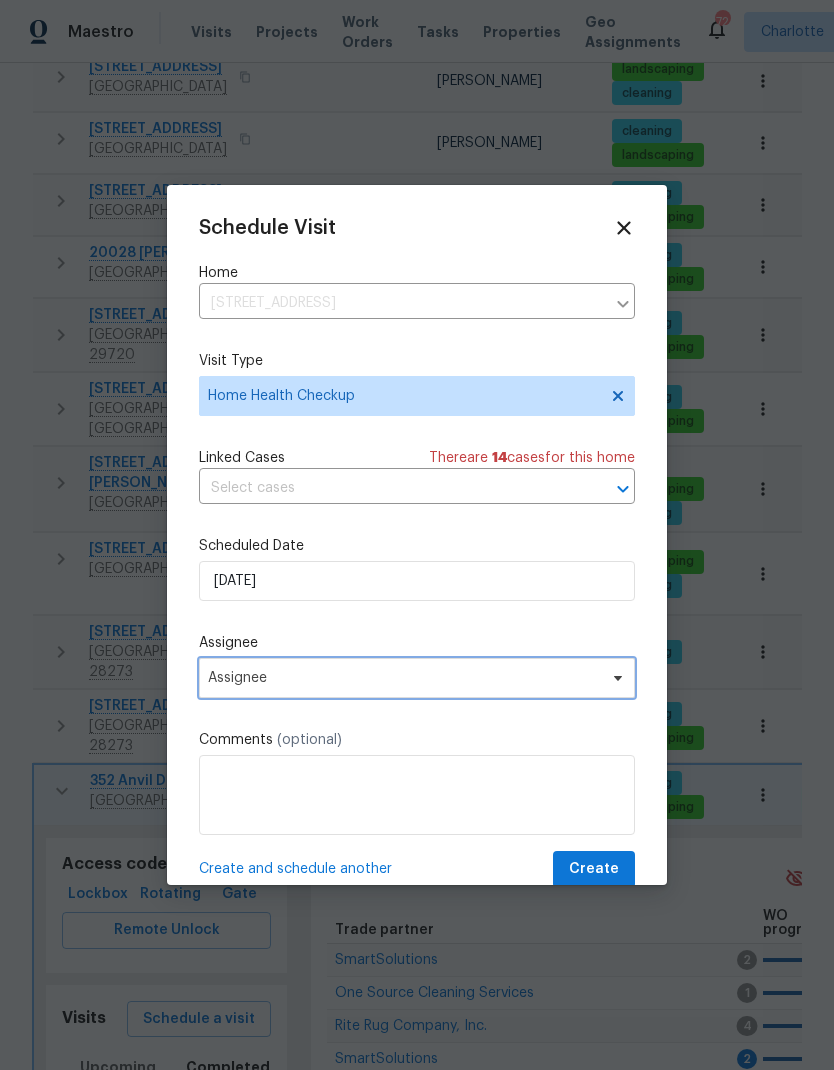 click on "Assignee" at bounding box center (404, 678) 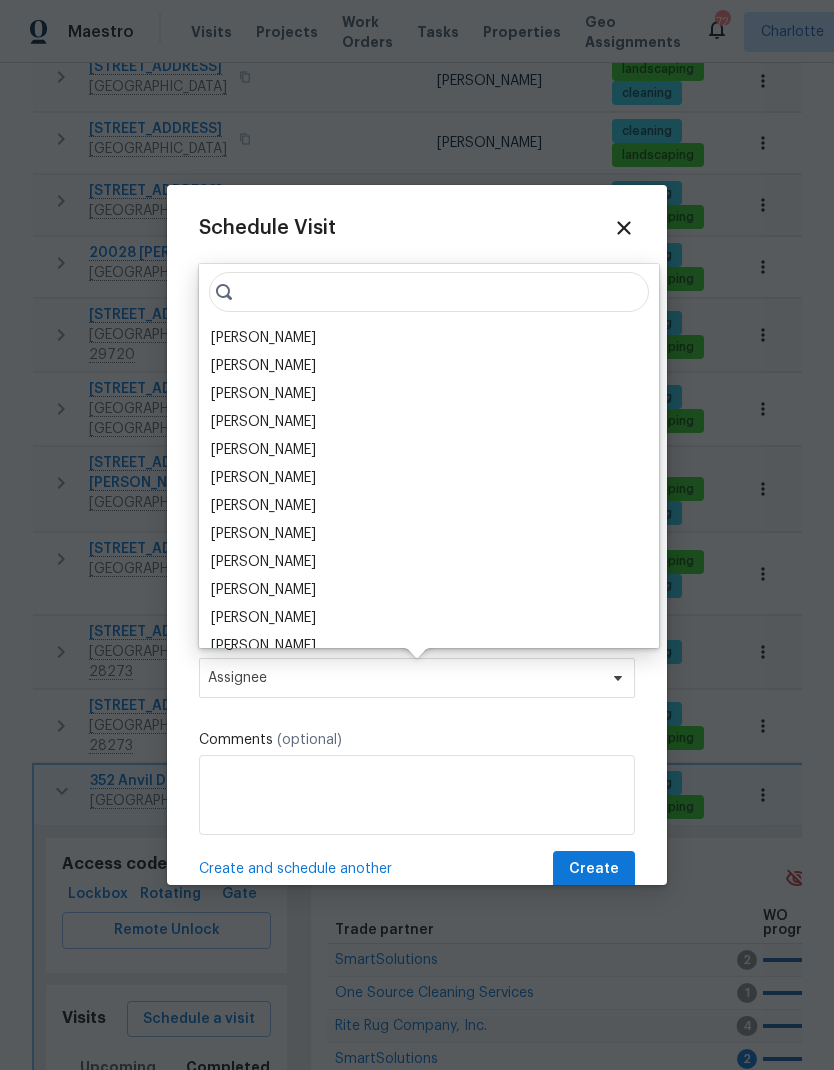 click on "[PERSON_NAME]" at bounding box center (263, 338) 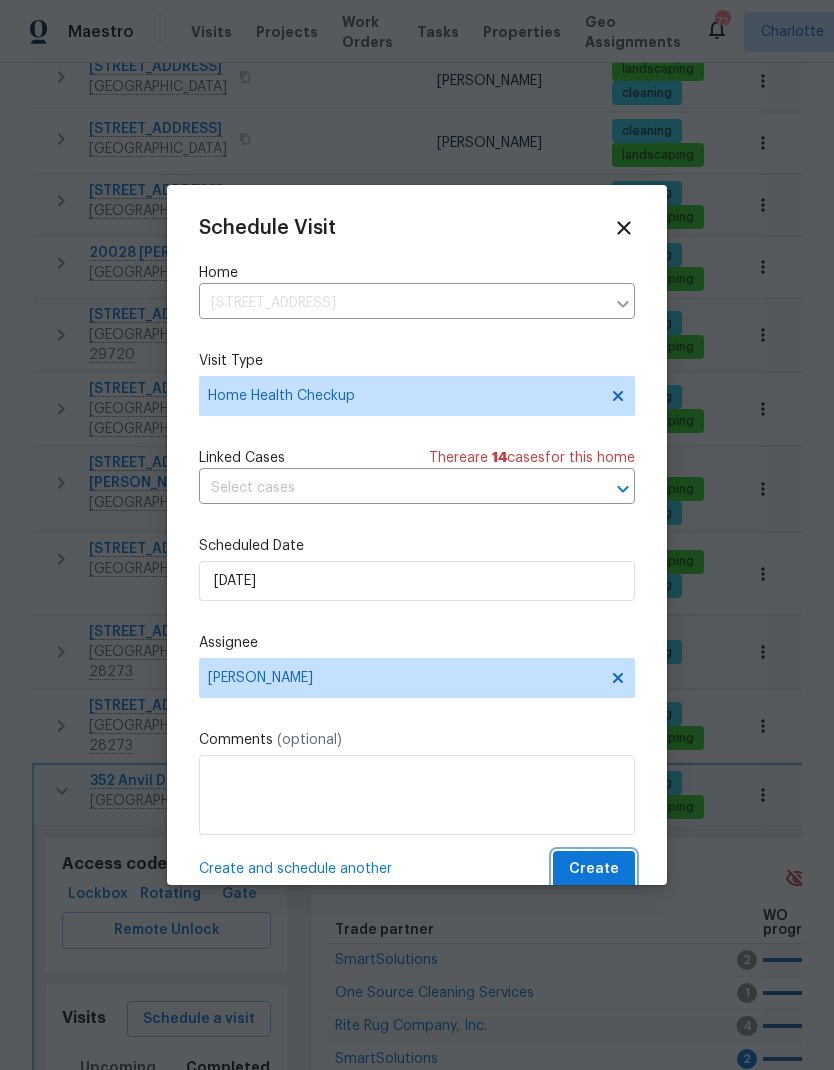 click on "Create" at bounding box center (594, 869) 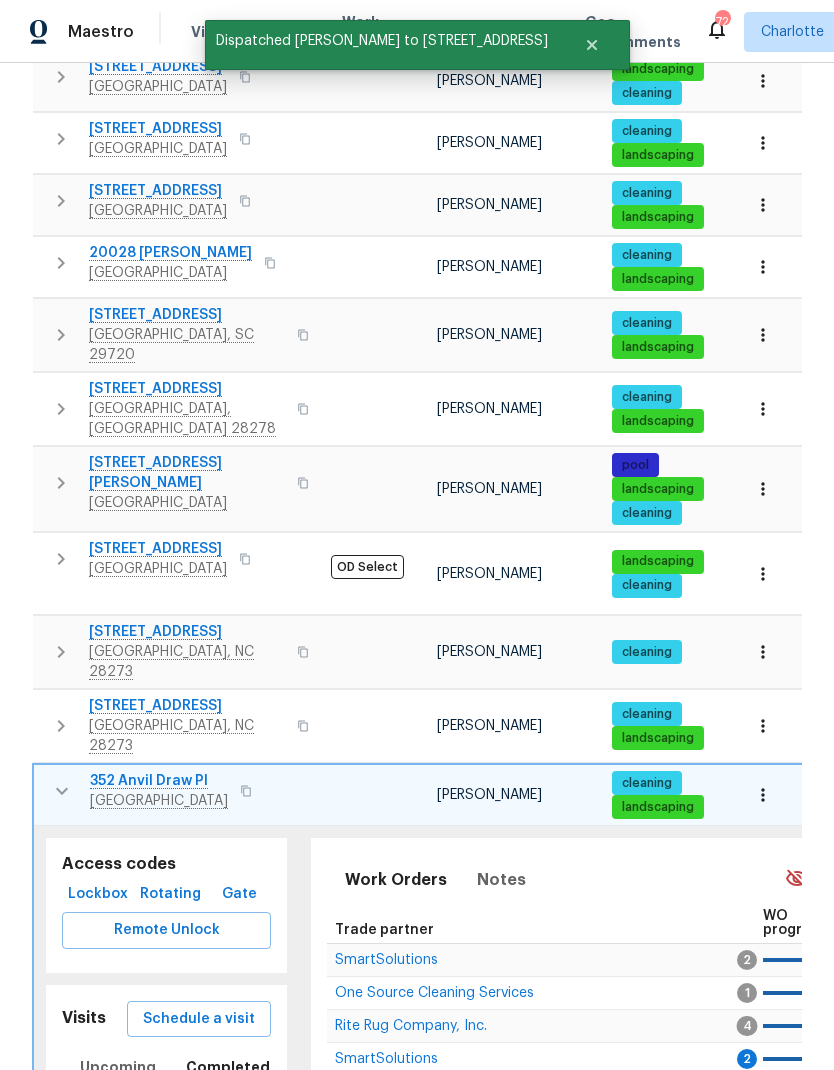 click 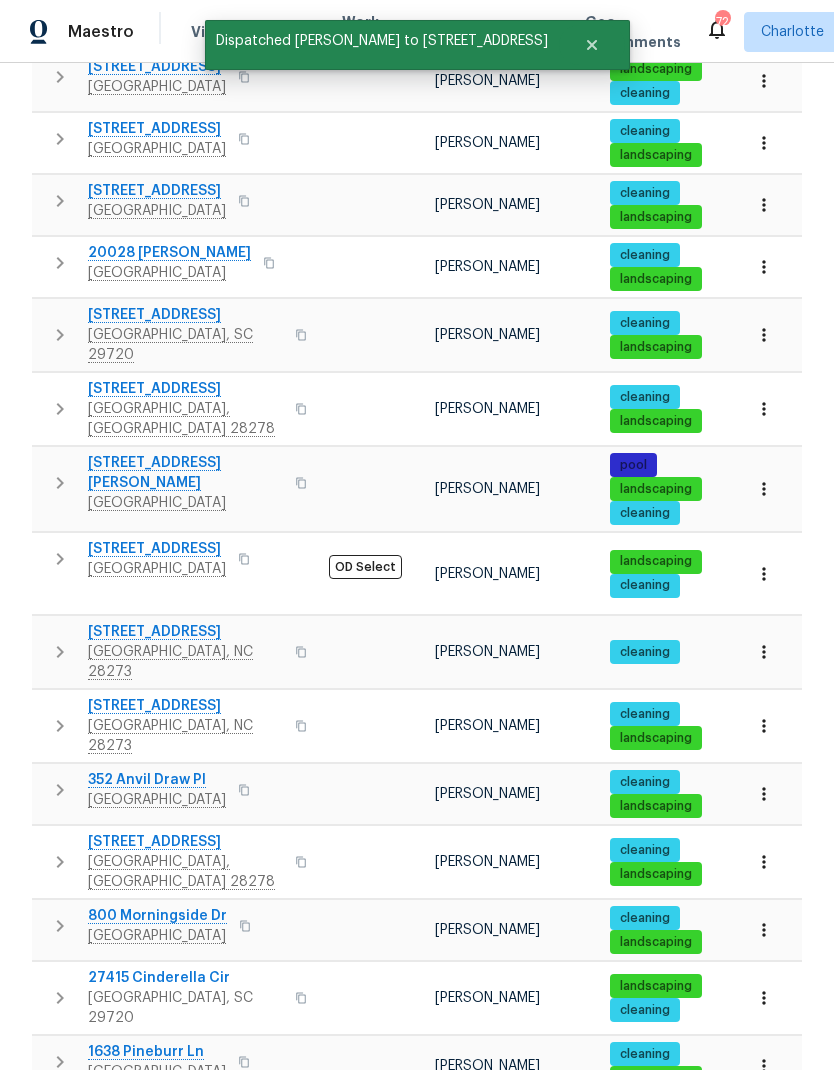 scroll, scrollTop: 935, scrollLeft: 0, axis: vertical 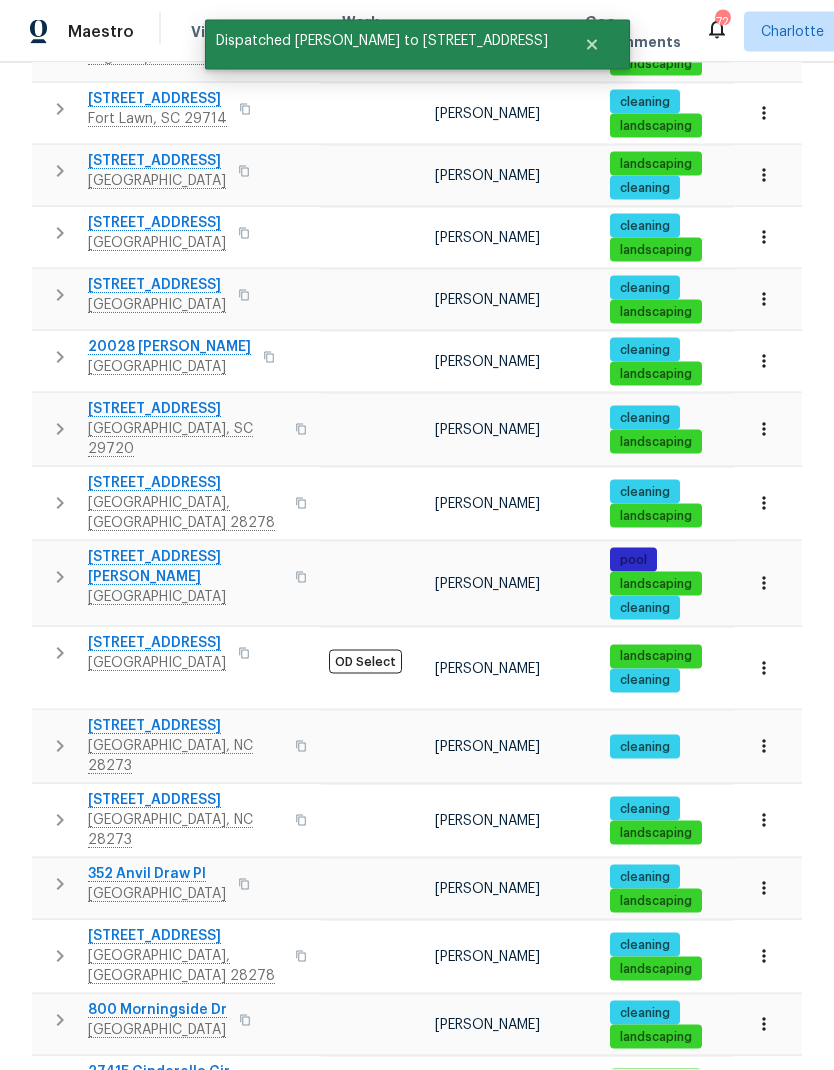 click at bounding box center (60, 957) 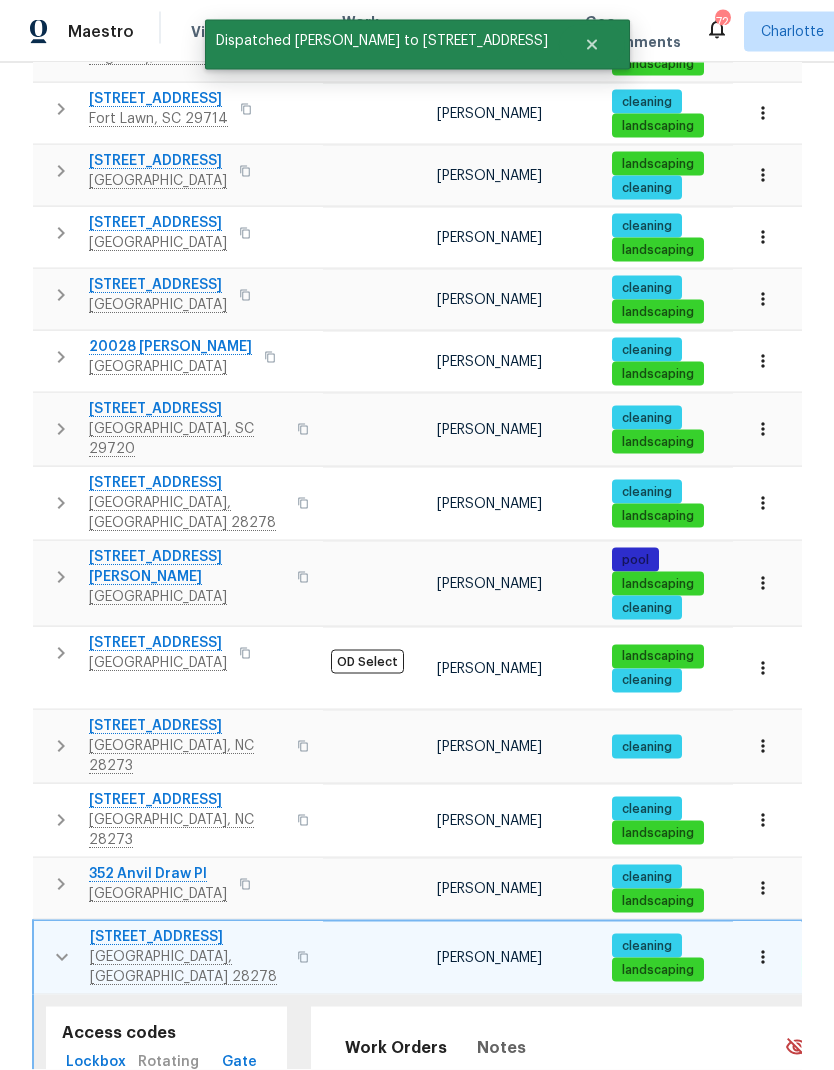 scroll, scrollTop: 51, scrollLeft: 0, axis: vertical 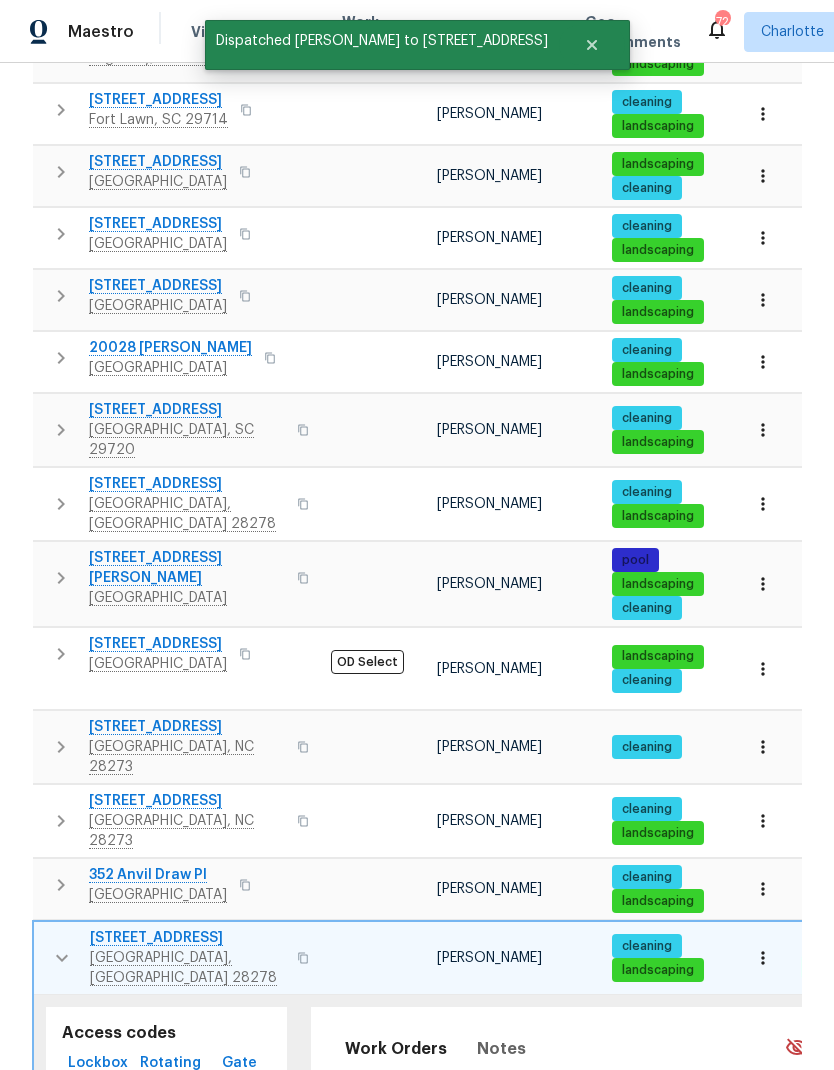 click on "Completed" at bounding box center [228, 1236] 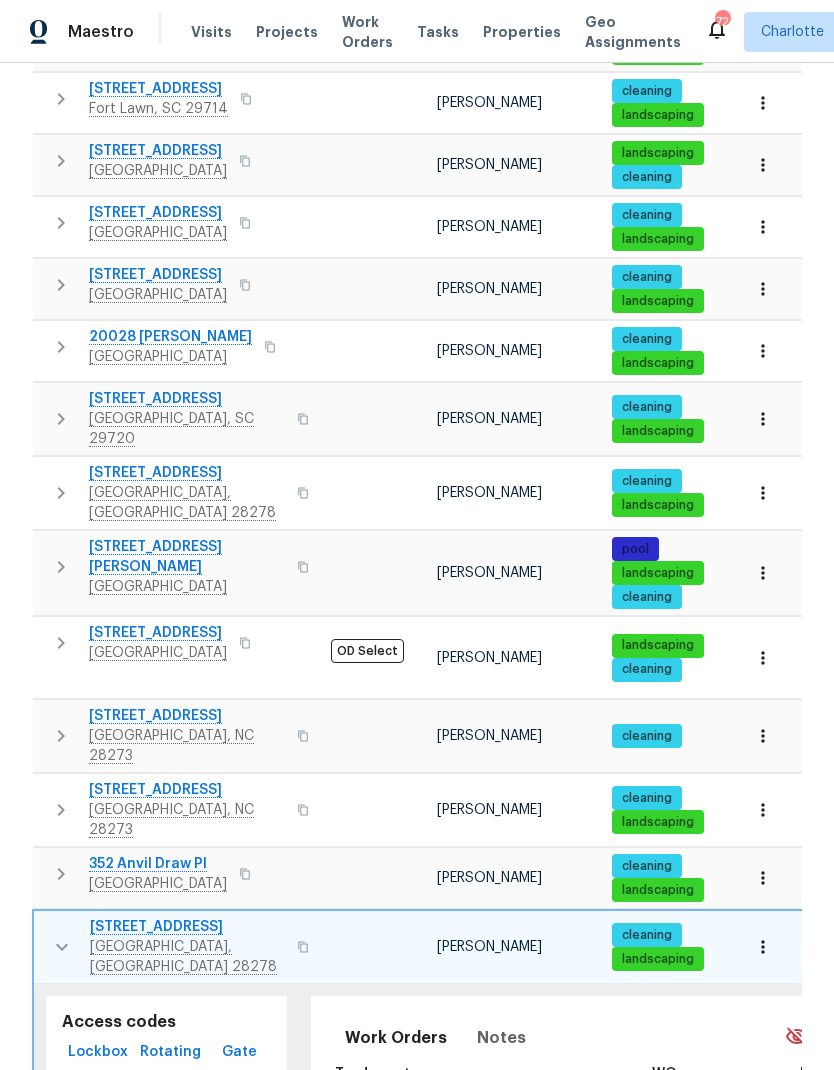 click 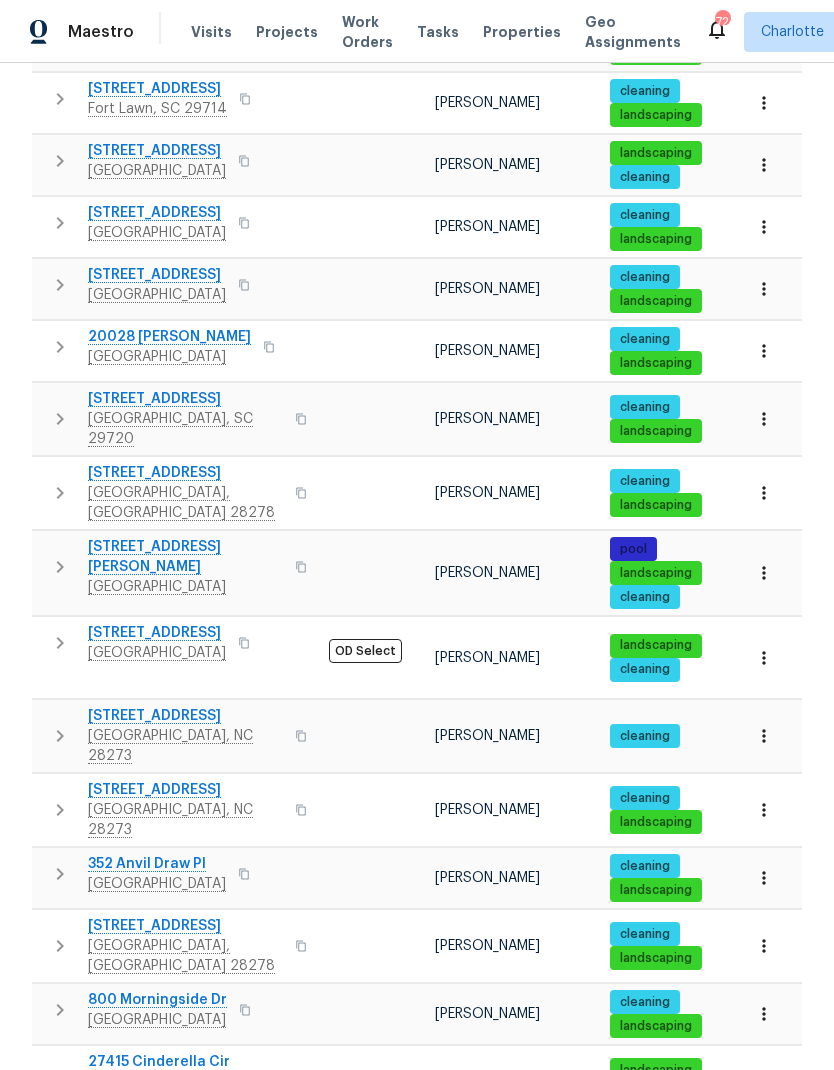 scroll, scrollTop: 935, scrollLeft: 0, axis: vertical 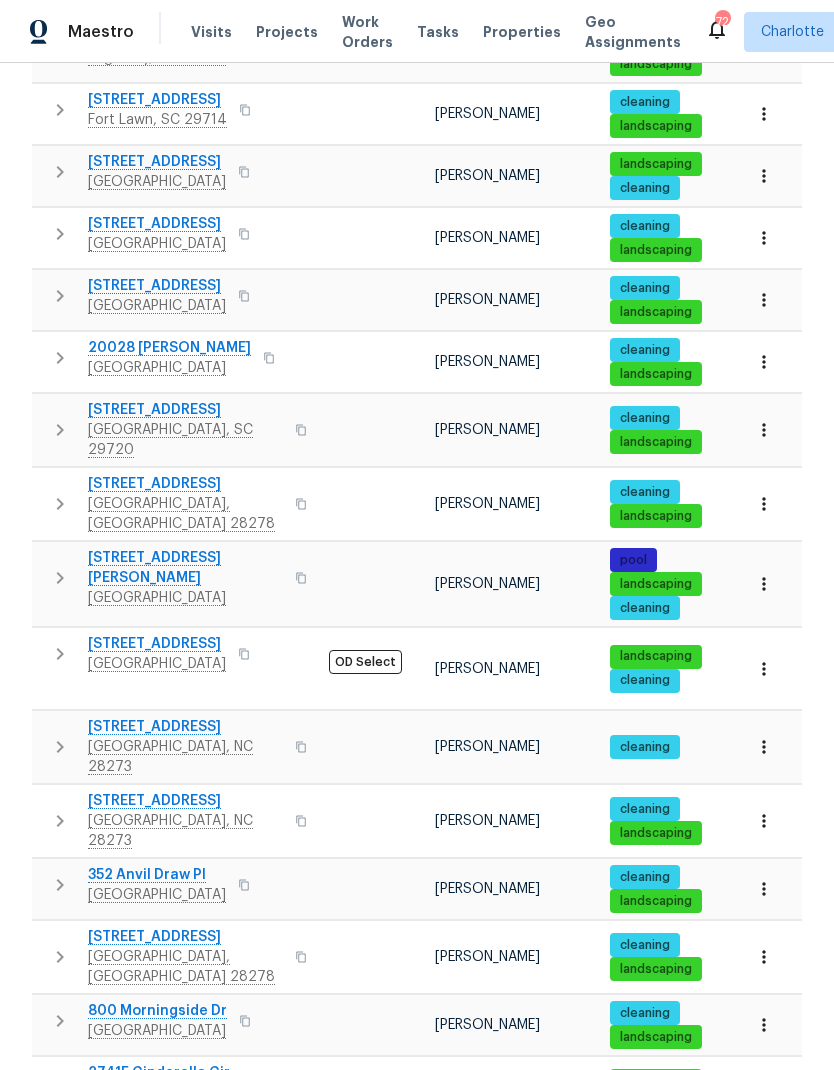 click 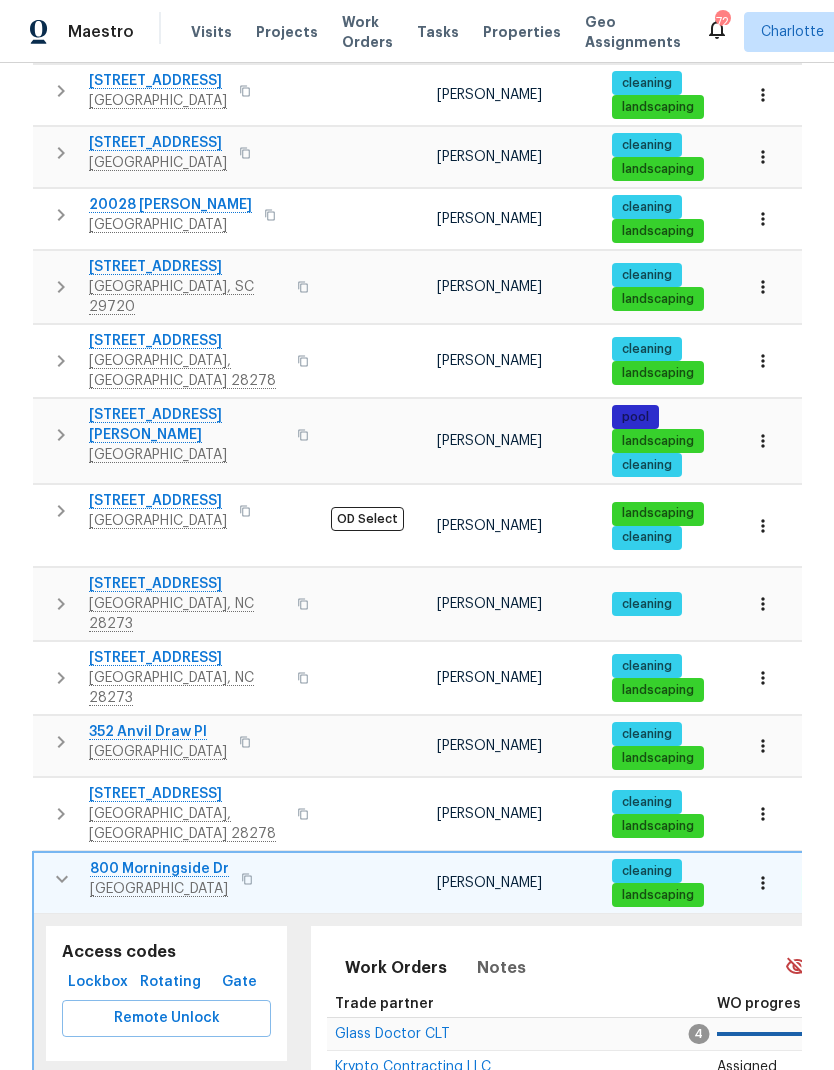 scroll, scrollTop: 1079, scrollLeft: 0, axis: vertical 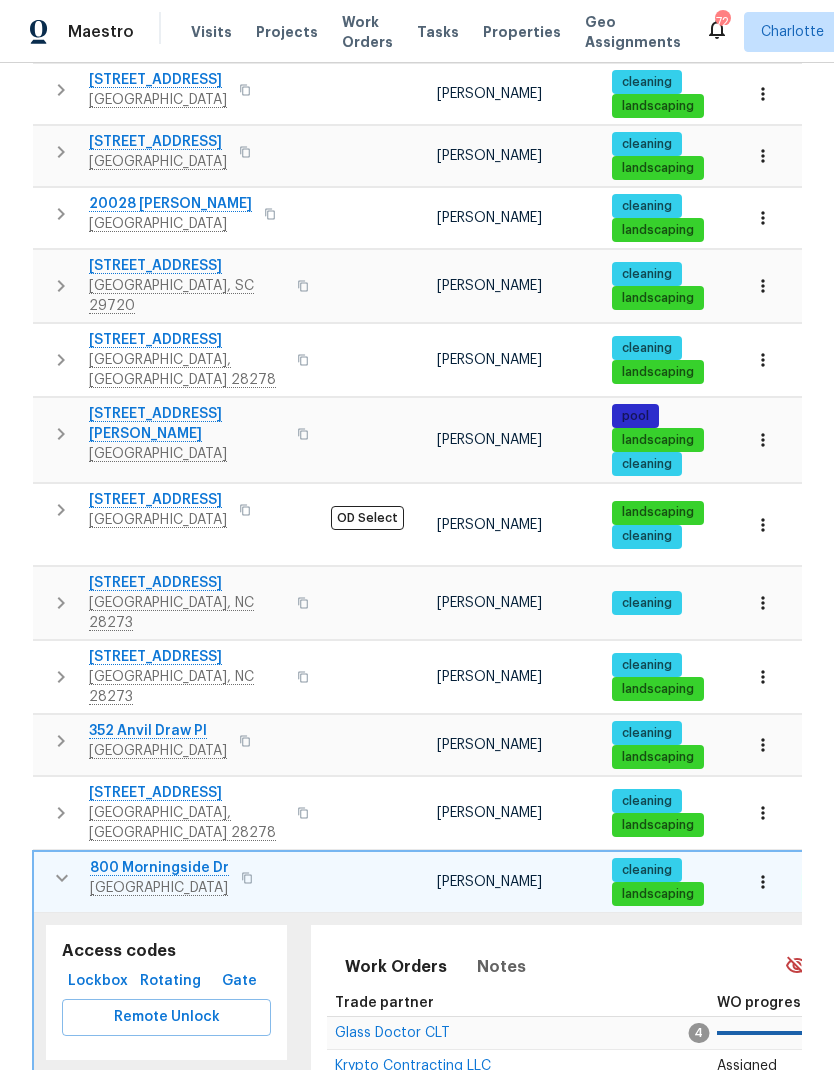 click on "Completed" at bounding box center [228, 1154] 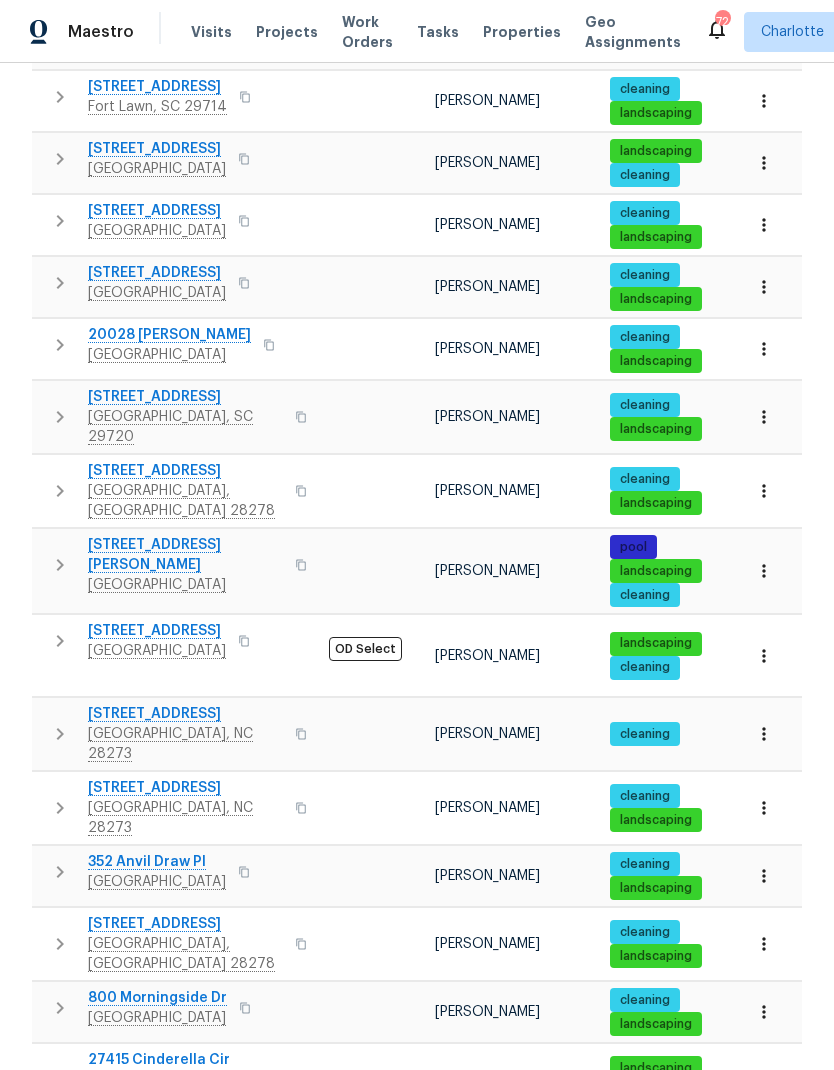 scroll, scrollTop: 935, scrollLeft: 0, axis: vertical 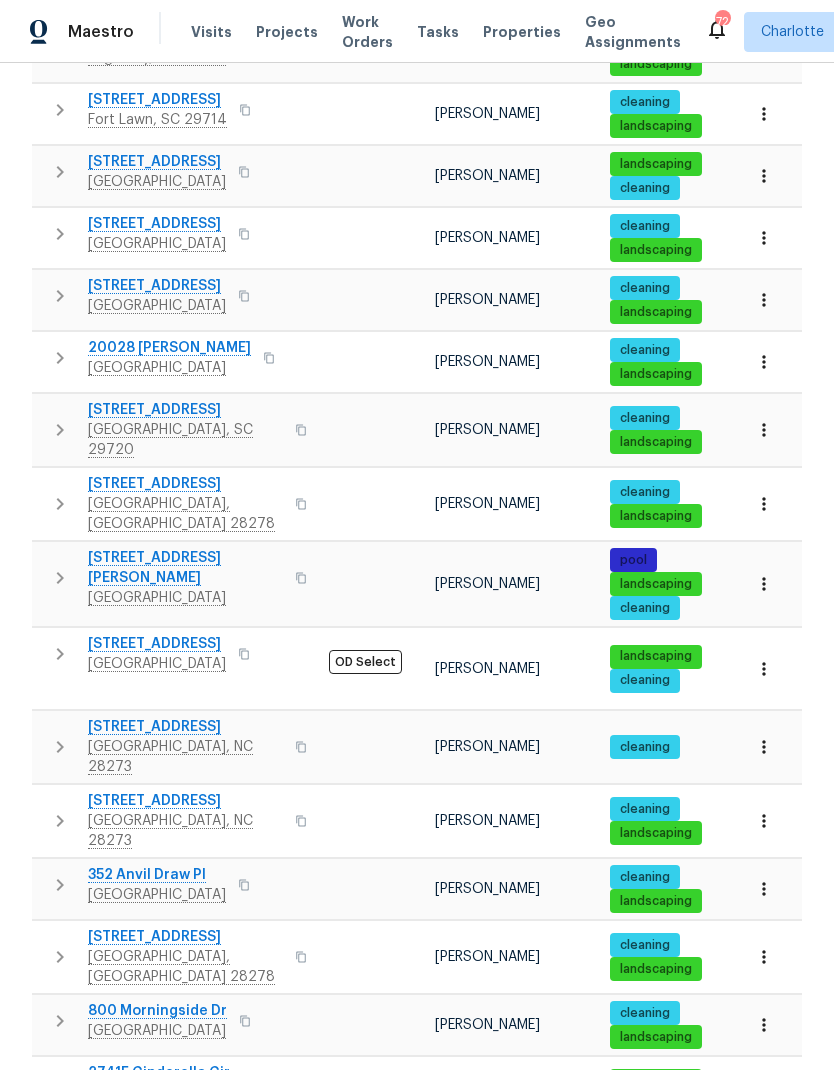 click 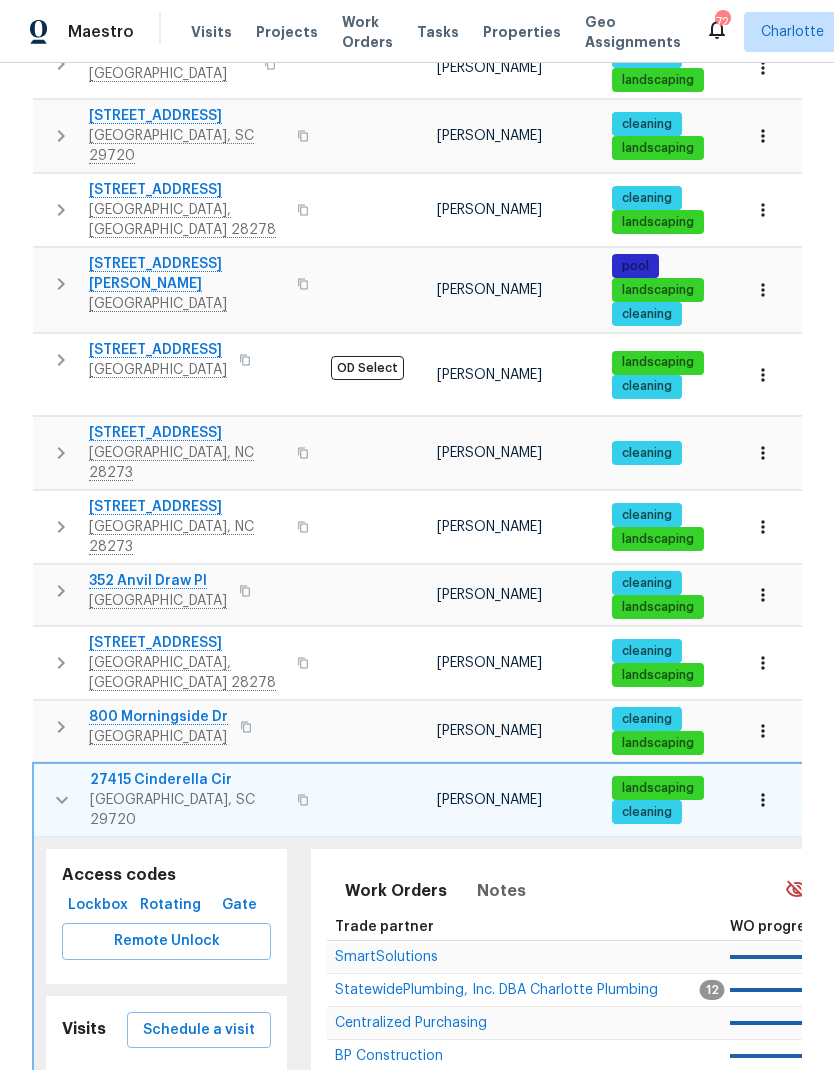 scroll, scrollTop: 1240, scrollLeft: 0, axis: vertical 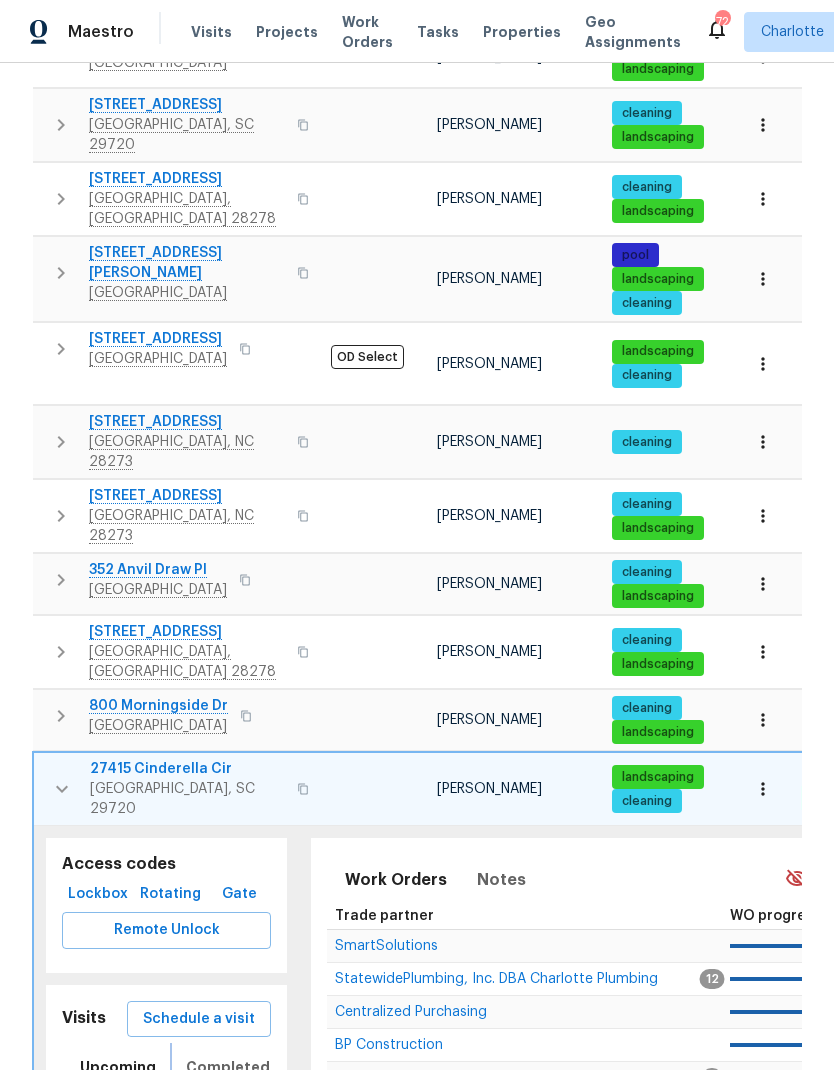 click on "Completed" at bounding box center [228, 1067] 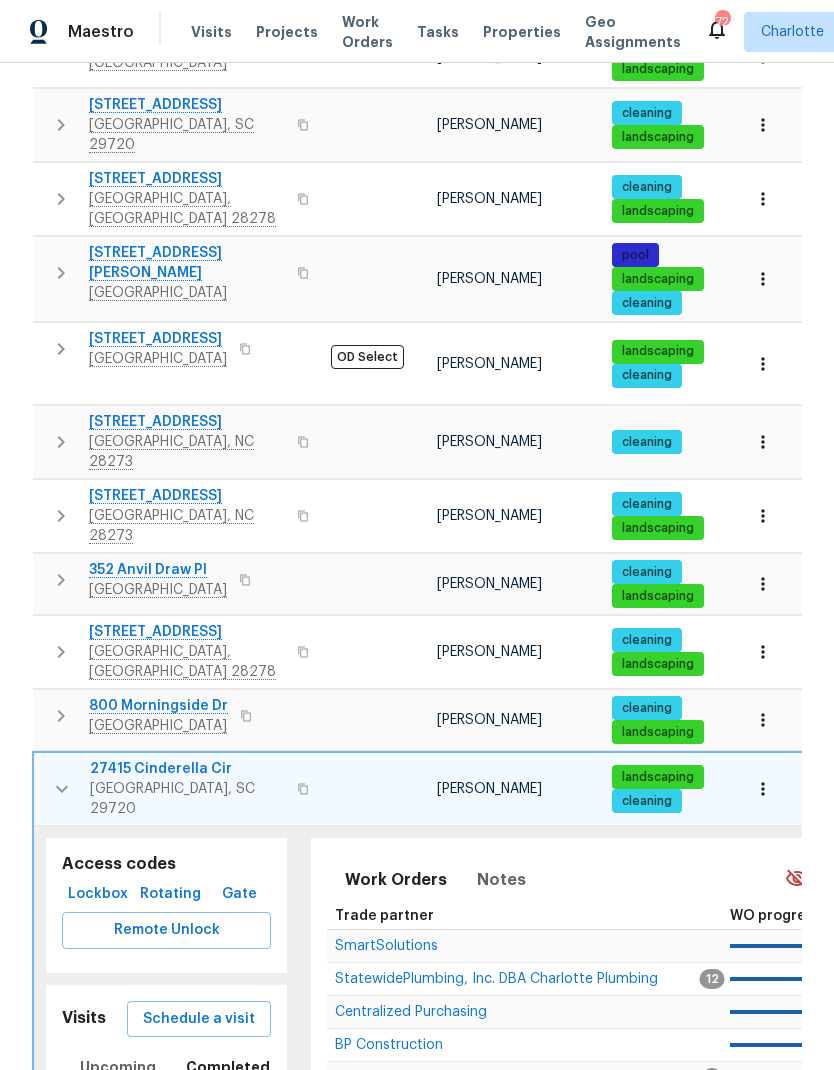 click on "Schedule a visit" at bounding box center [199, 1019] 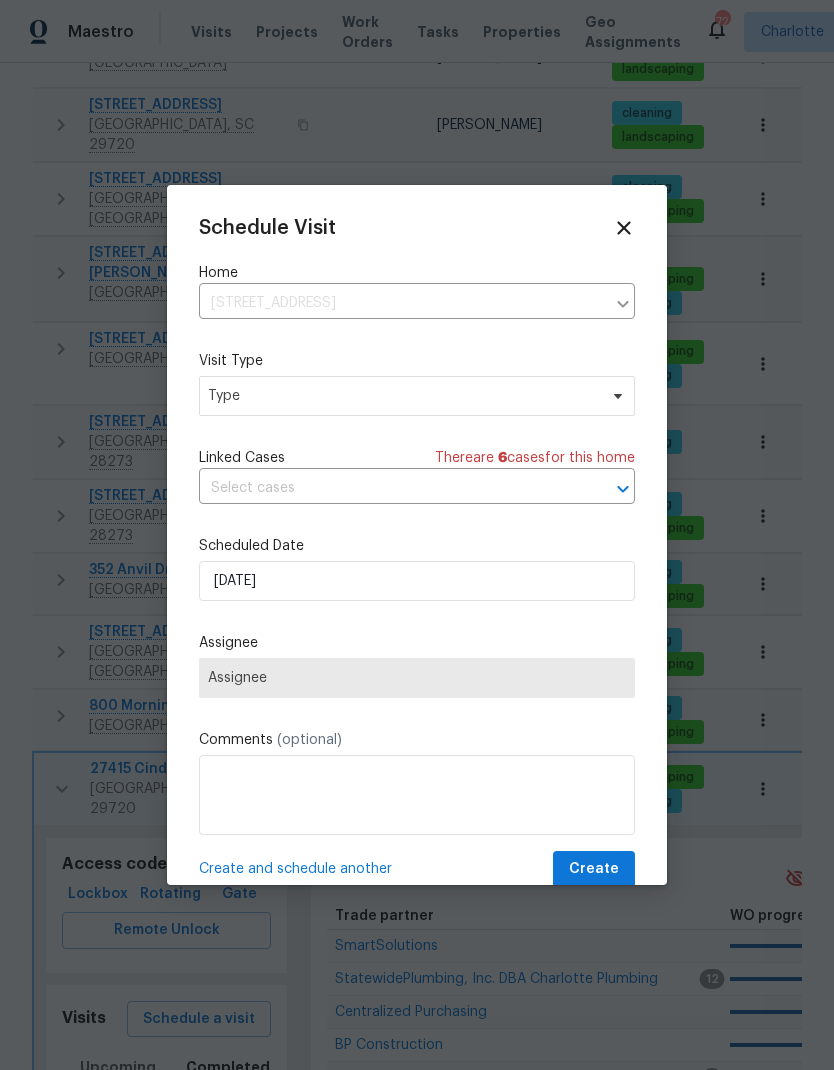 click at bounding box center [389, 488] 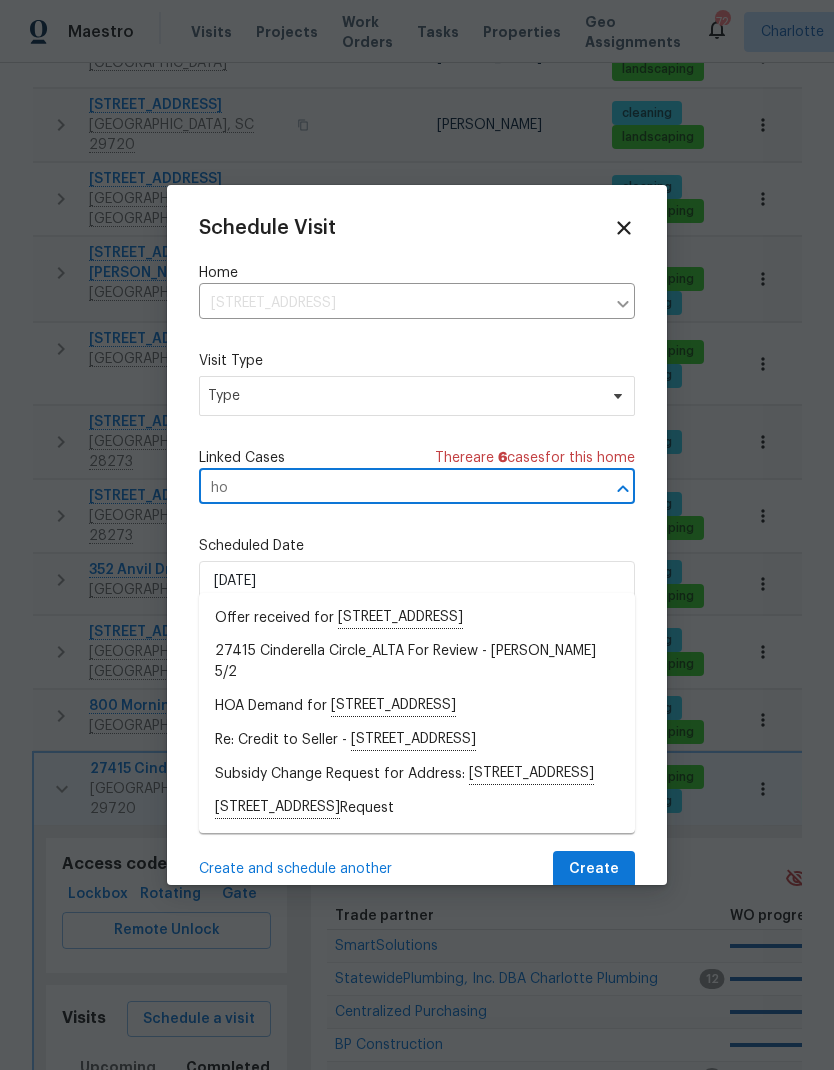 type on "h" 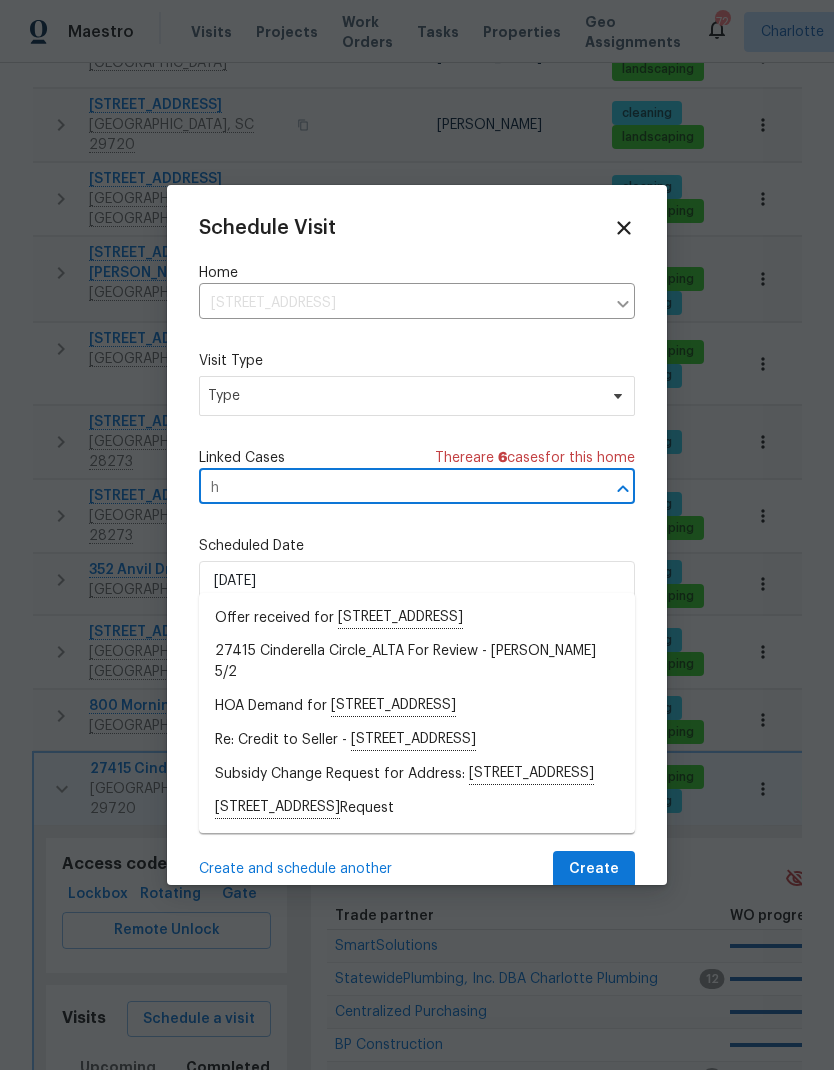 type 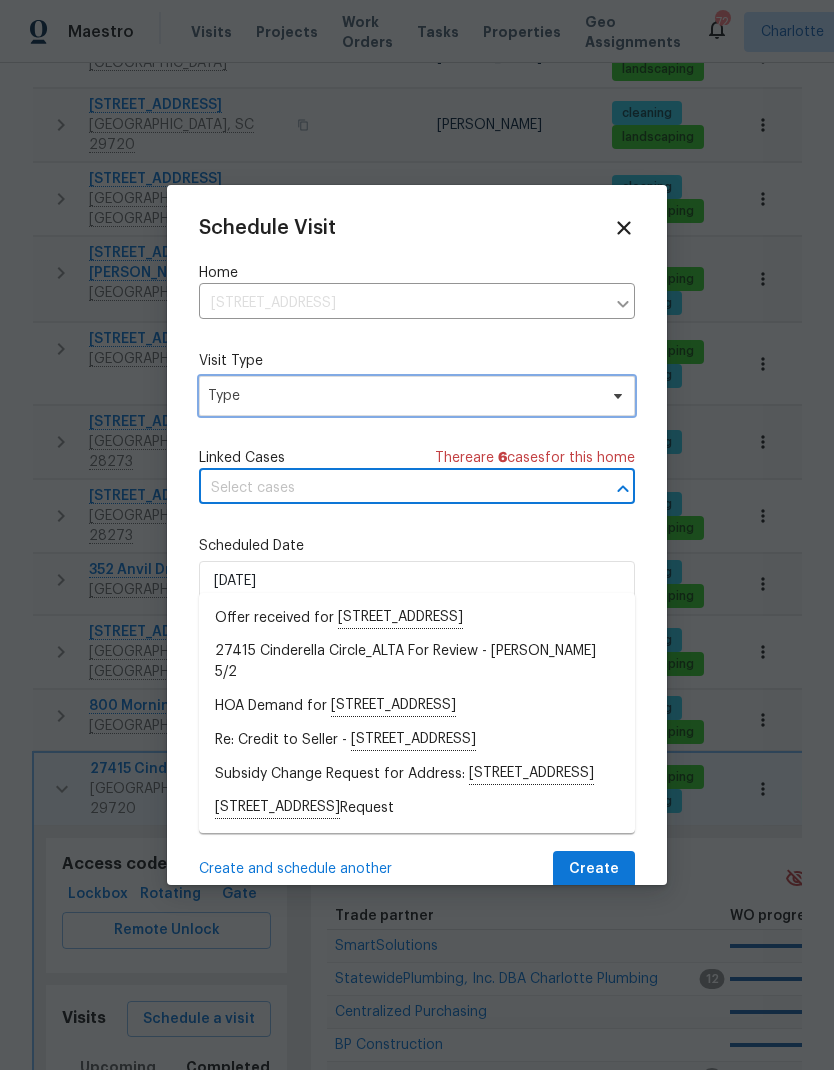 click on "Type" at bounding box center [402, 396] 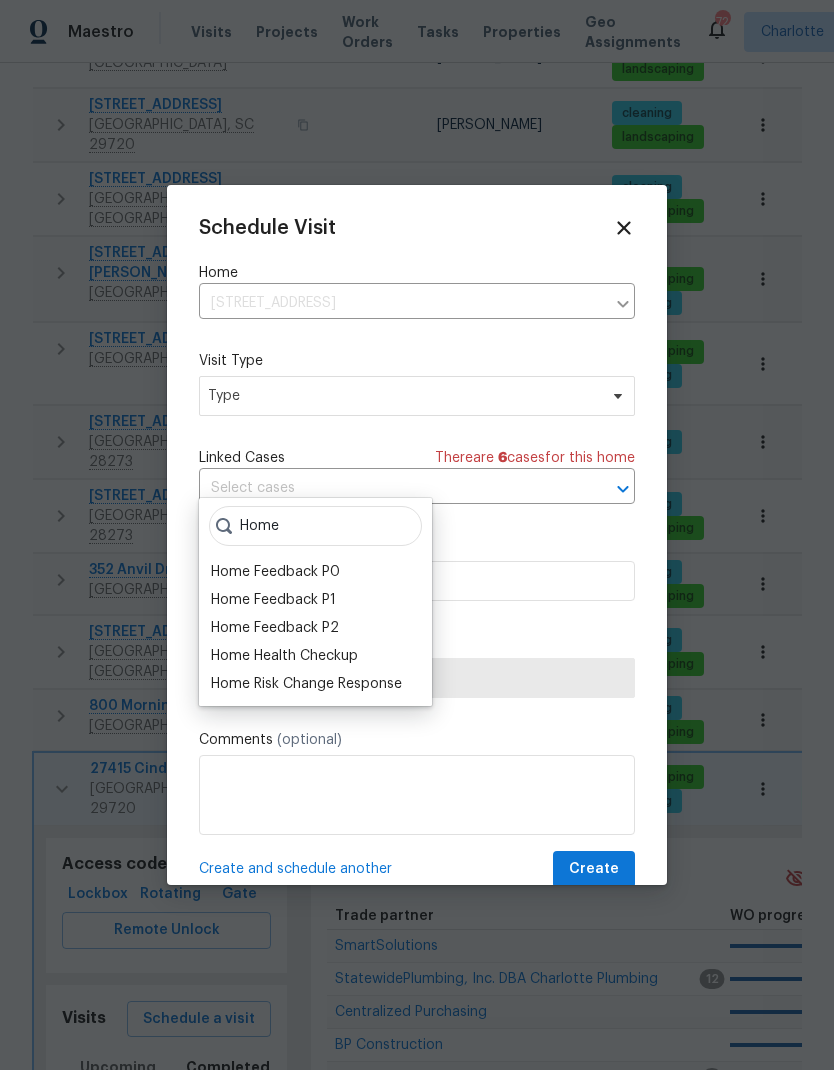 type on "Home" 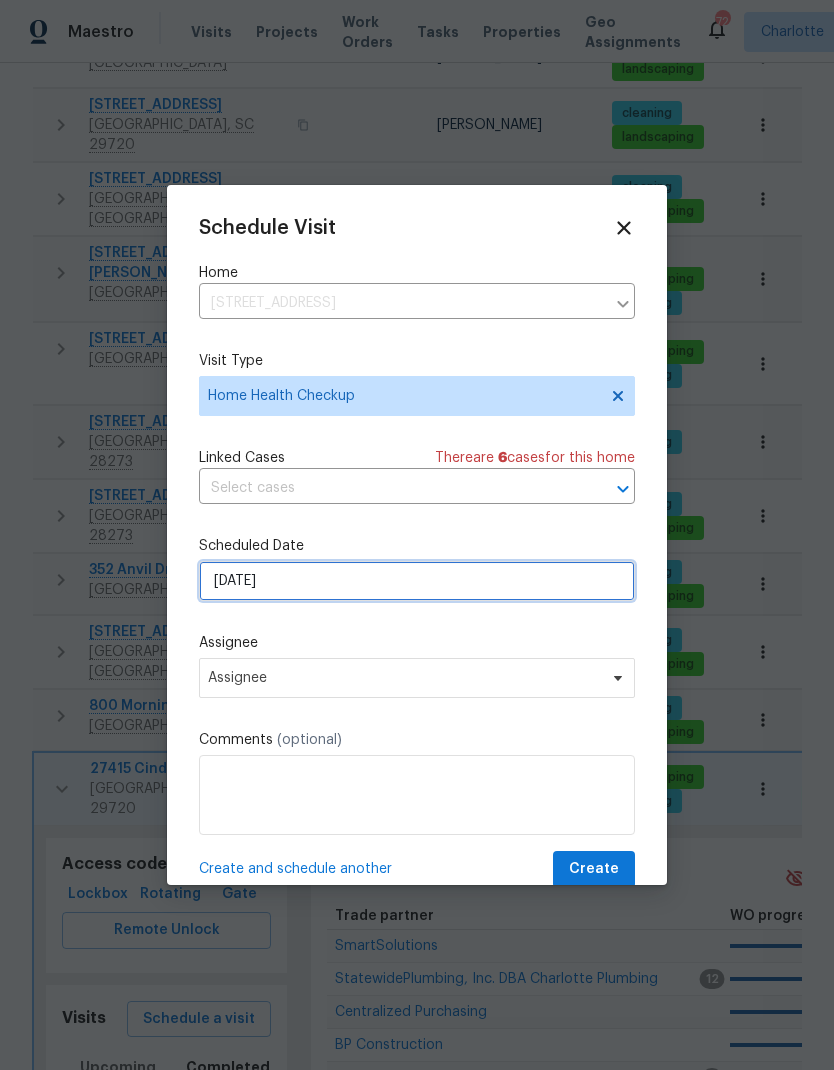 click on "7/18/2025" at bounding box center [417, 581] 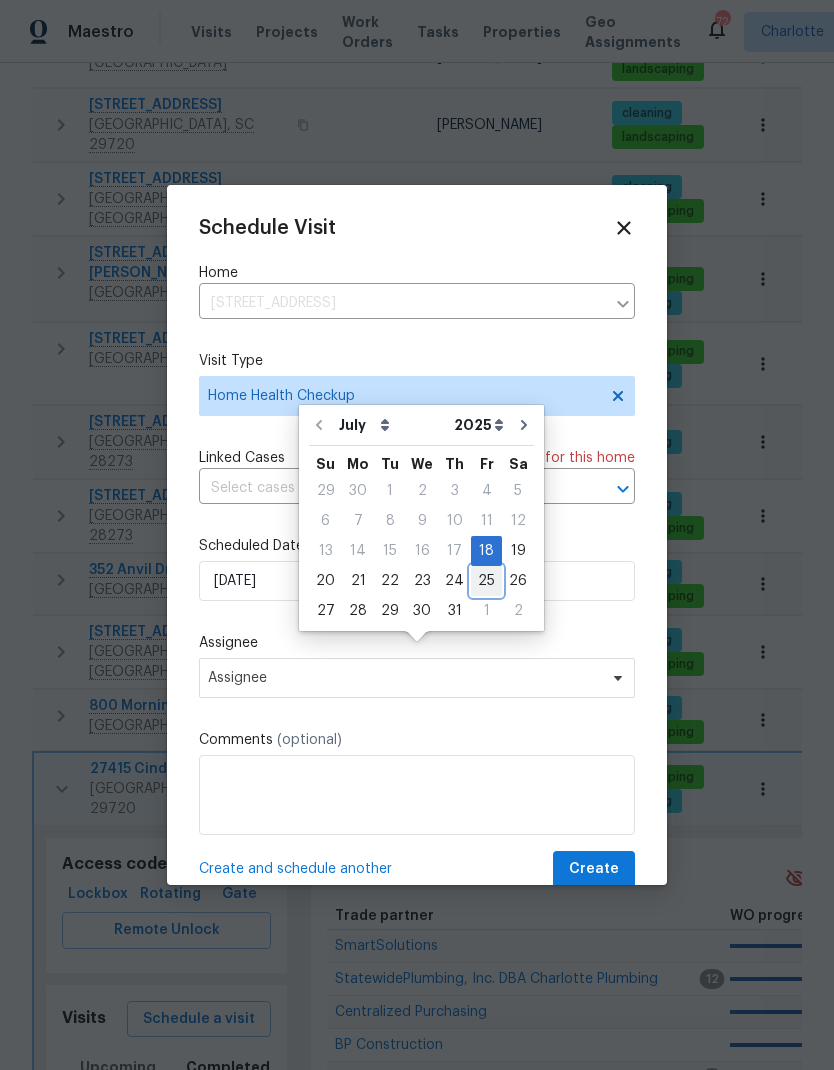 click on "25" at bounding box center [486, 581] 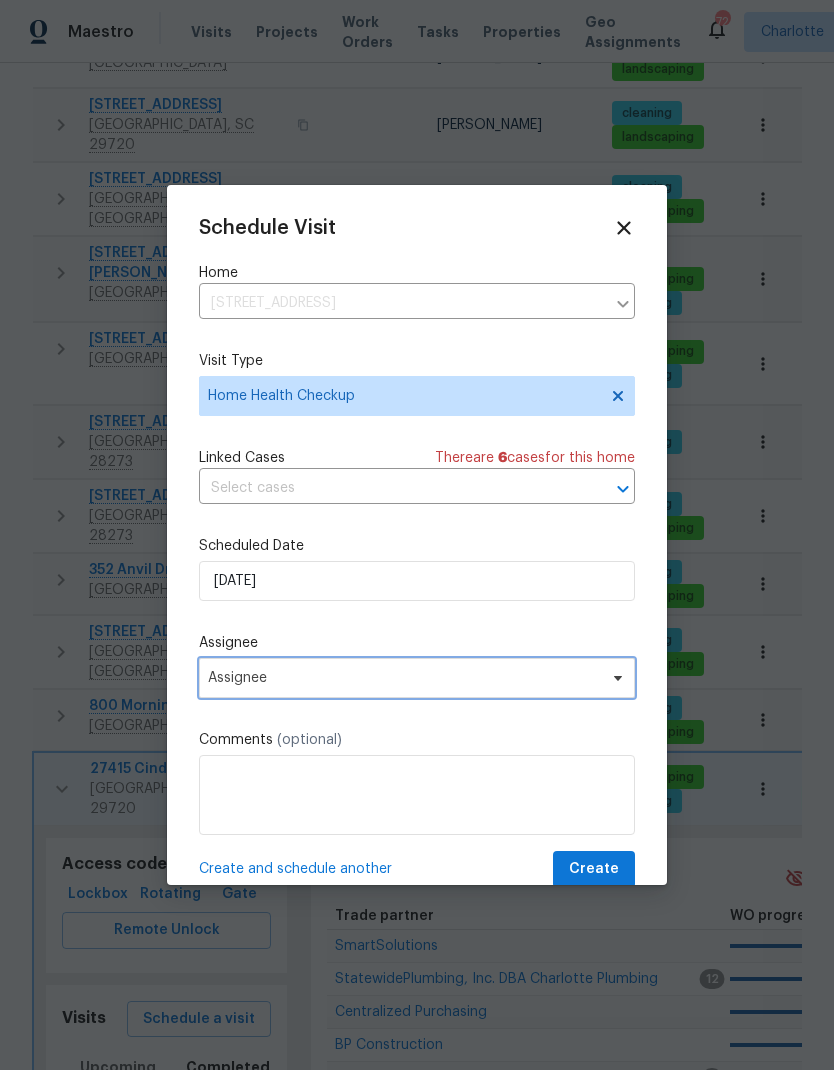 click on "Assignee" at bounding box center (404, 678) 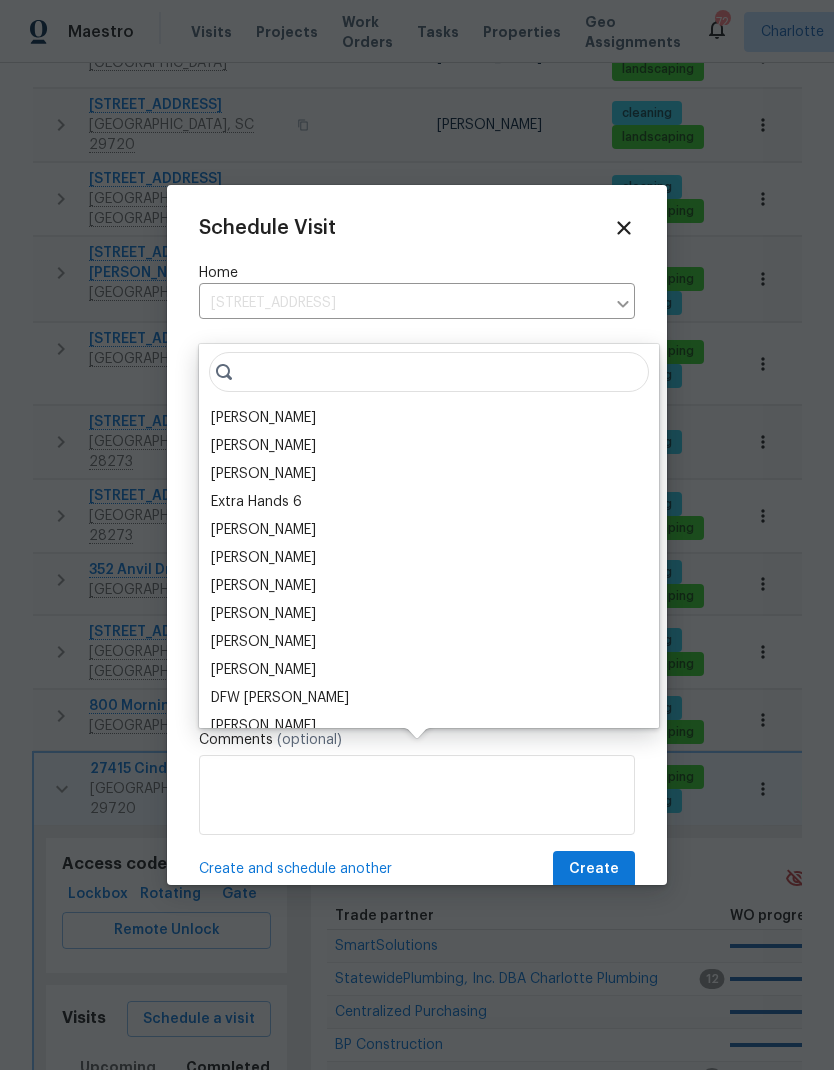 click on "[PERSON_NAME]" at bounding box center (263, 418) 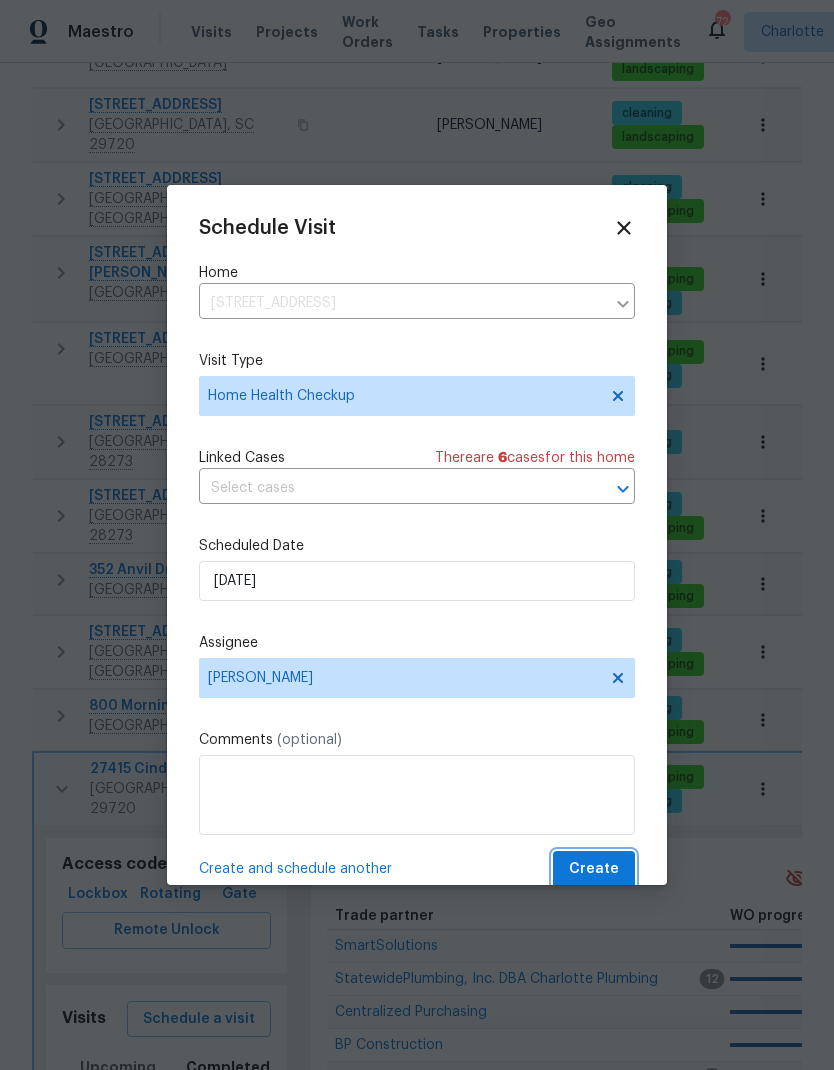 click on "Create" at bounding box center (594, 869) 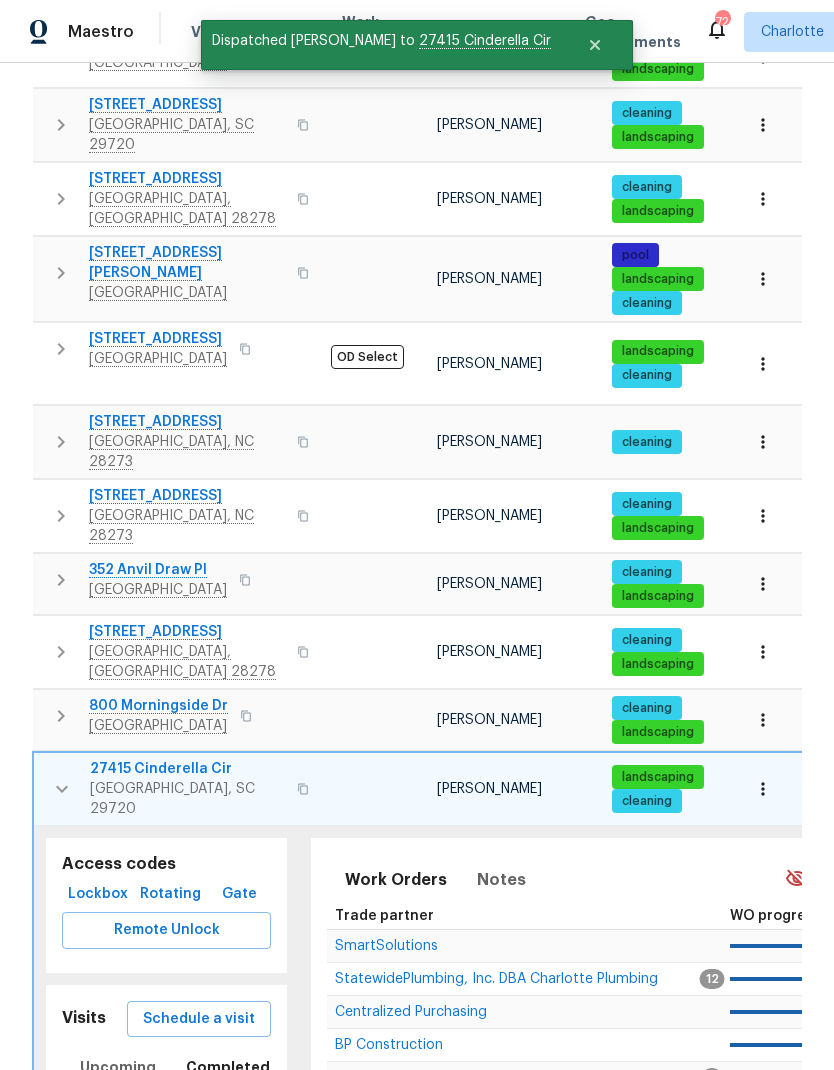 click 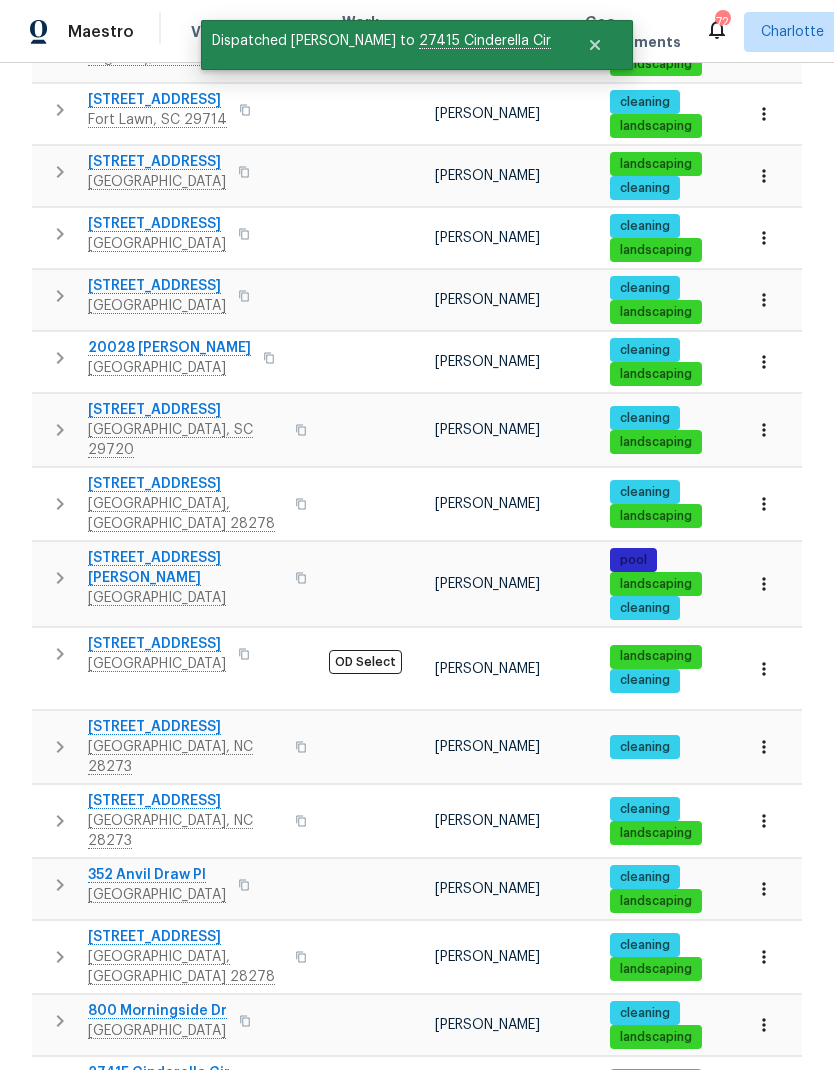 scroll, scrollTop: 935, scrollLeft: 0, axis: vertical 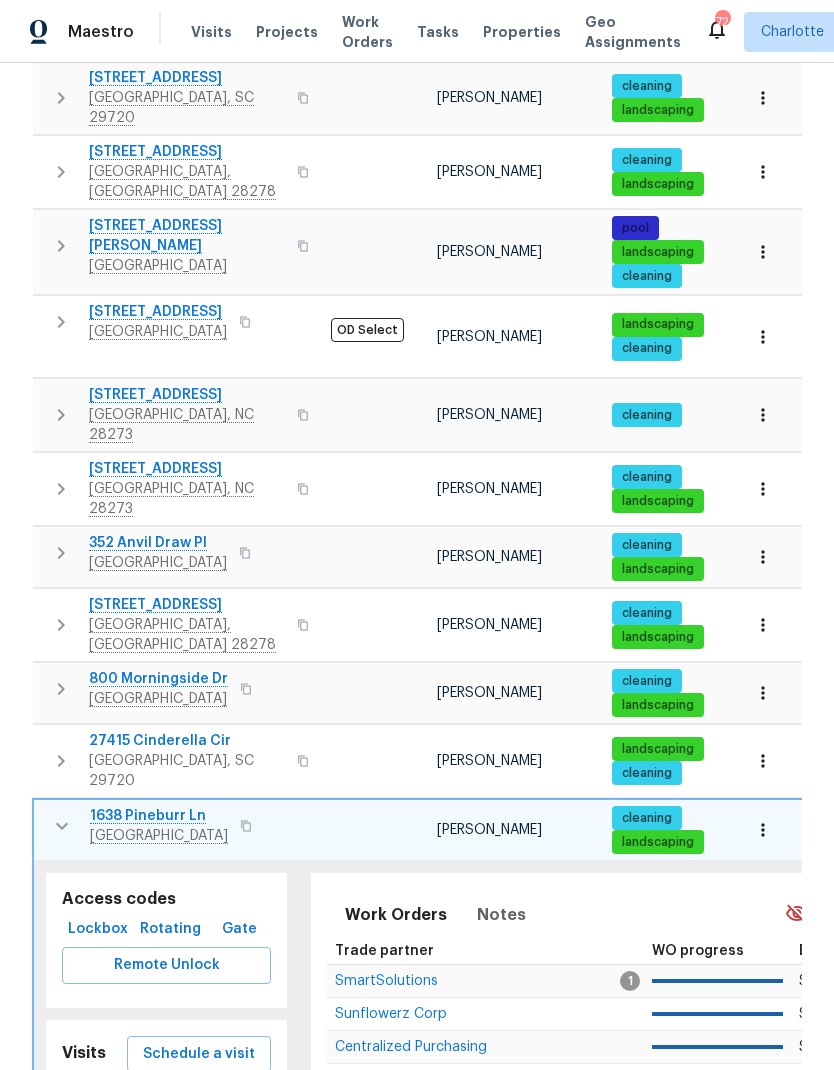 click on "Completed" at bounding box center (228, 1102) 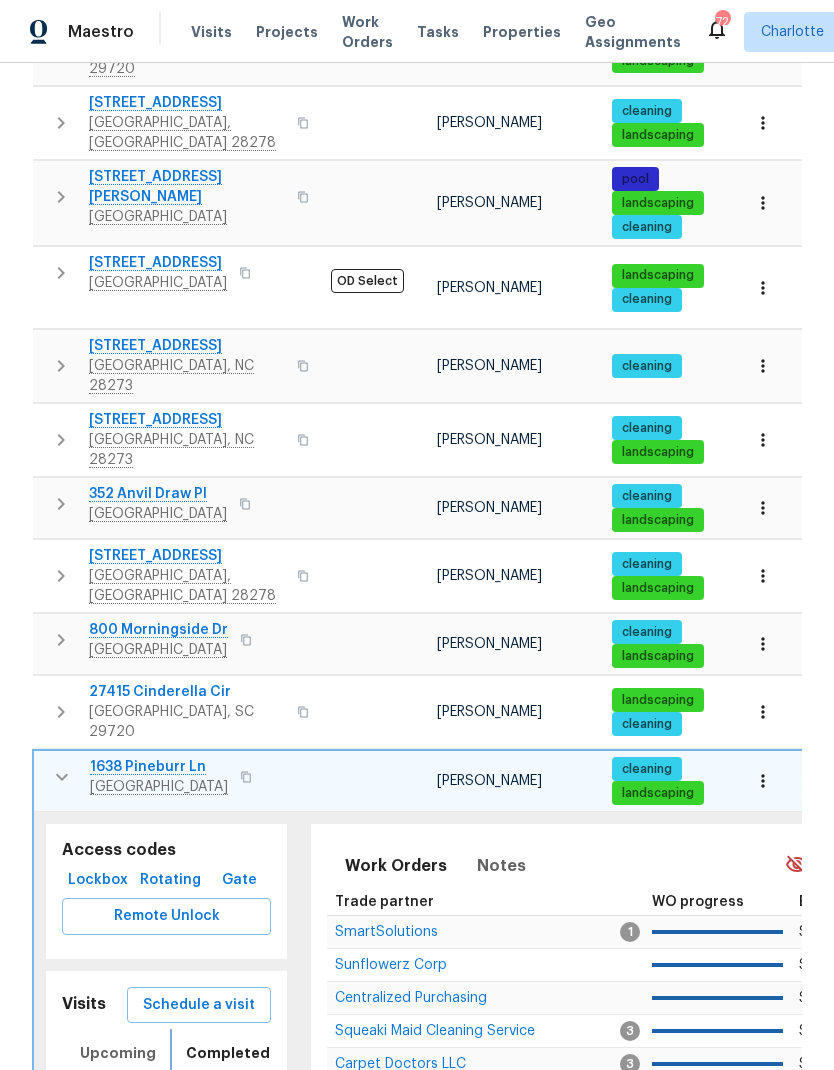 scroll, scrollTop: 1322, scrollLeft: 0, axis: vertical 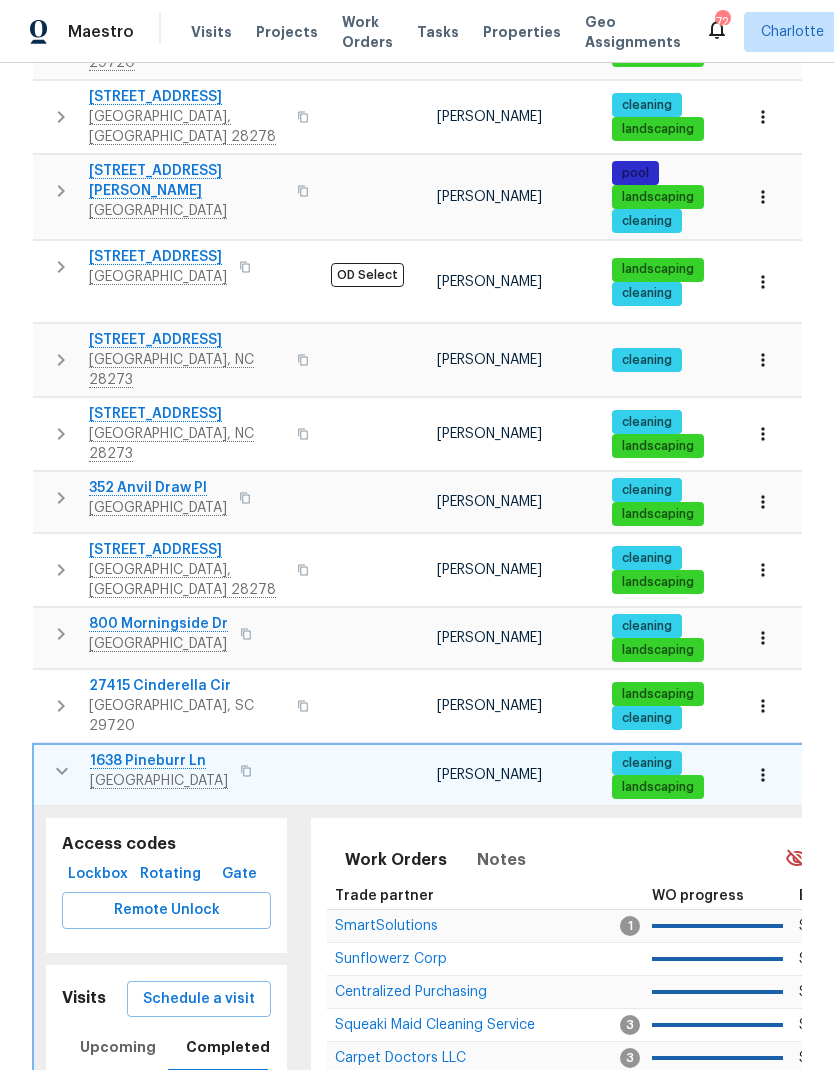 click on "Schedule a visit" at bounding box center [199, 999] 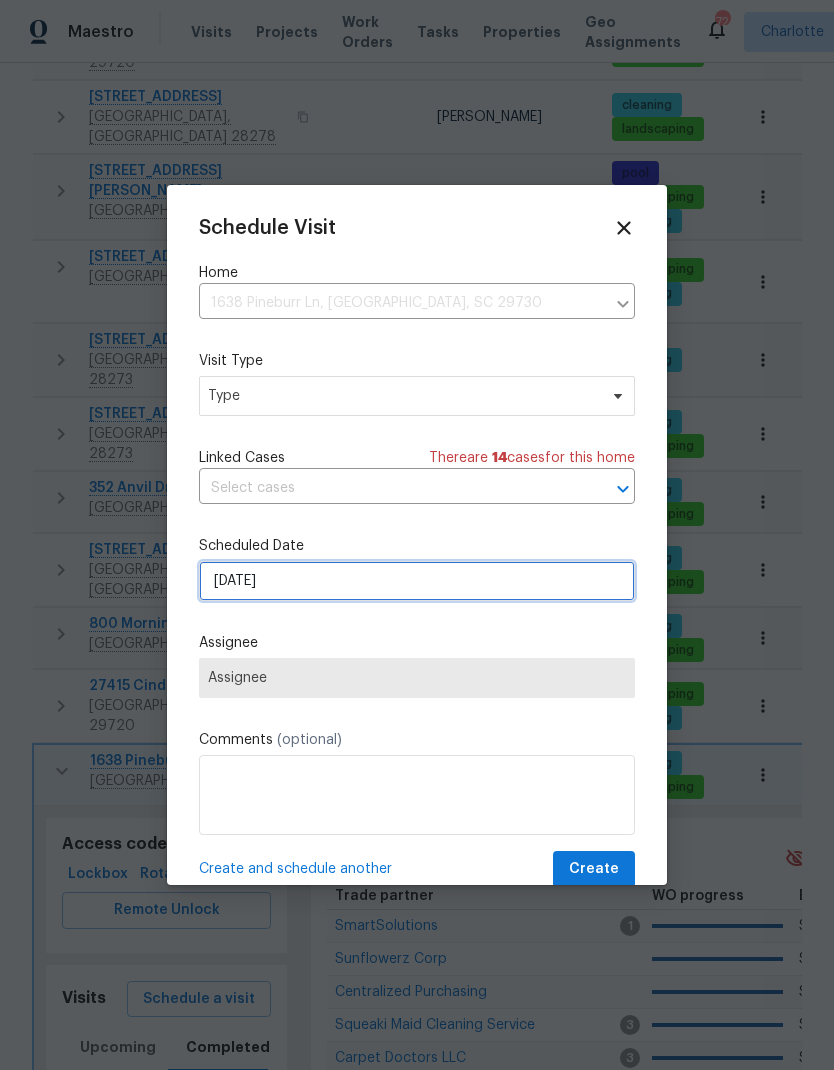 click on "7/18/2025" at bounding box center (417, 581) 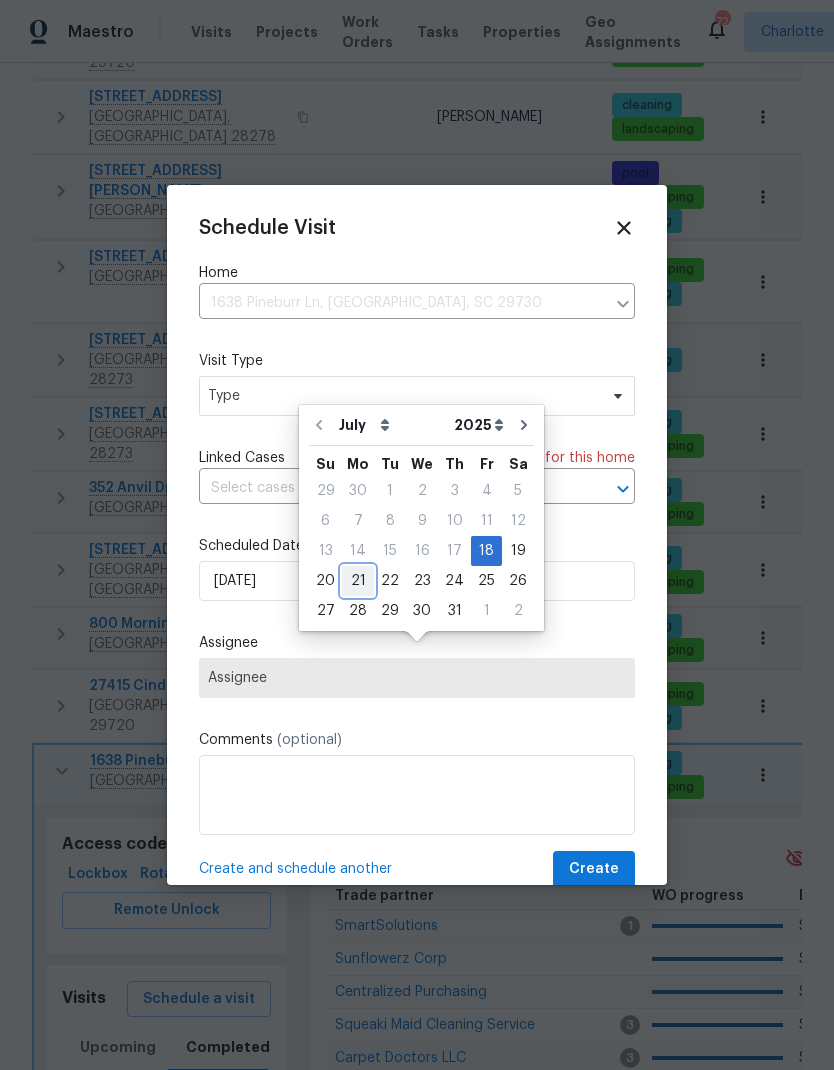 click on "21" at bounding box center [358, 581] 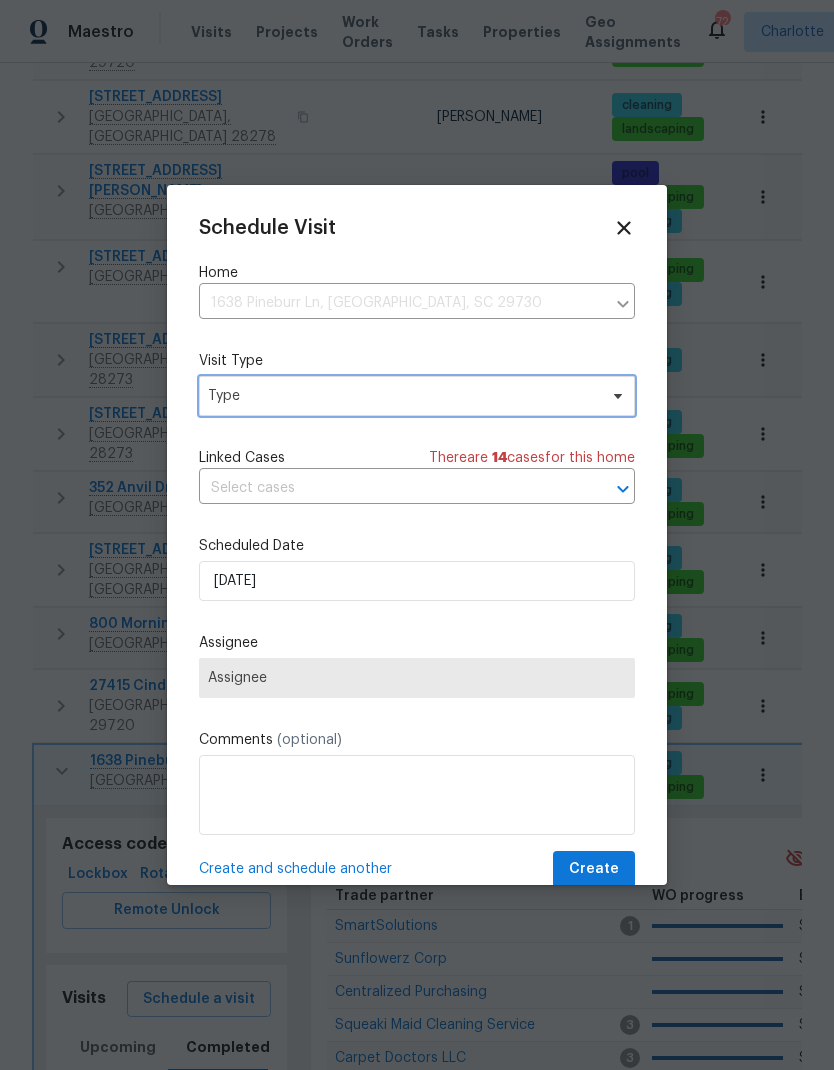 click on "Type" at bounding box center [402, 396] 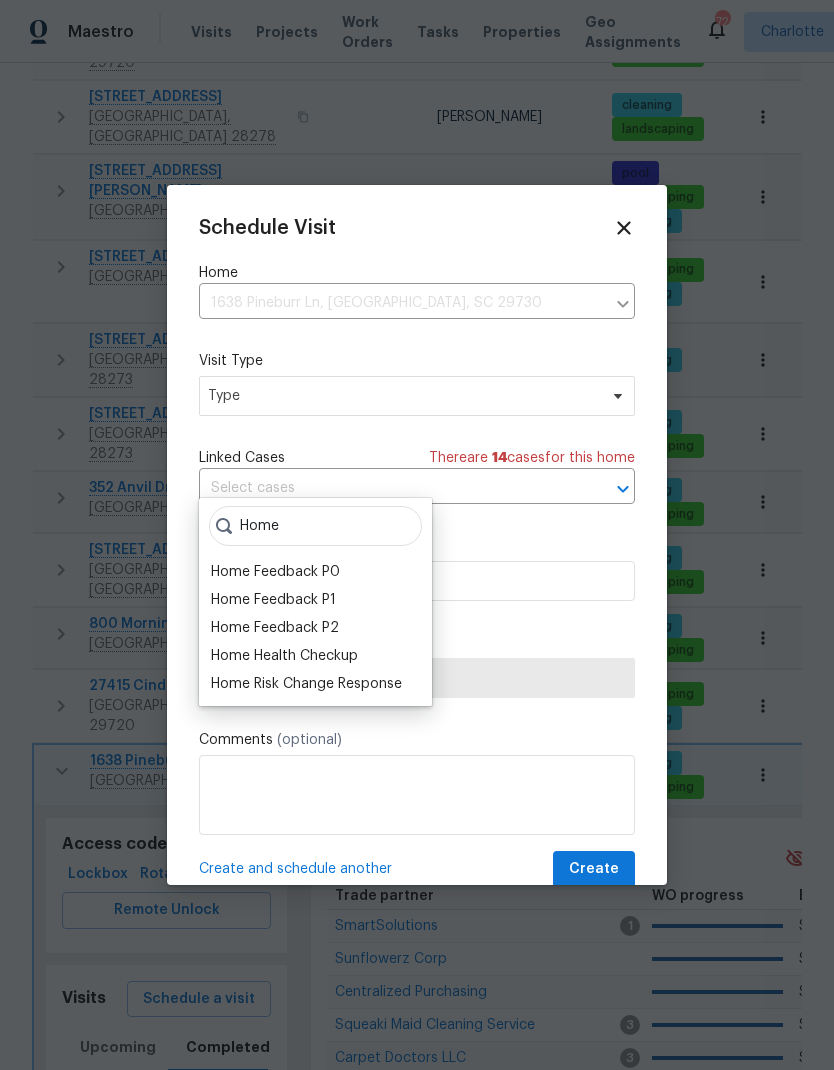 type on "Home" 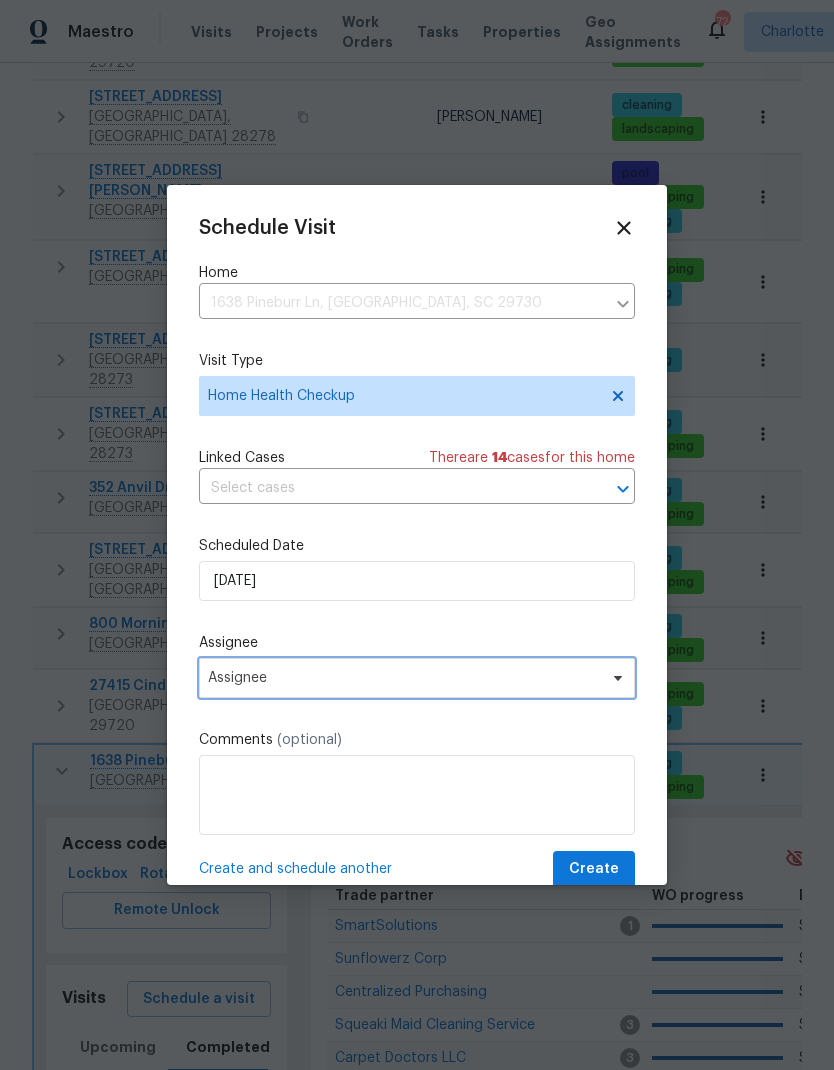 click on "Assignee" at bounding box center (404, 678) 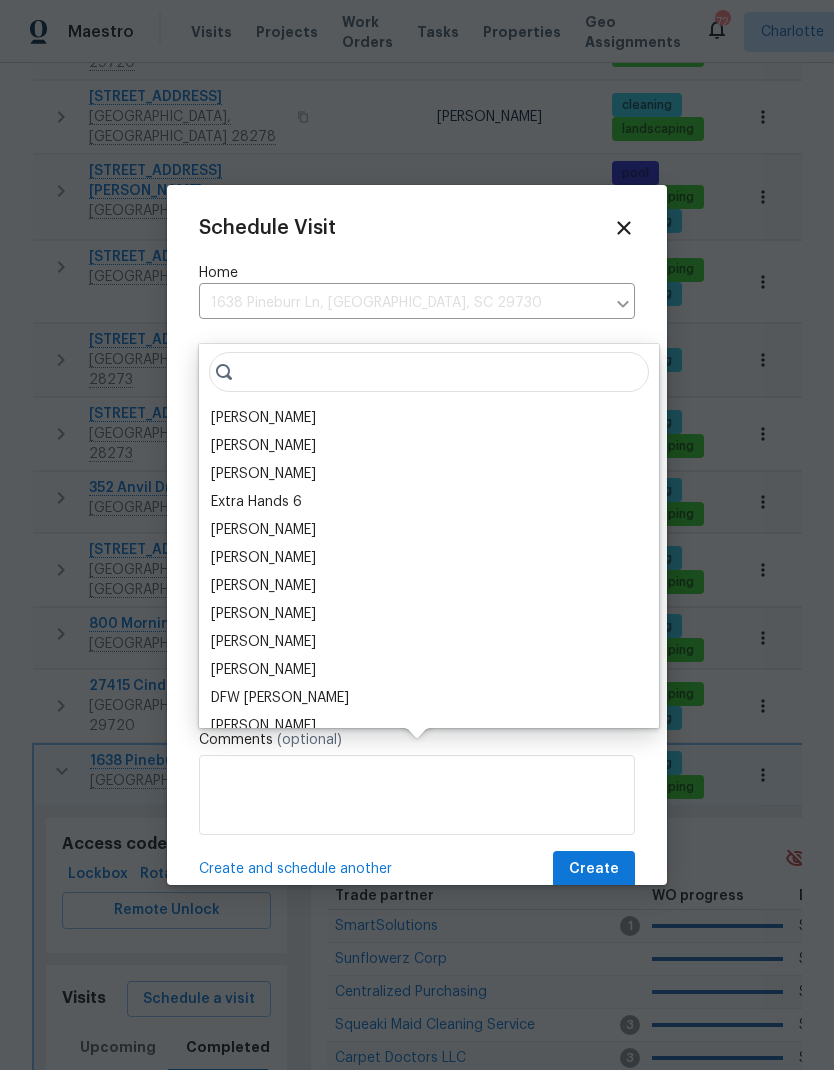 click on "[PERSON_NAME]" at bounding box center [263, 418] 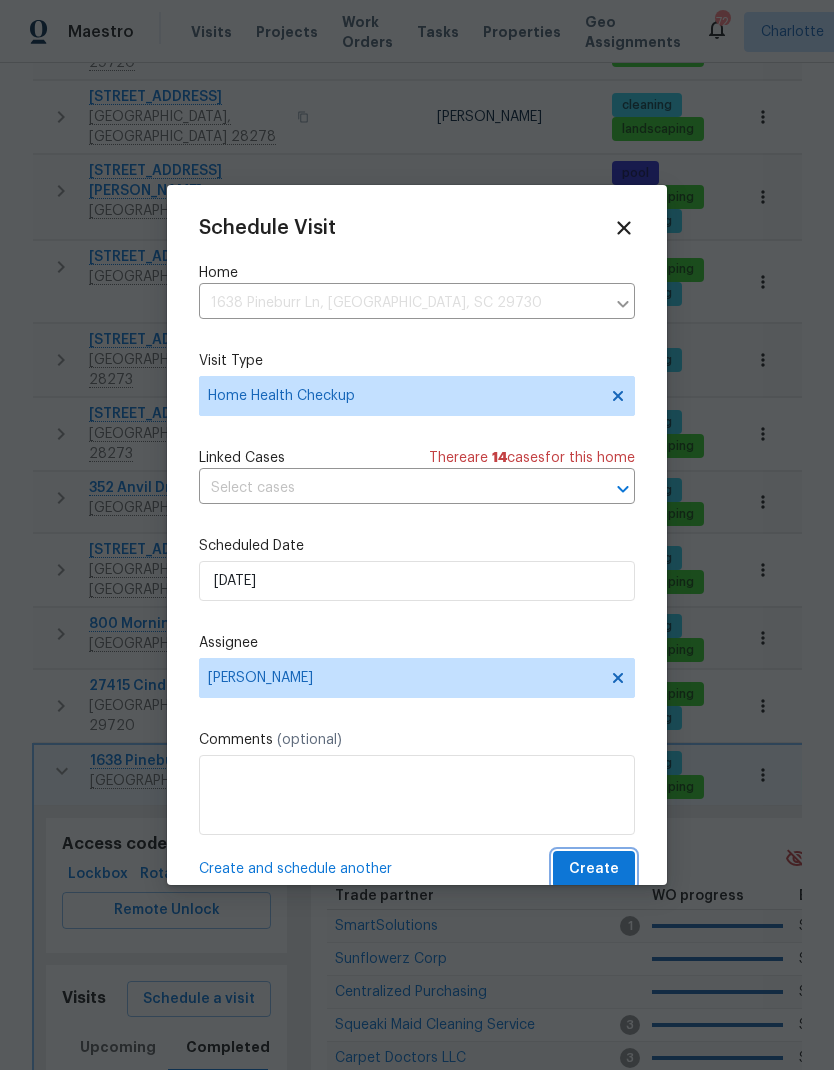 click on "Create" at bounding box center [594, 869] 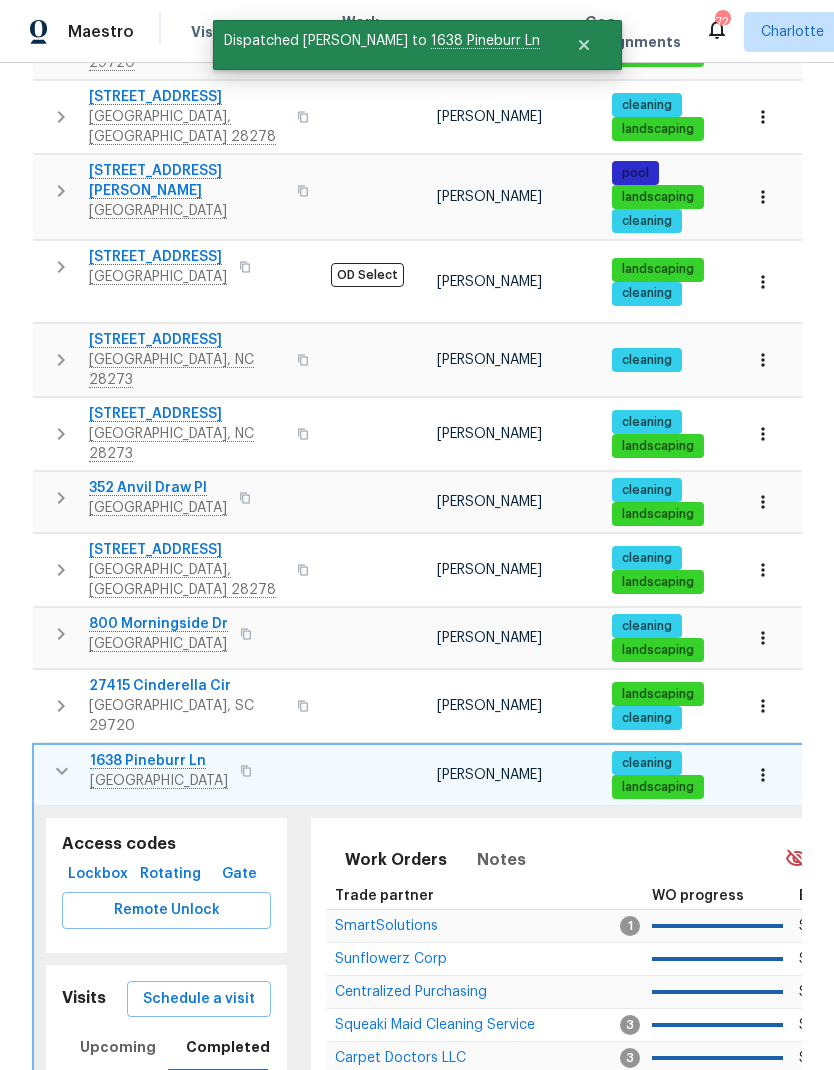 click at bounding box center (62, 771) 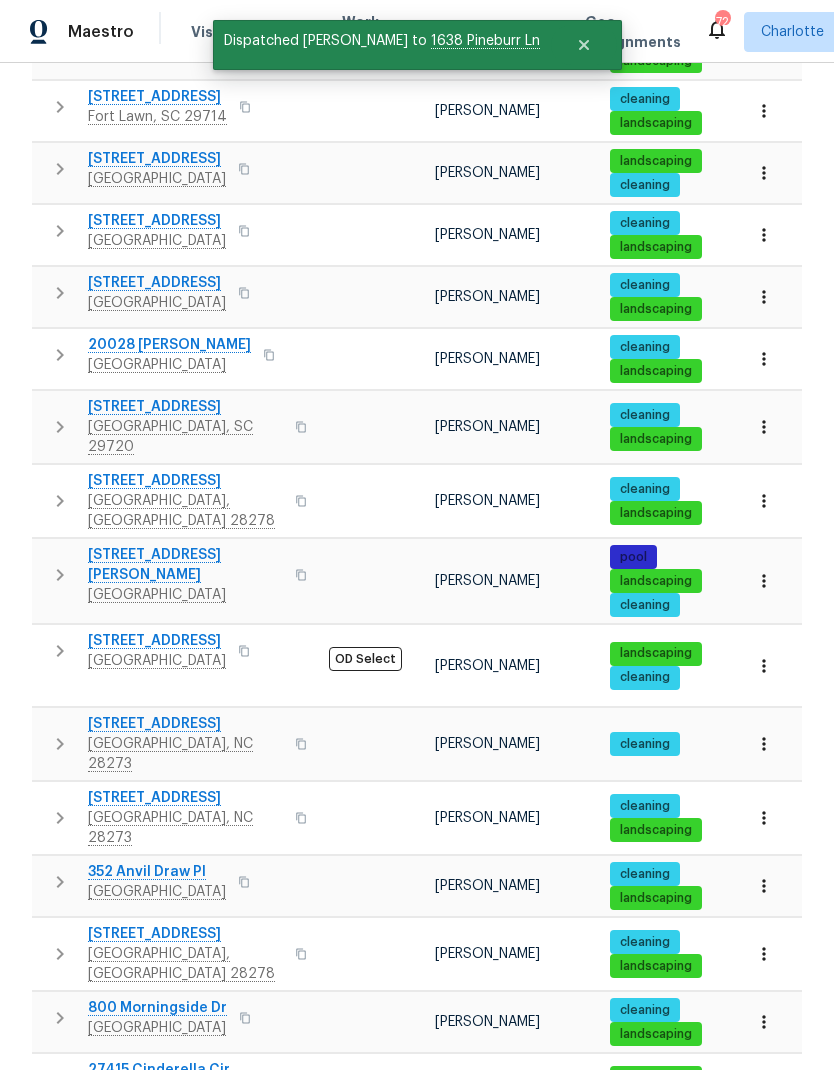 scroll, scrollTop: 935, scrollLeft: 0, axis: vertical 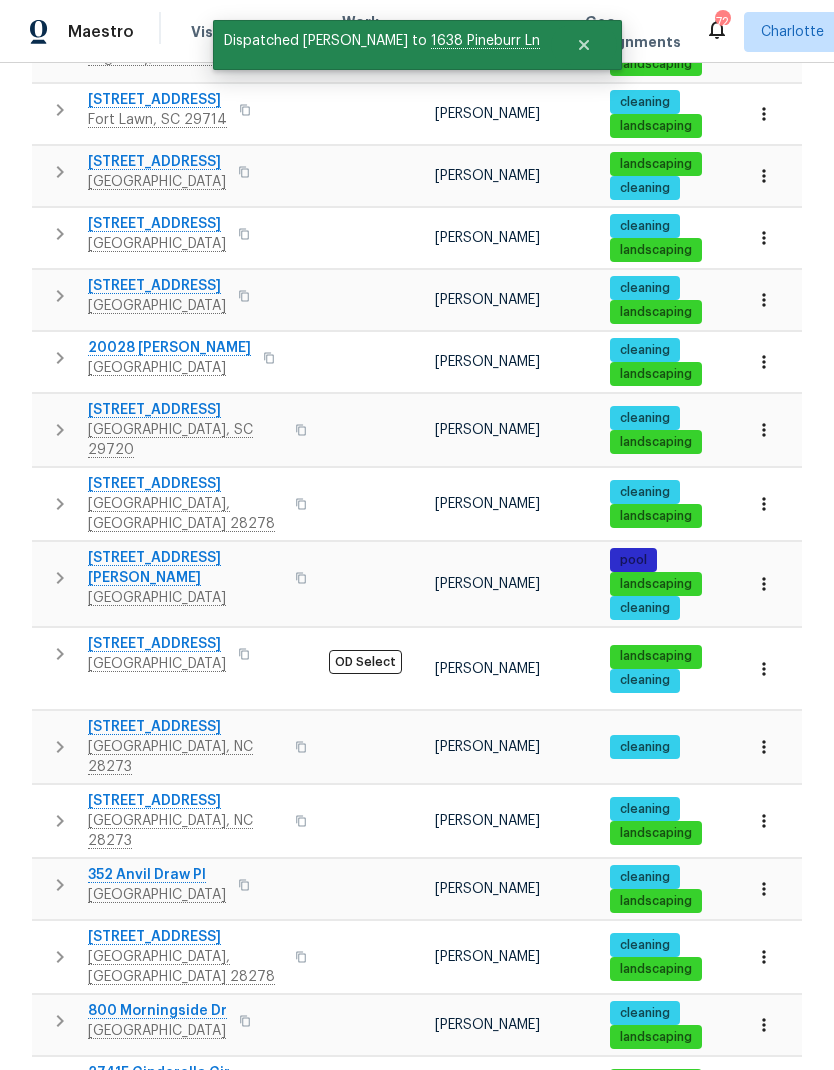 click on "2" at bounding box center (522, 1284) 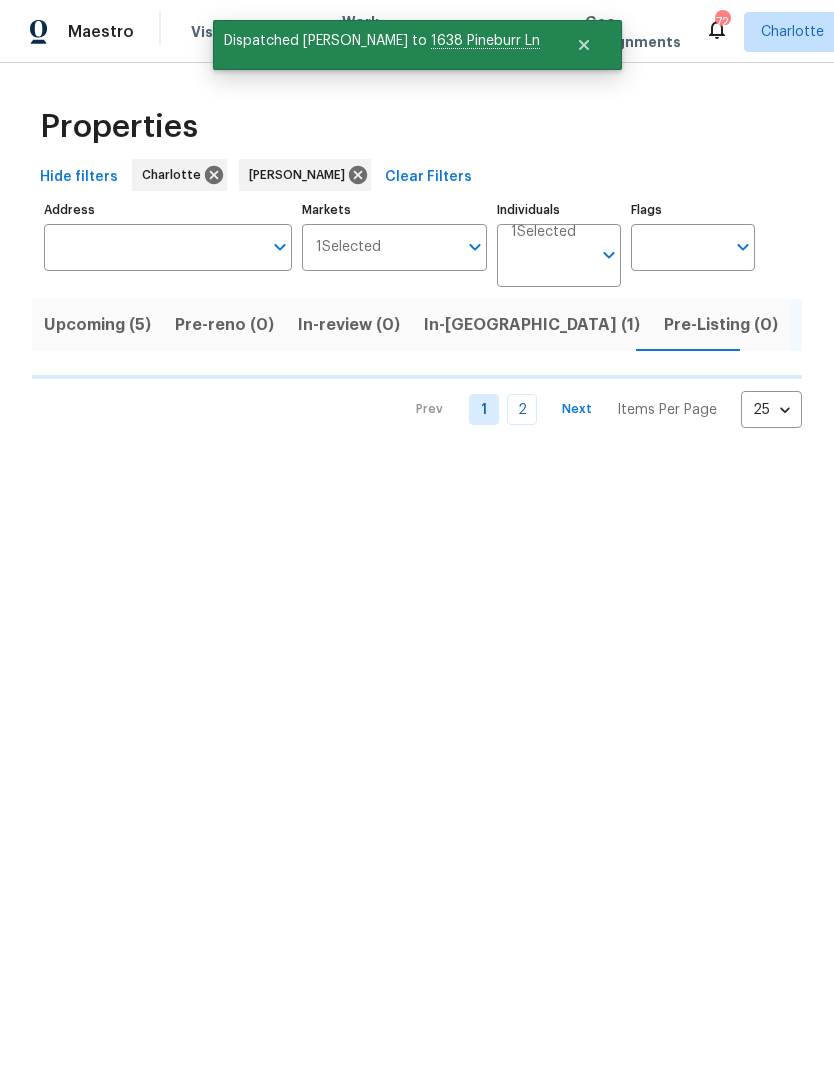 scroll, scrollTop: 0, scrollLeft: 0, axis: both 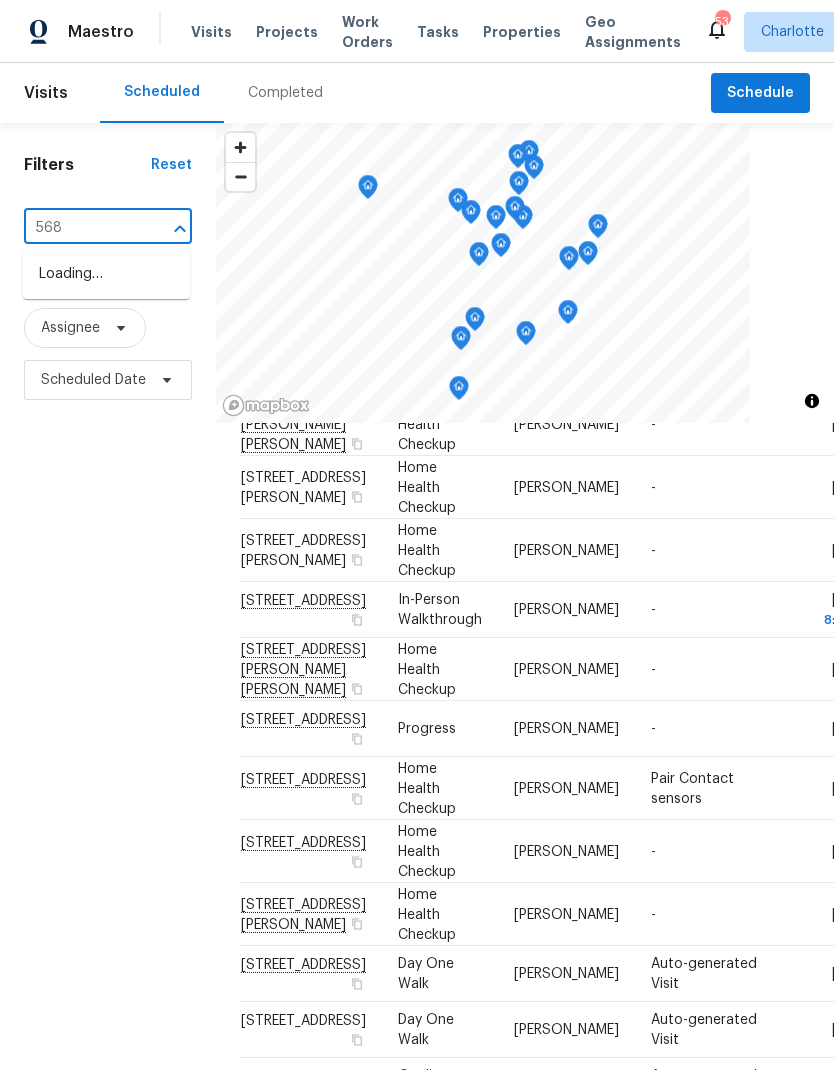 type on "5680" 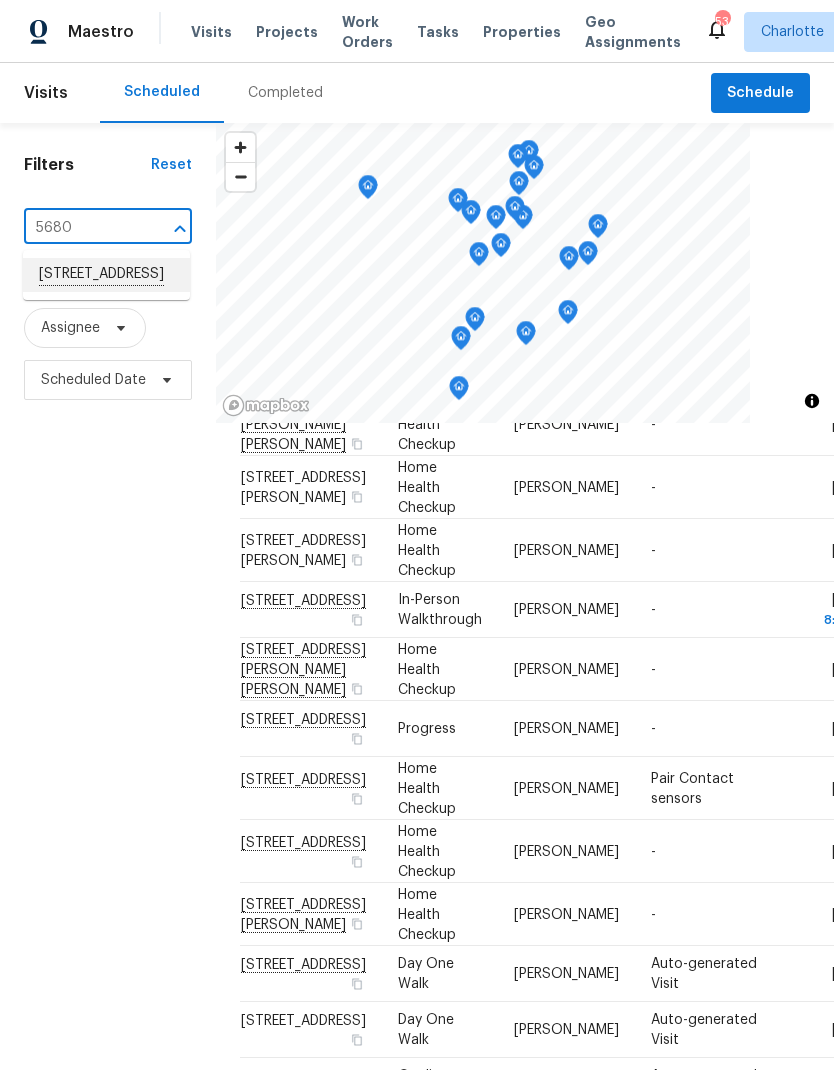 click on "[STREET_ADDRESS]" at bounding box center [106, 275] 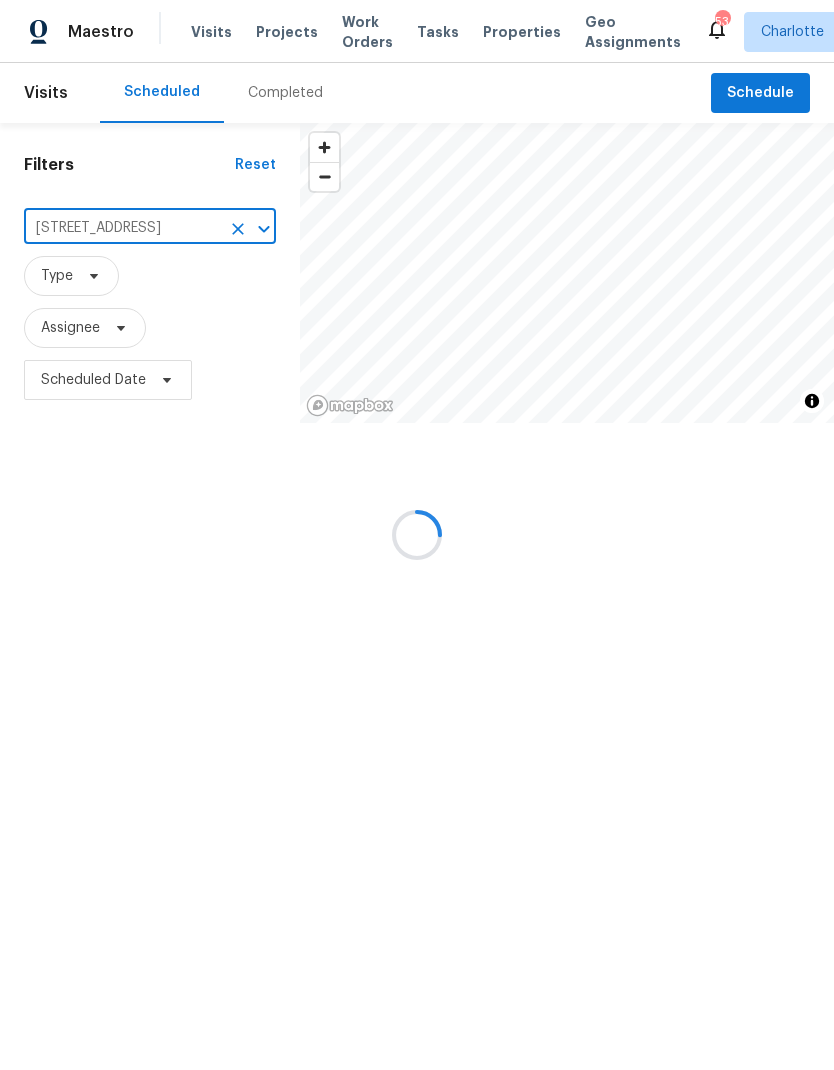 scroll, scrollTop: 0, scrollLeft: 0, axis: both 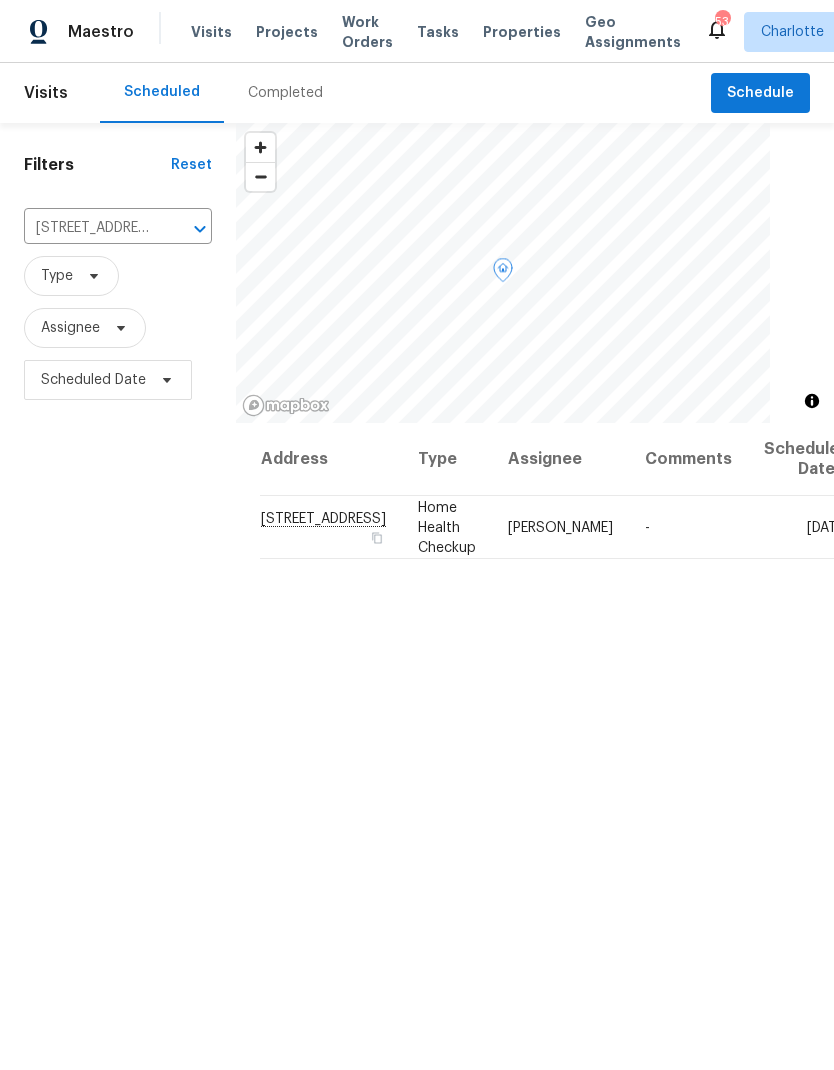 click on "[DATE]" at bounding box center [799, 527] 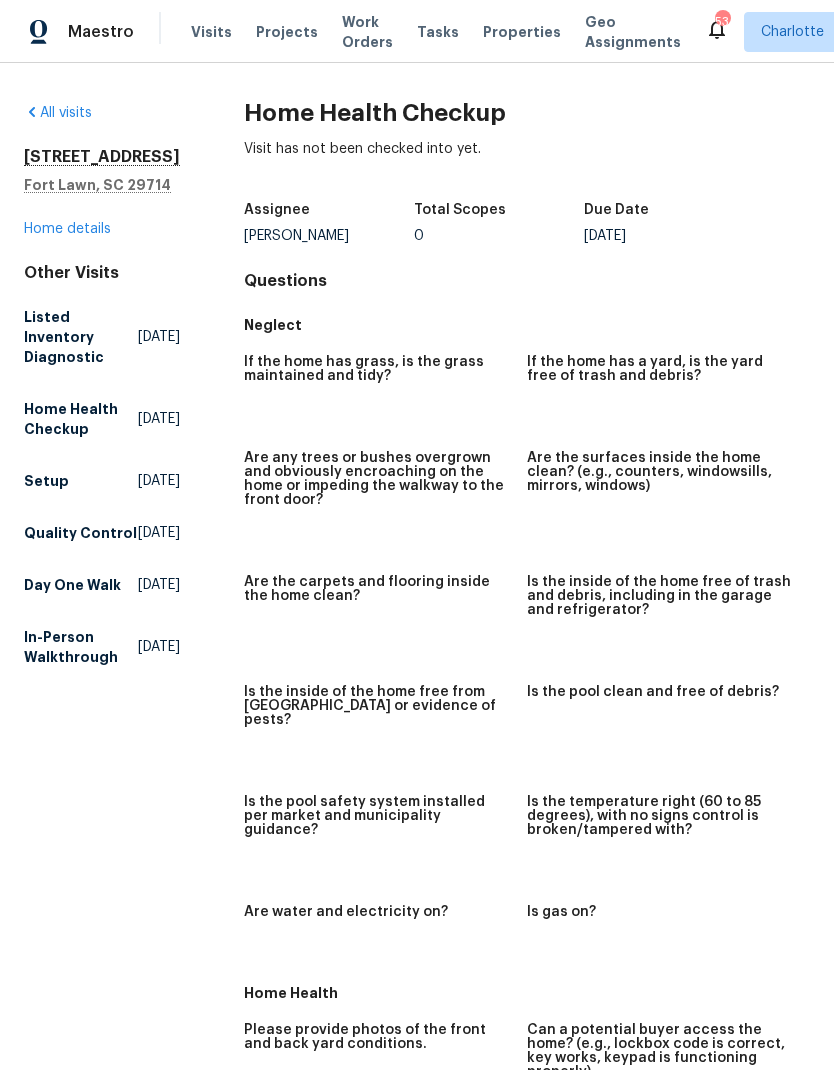 click 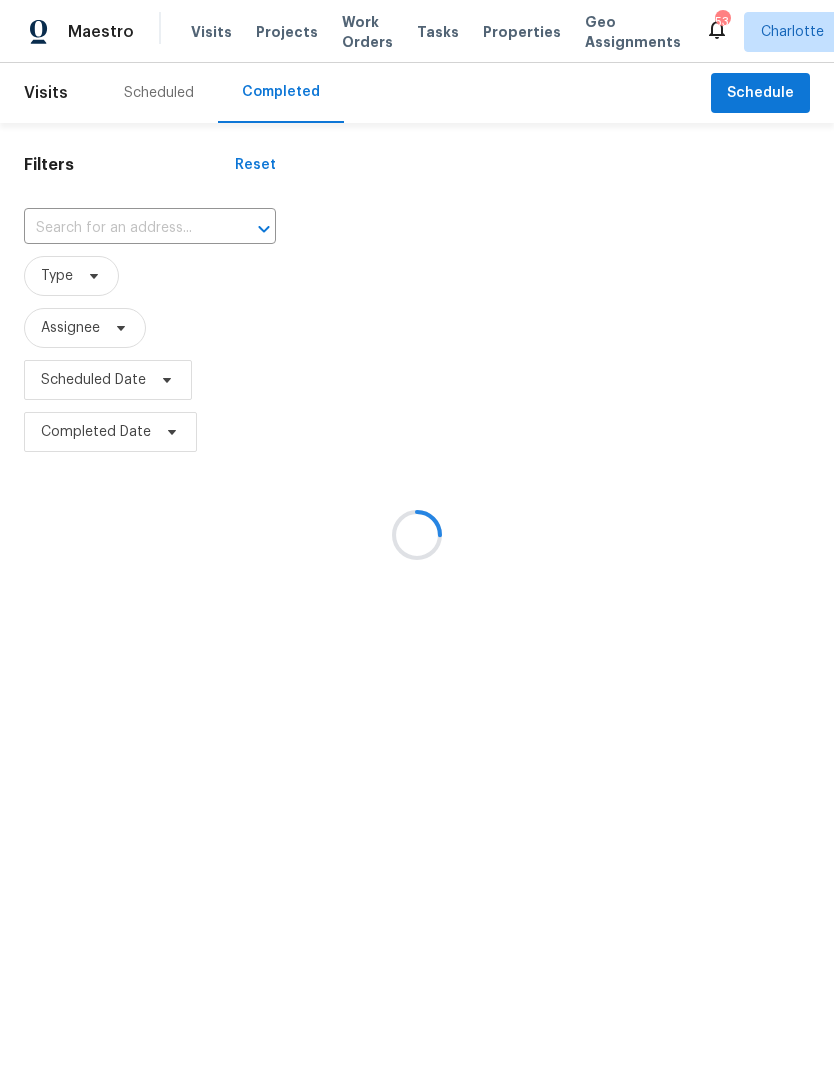 click at bounding box center (417, 535) 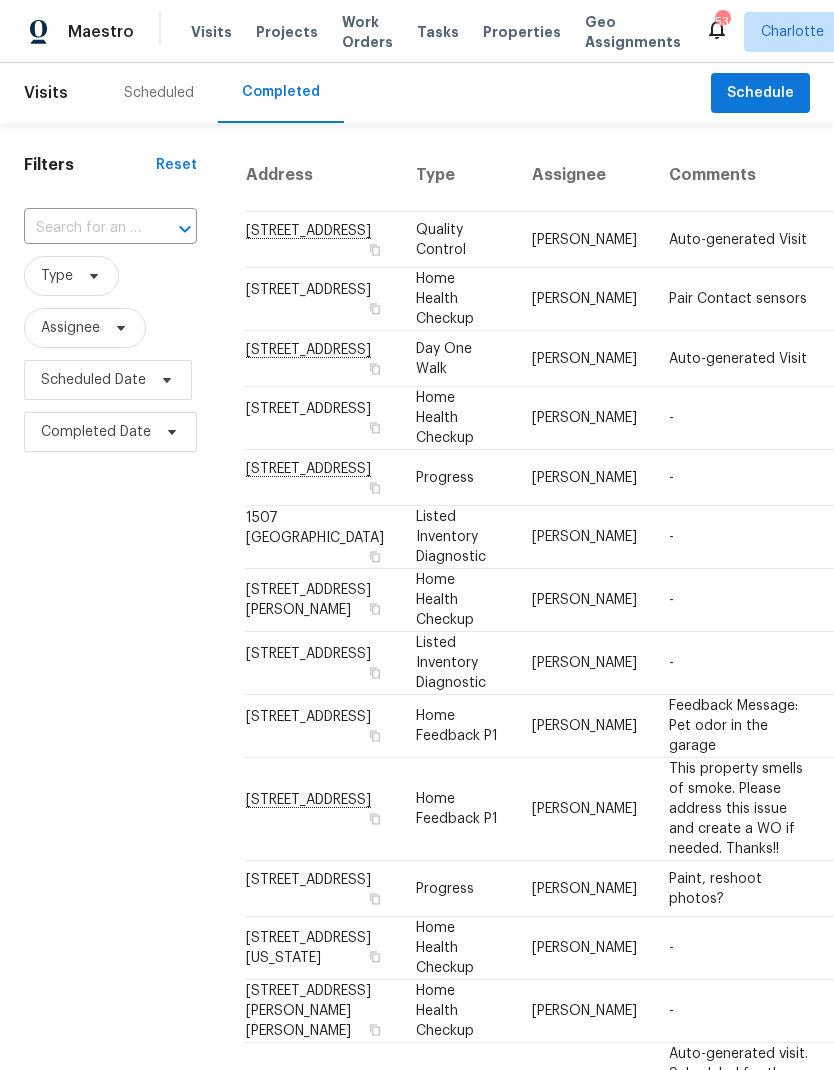 click on "Scheduled" at bounding box center [159, 93] 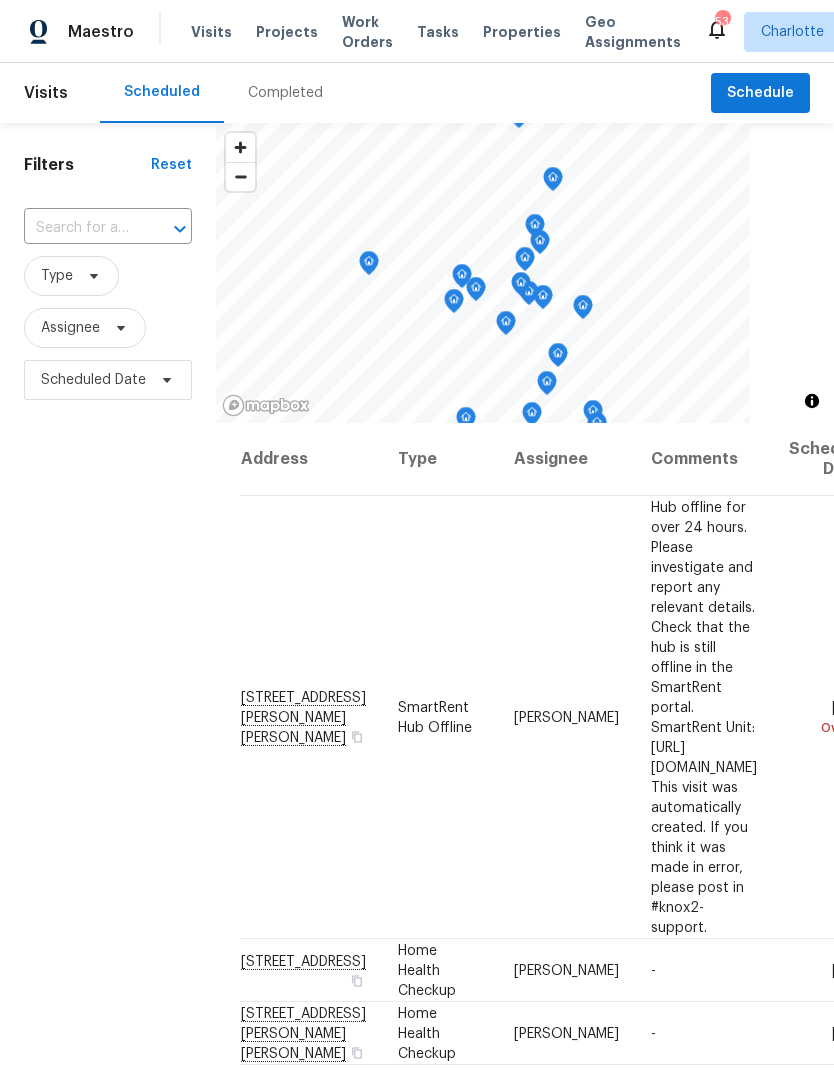 click at bounding box center [80, 228] 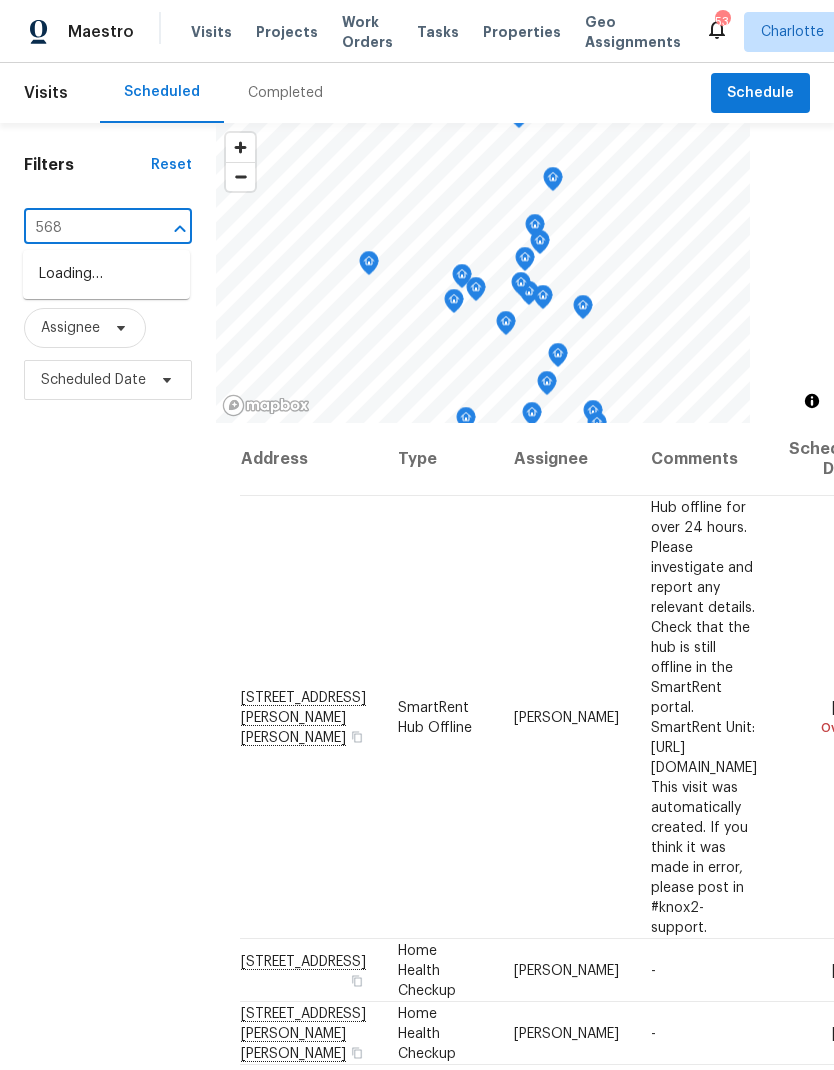 type on "5680" 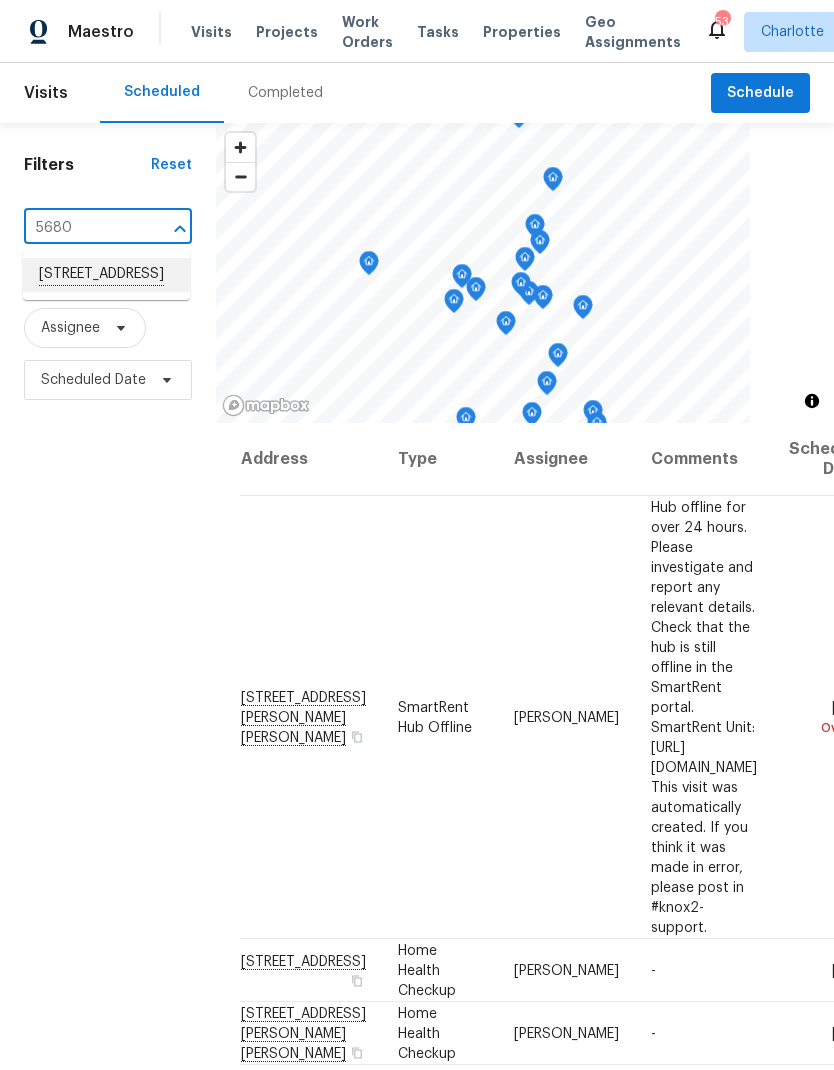 click on "[STREET_ADDRESS]" at bounding box center (106, 275) 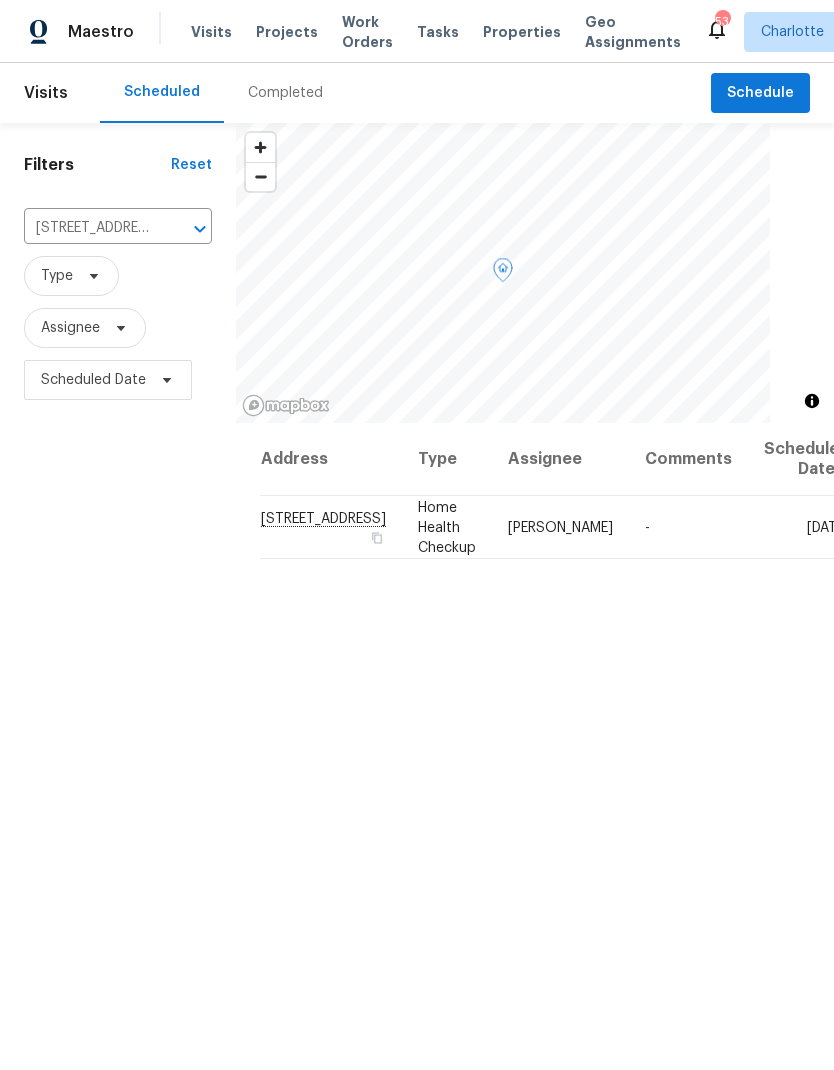 click 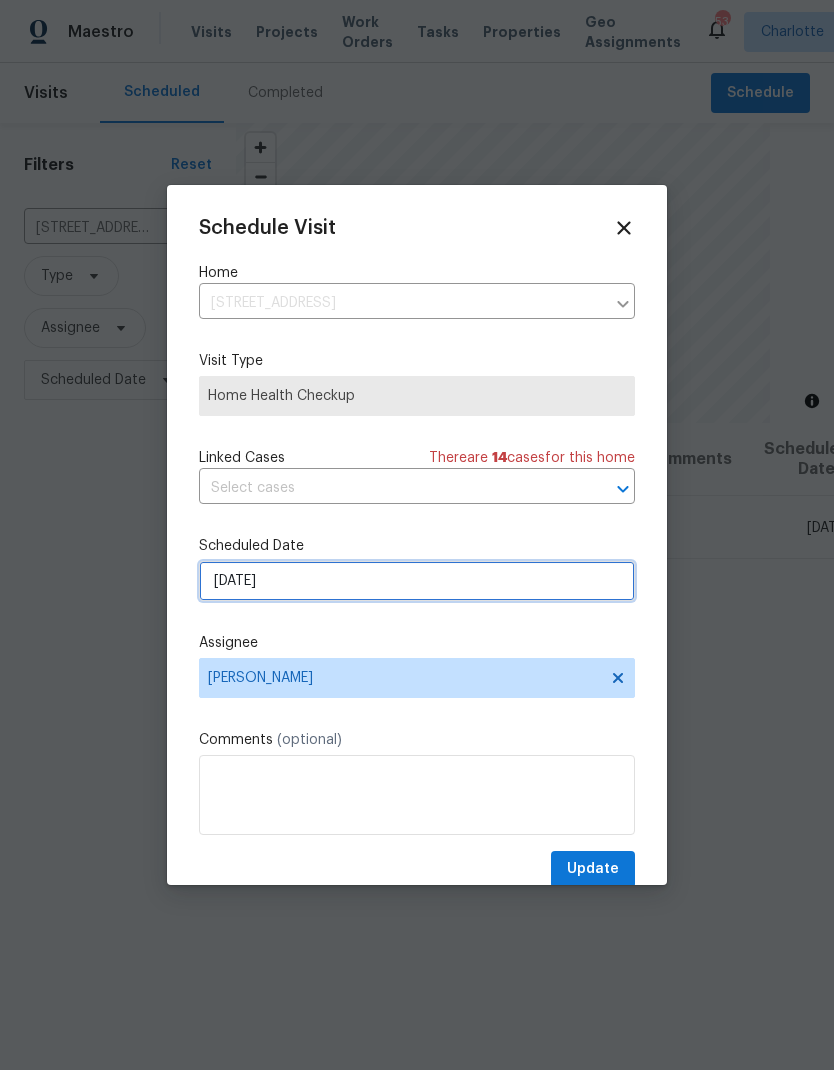 click on "[DATE]" at bounding box center (417, 581) 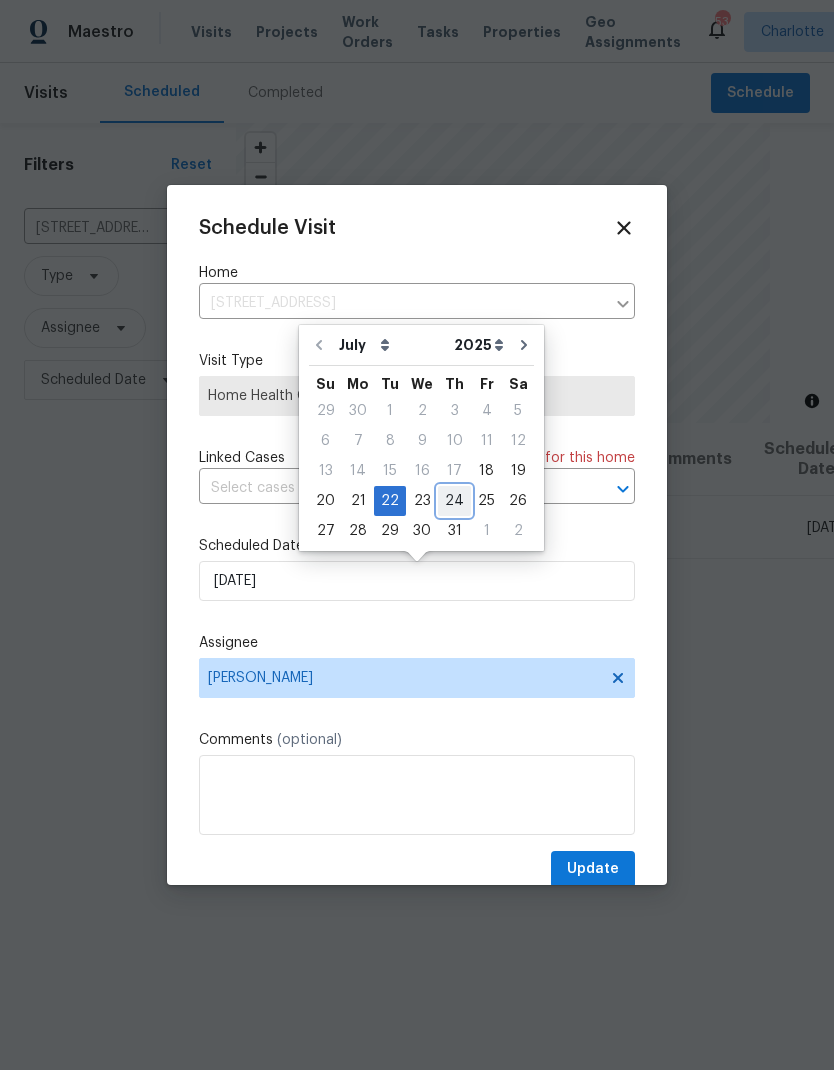 click on "24" at bounding box center [454, 501] 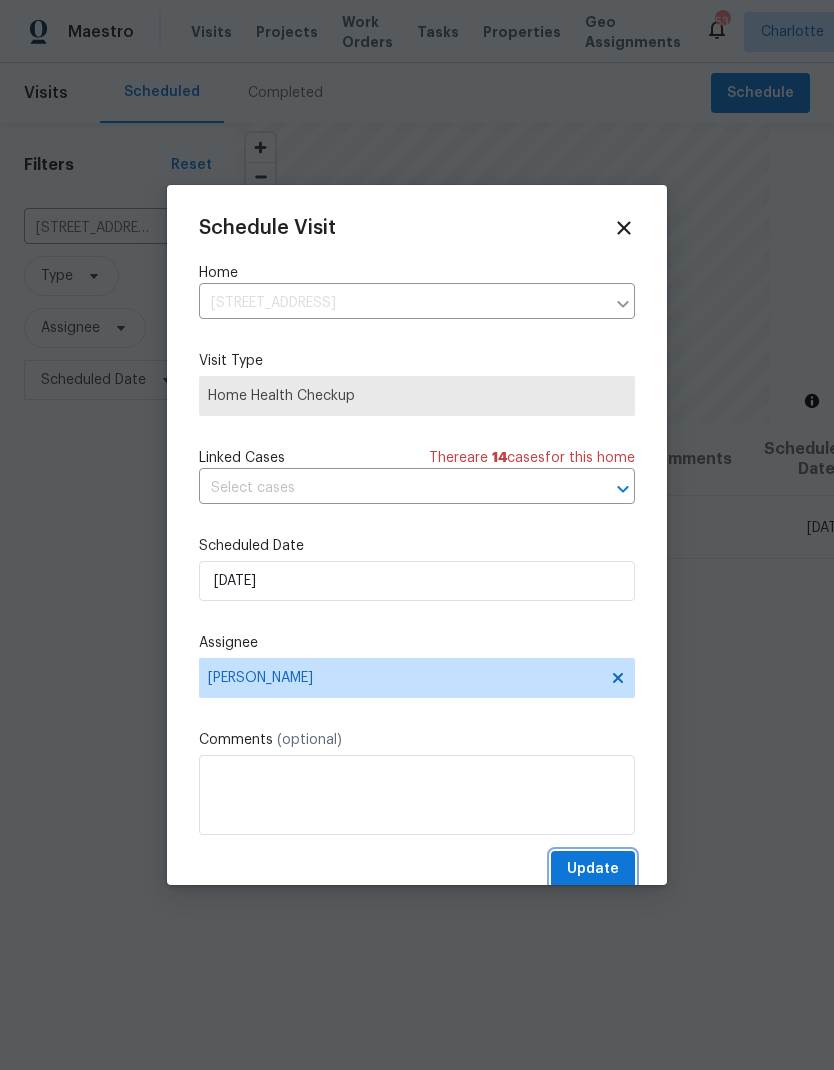 click on "Update" at bounding box center (593, 869) 